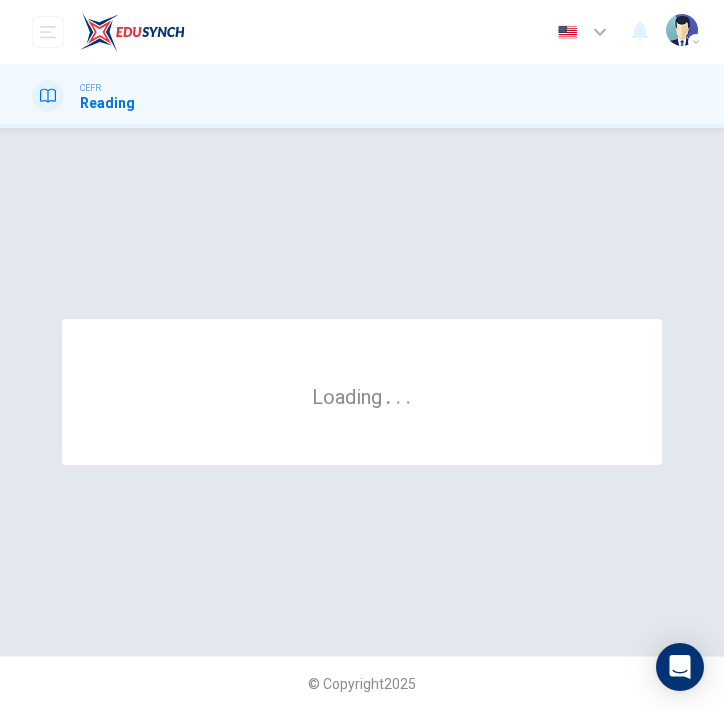 scroll, scrollTop: 0, scrollLeft: 0, axis: both 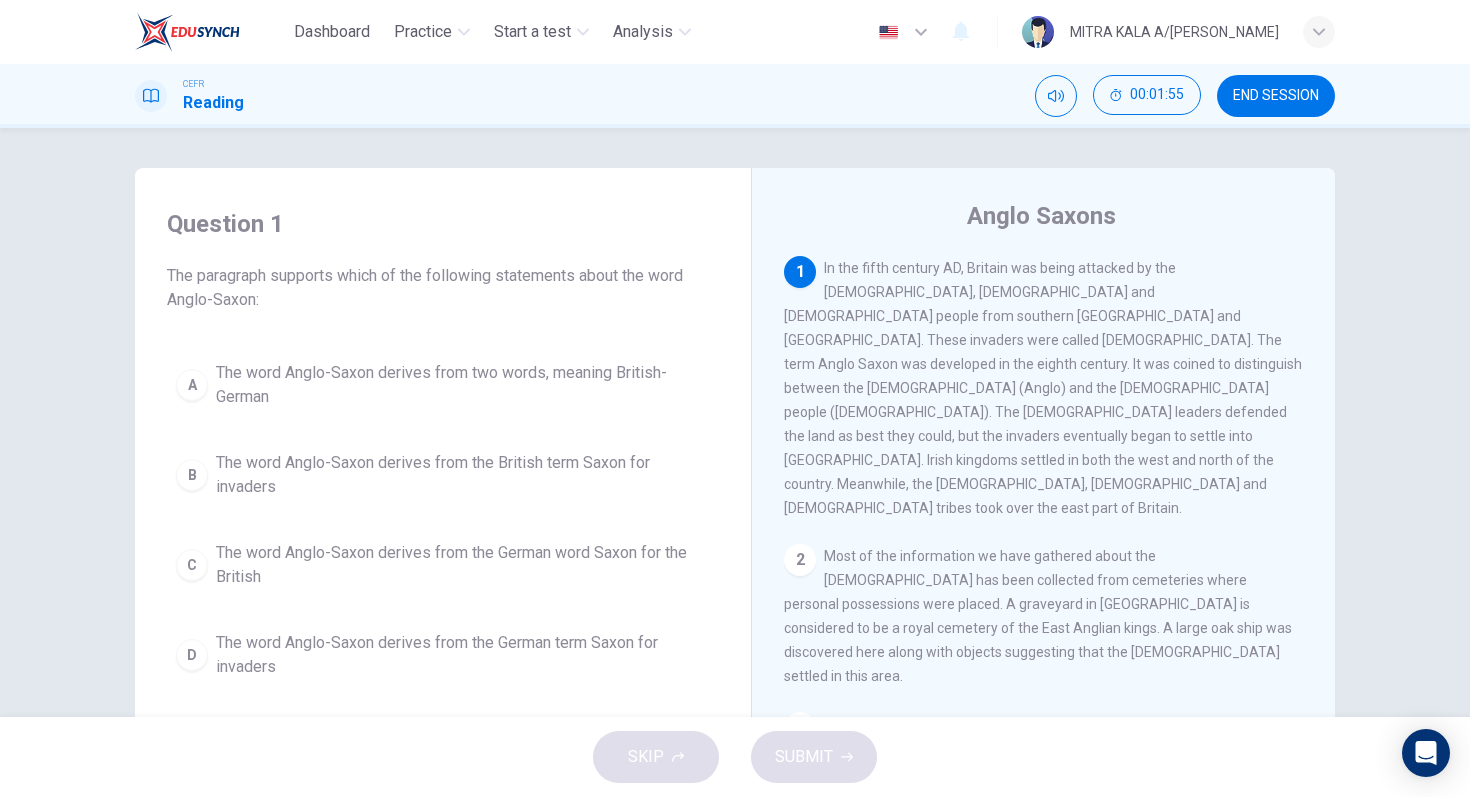 click on "A The word Anglo-Saxon derives from two words, meaning British-German" at bounding box center (443, 385) 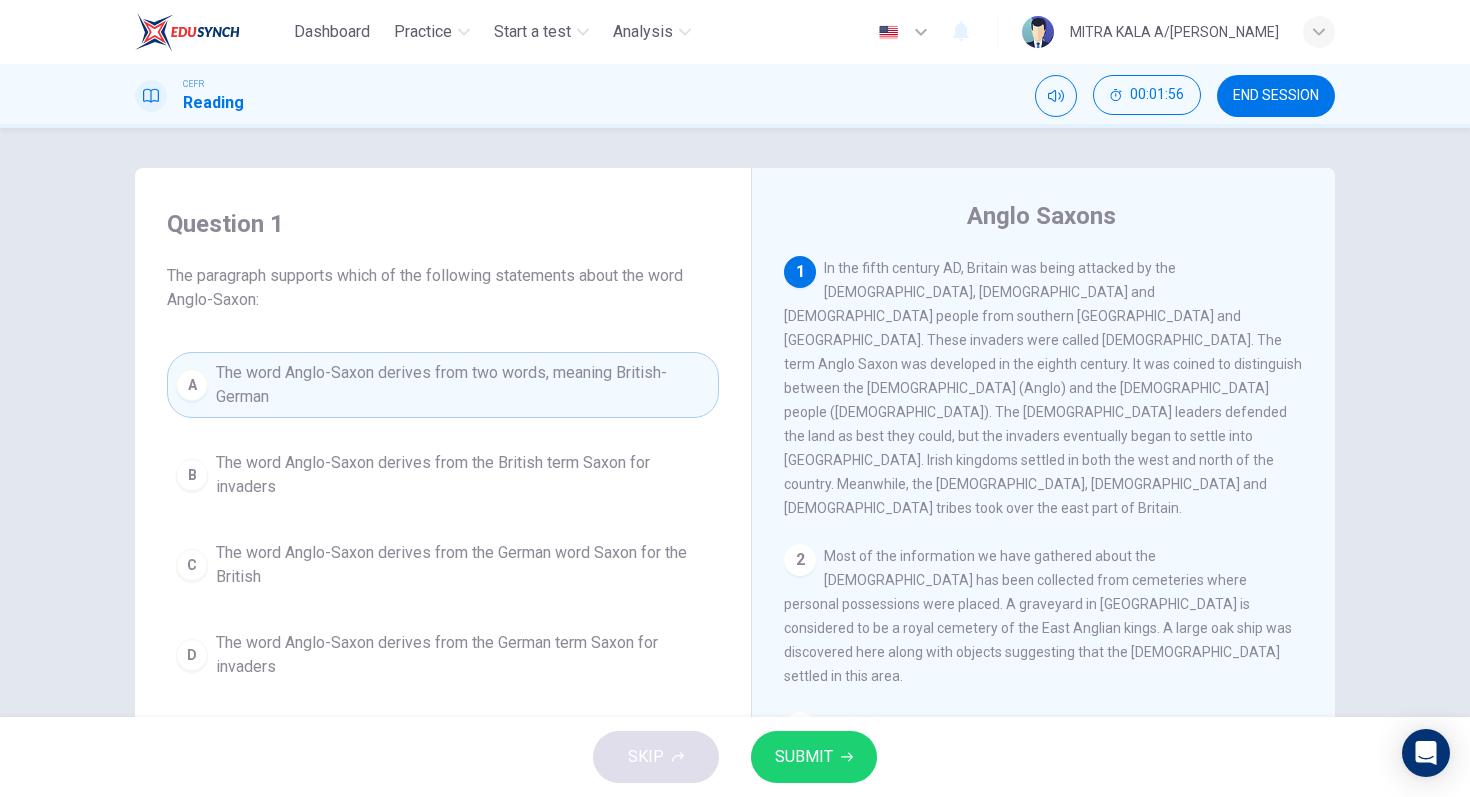 click on "SUBMIT" at bounding box center [814, 757] 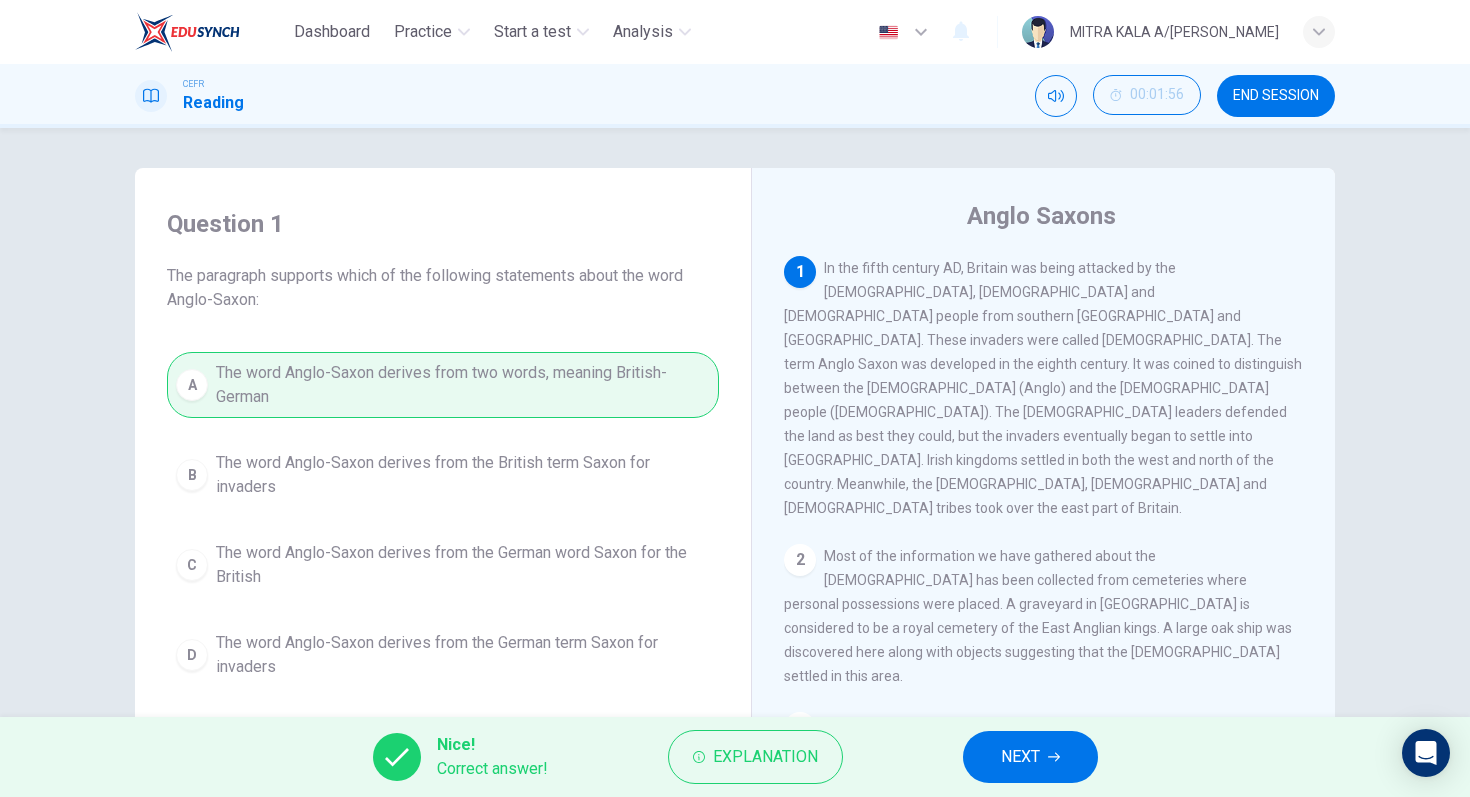 click on "NEXT" at bounding box center (1020, 757) 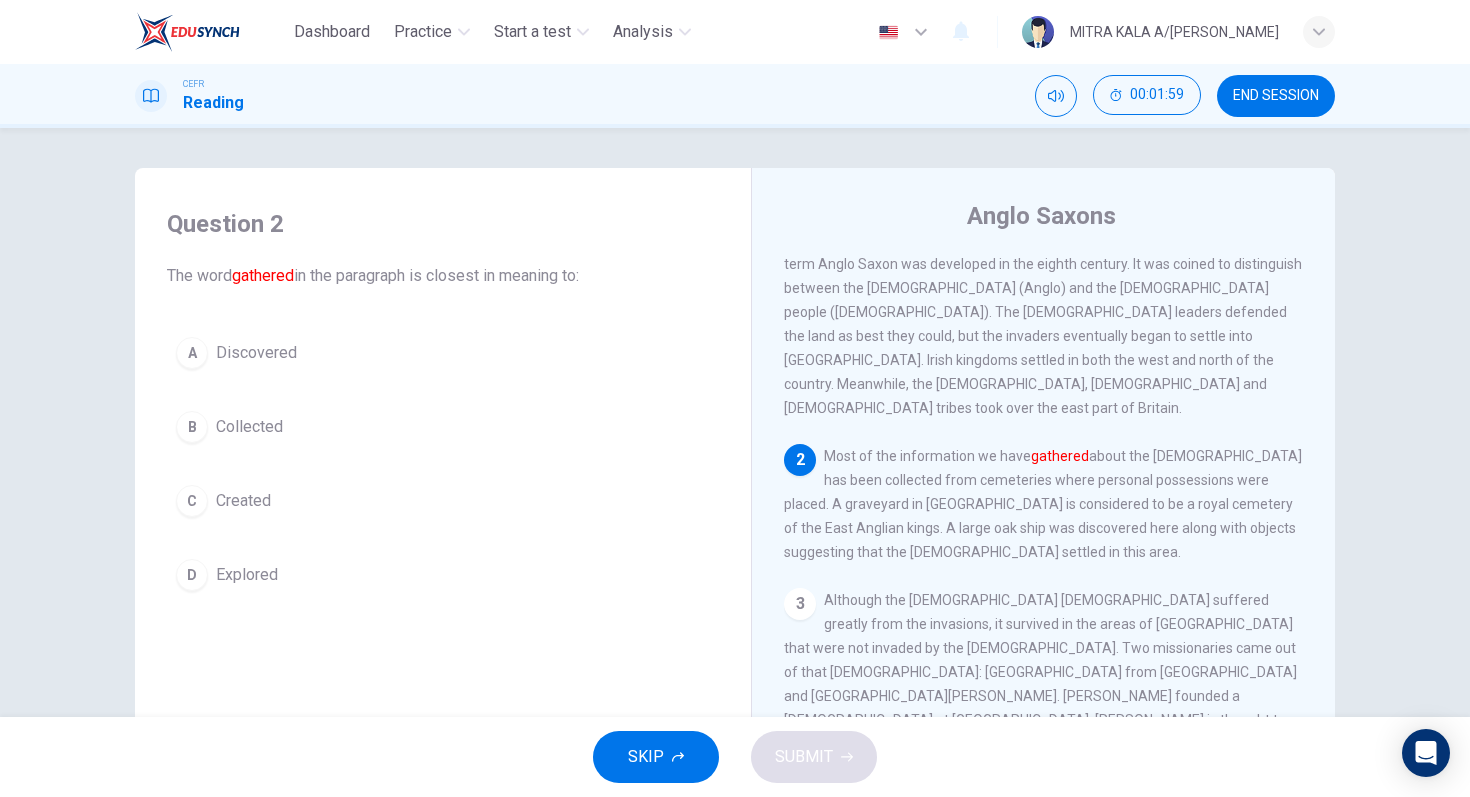scroll, scrollTop: 104, scrollLeft: 0, axis: vertical 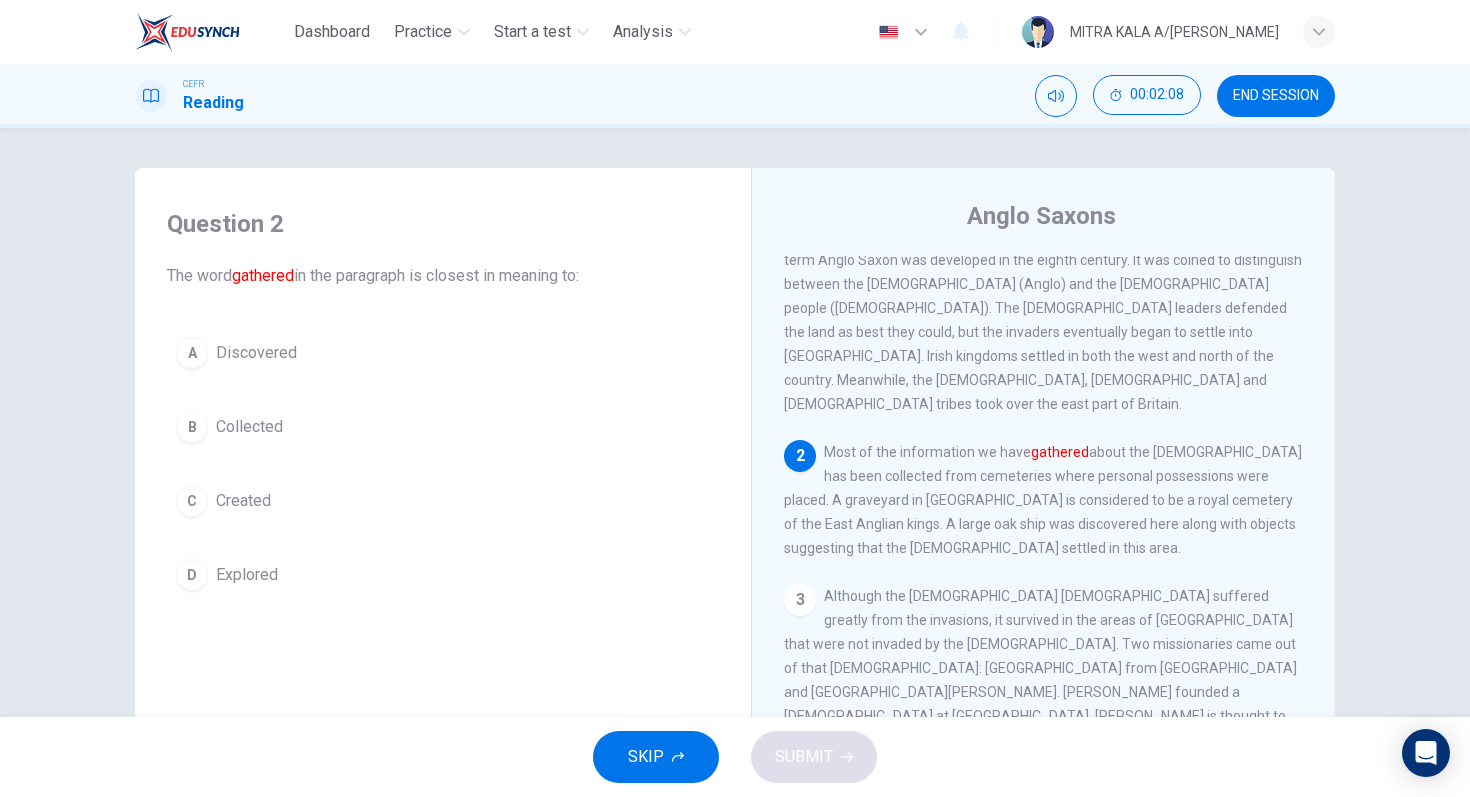 click on "A" at bounding box center (192, 353) 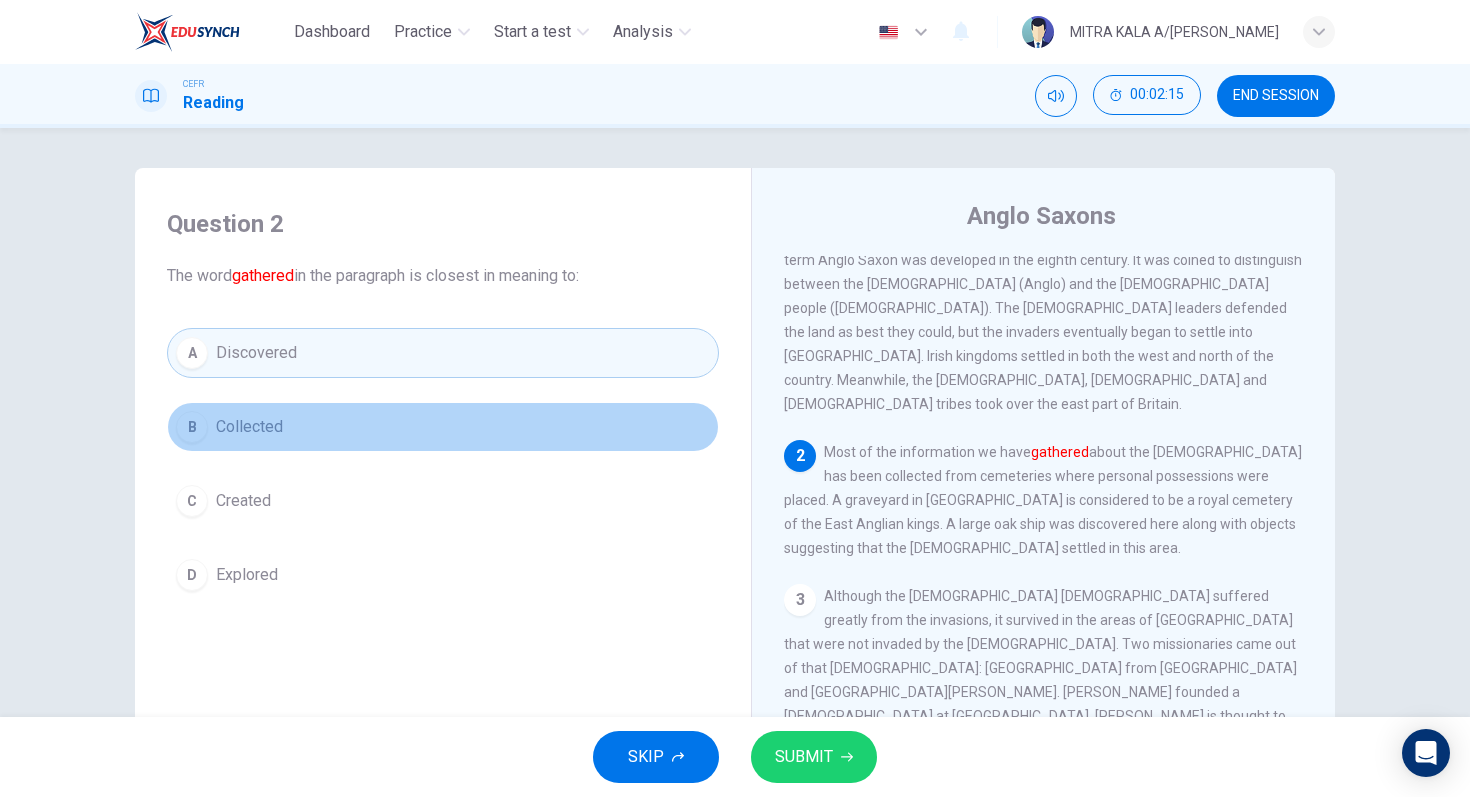 click on "B" at bounding box center [192, 427] 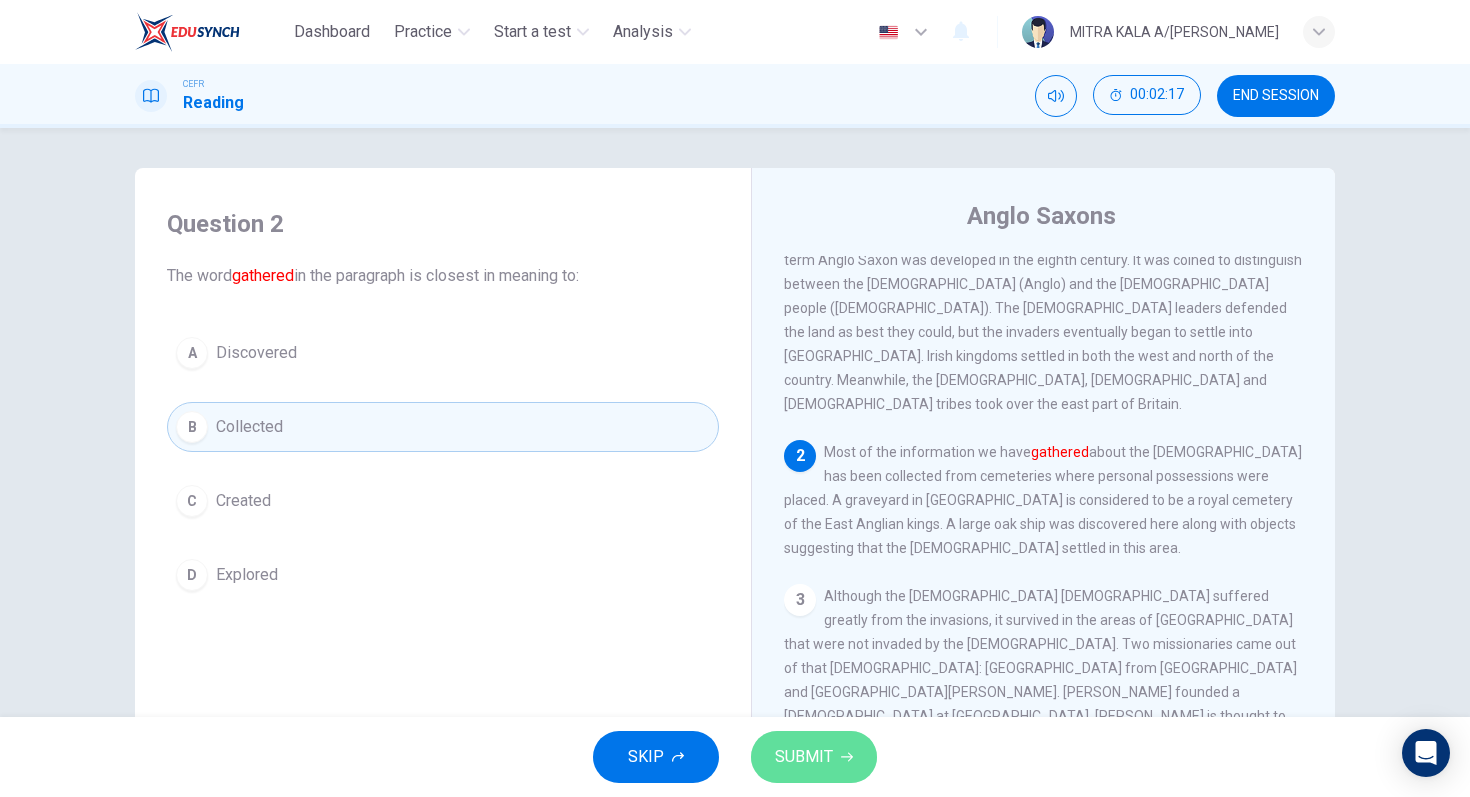 click on "SUBMIT" at bounding box center (804, 757) 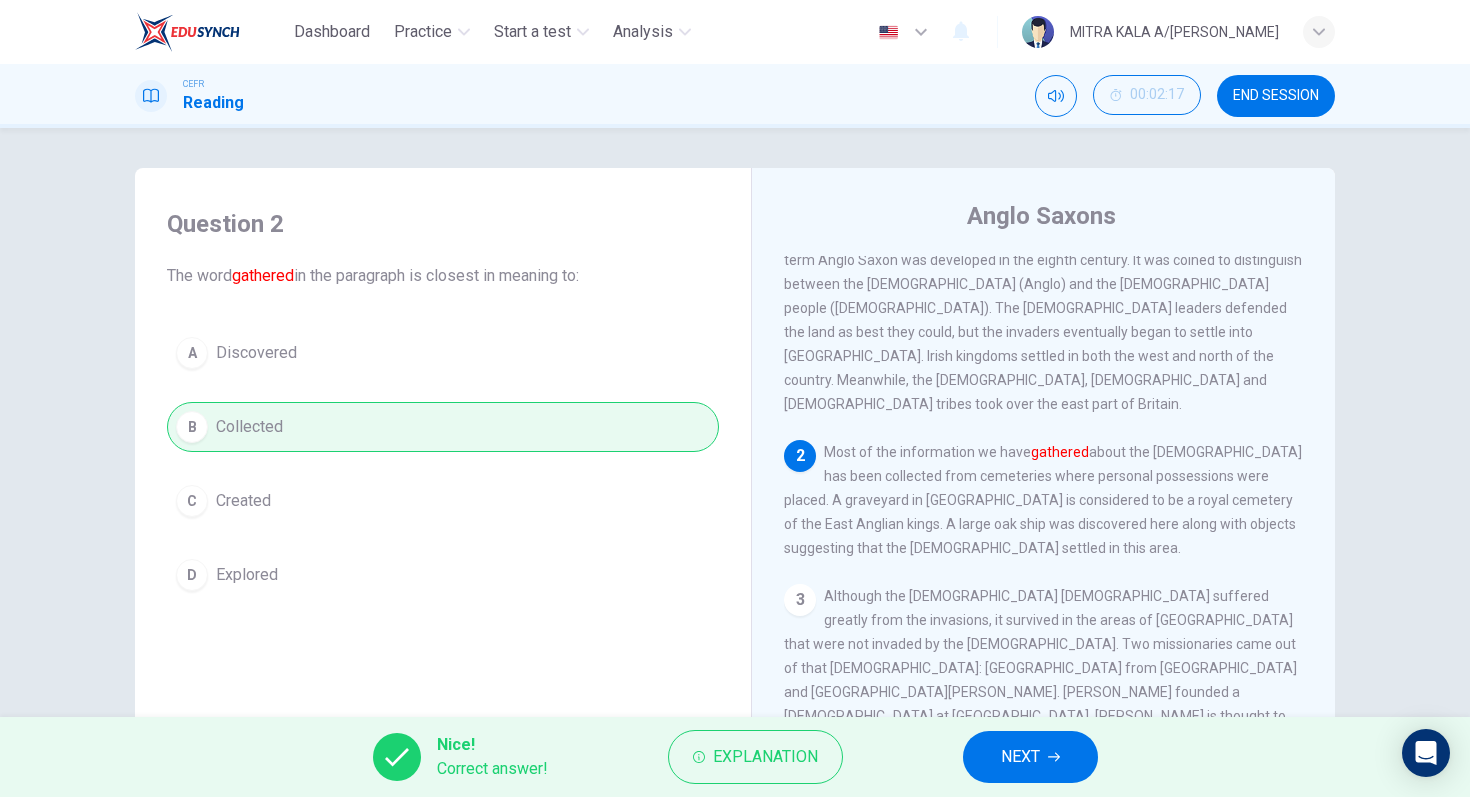 click on "NEXT" at bounding box center (1030, 757) 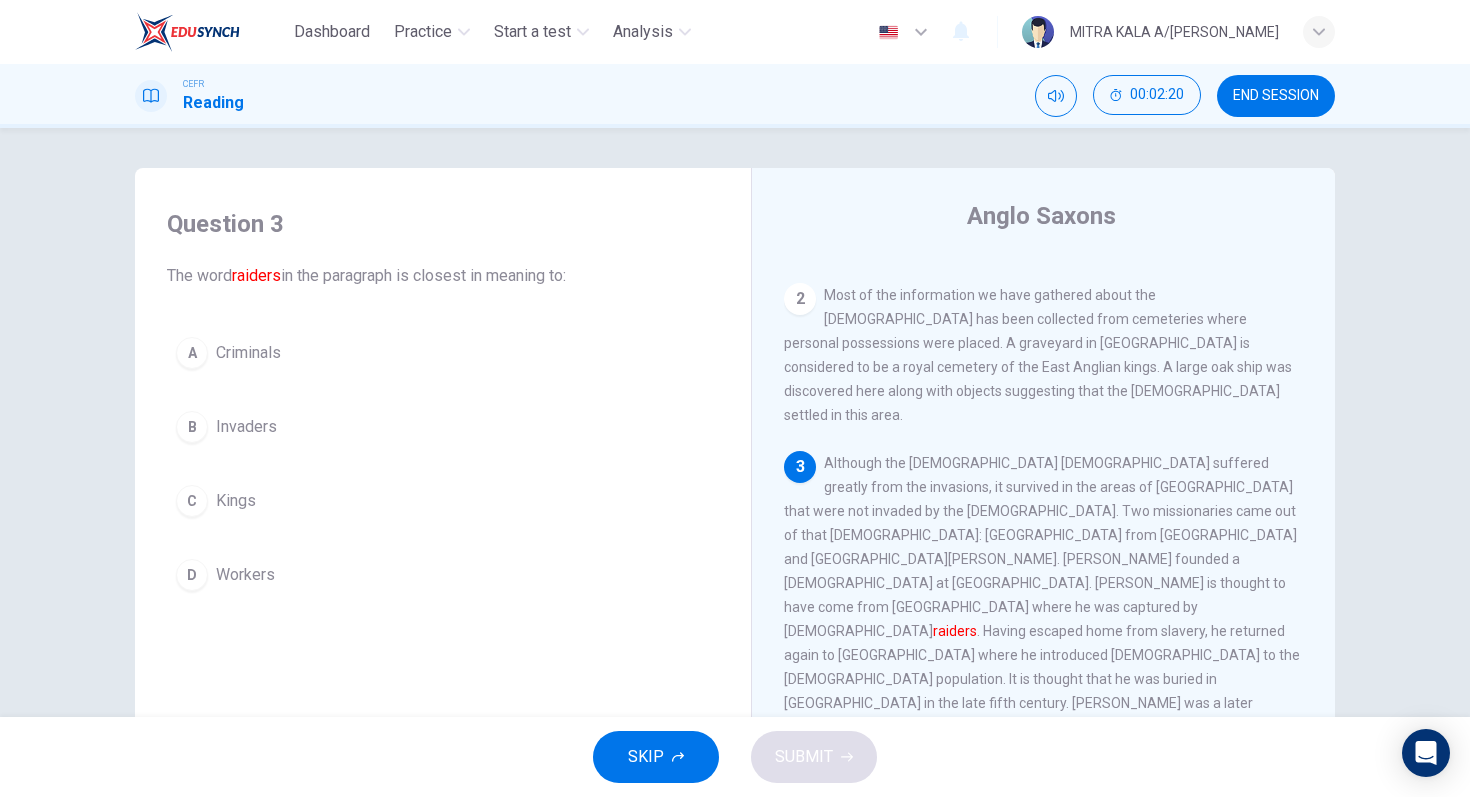 scroll, scrollTop: 262, scrollLeft: 0, axis: vertical 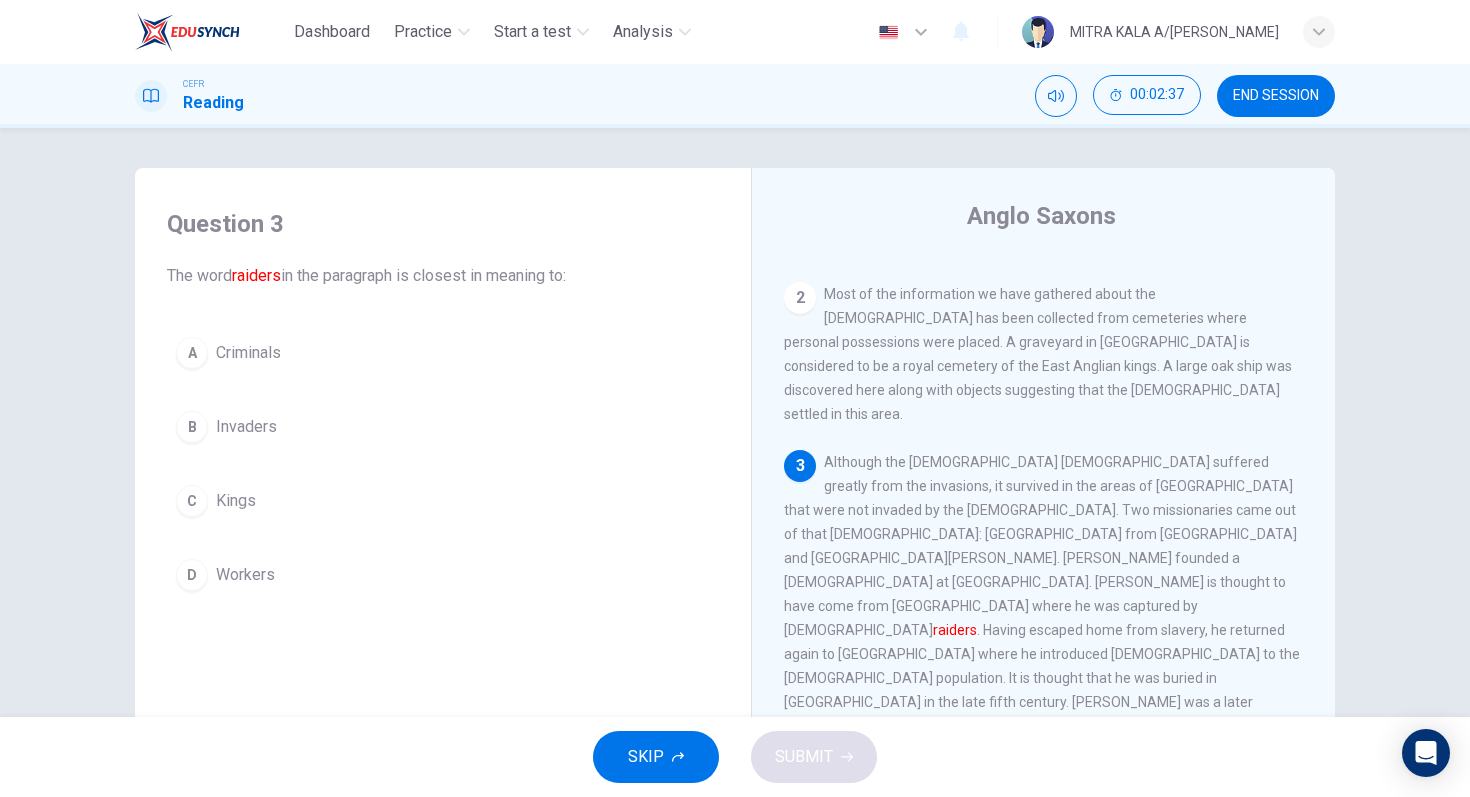 click on "B" at bounding box center (192, 427) 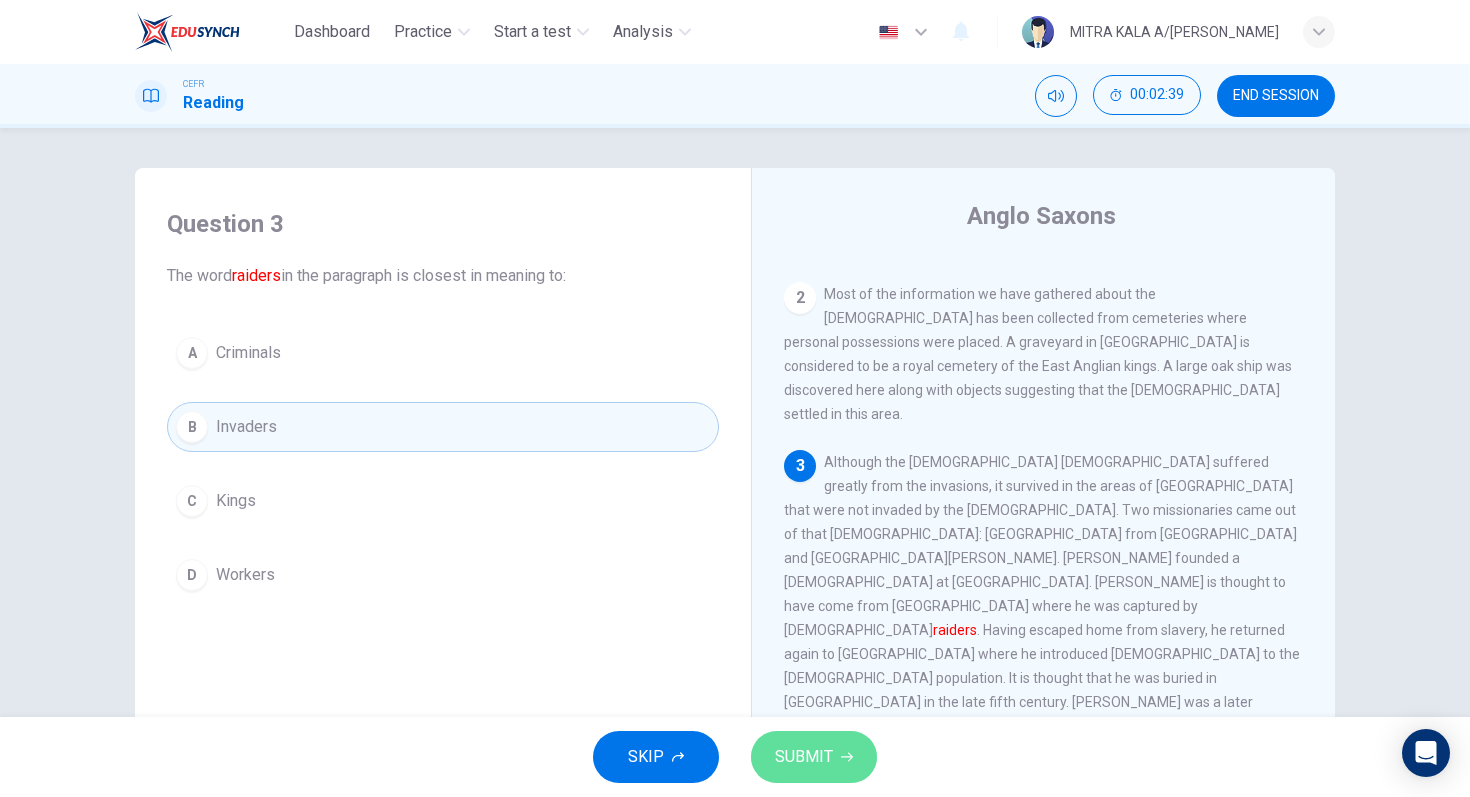 click on "SUBMIT" at bounding box center [804, 757] 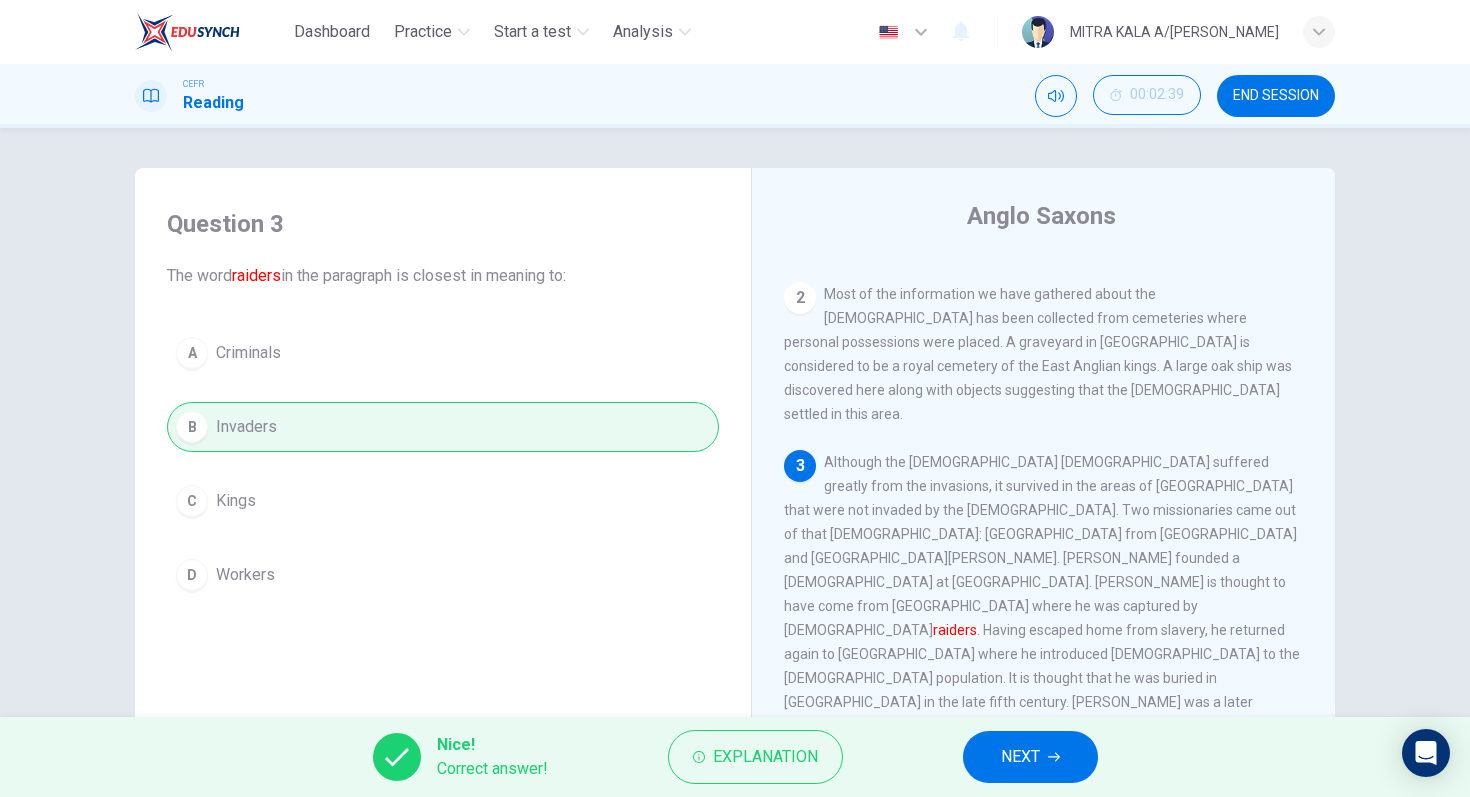 click on "NEXT" at bounding box center (1030, 757) 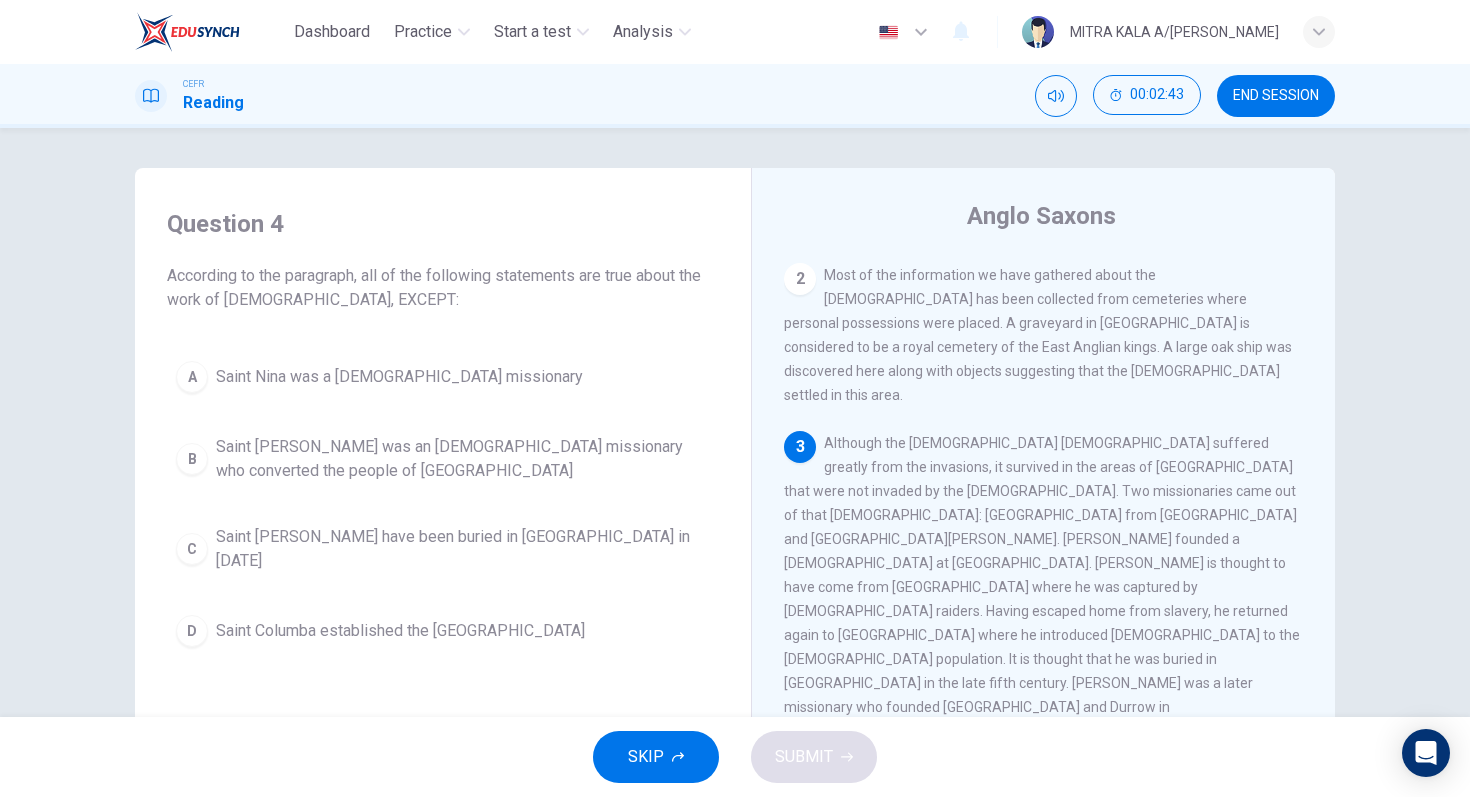 scroll, scrollTop: 274, scrollLeft: 0, axis: vertical 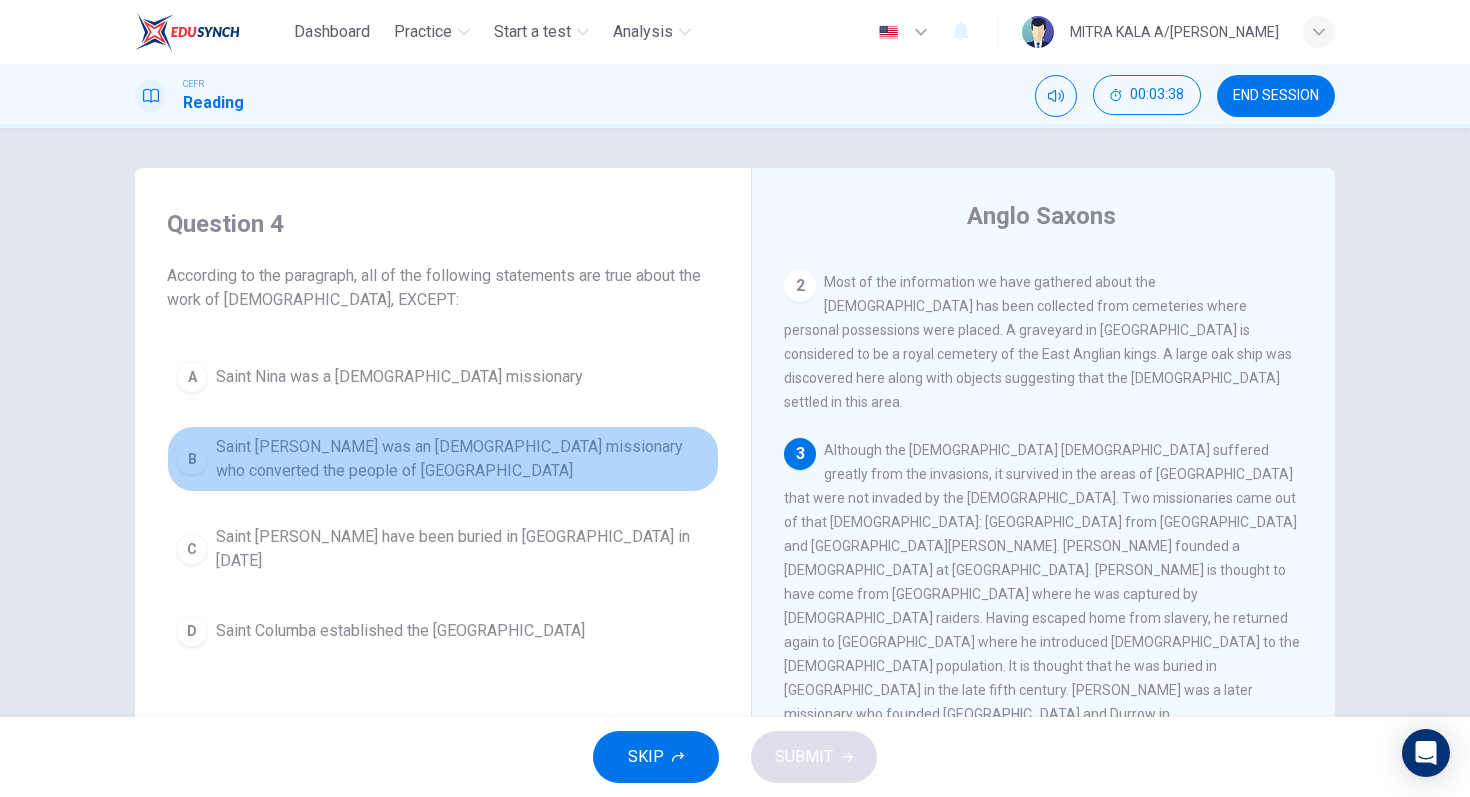 click on "B Saint Patrick was an Irish missionary who converted the people of Northern Ireland" at bounding box center (443, 459) 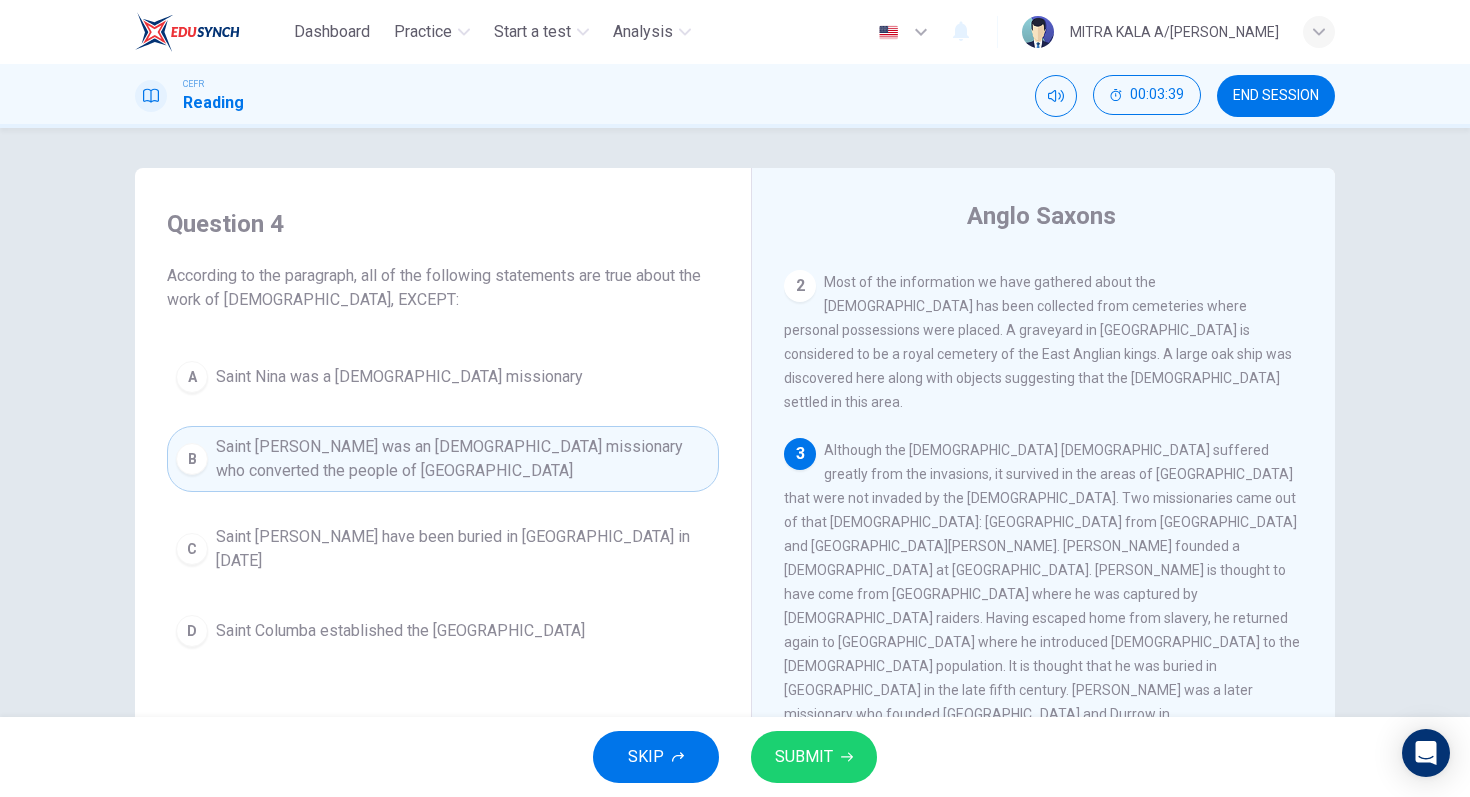 click on "SUBMIT" at bounding box center (814, 757) 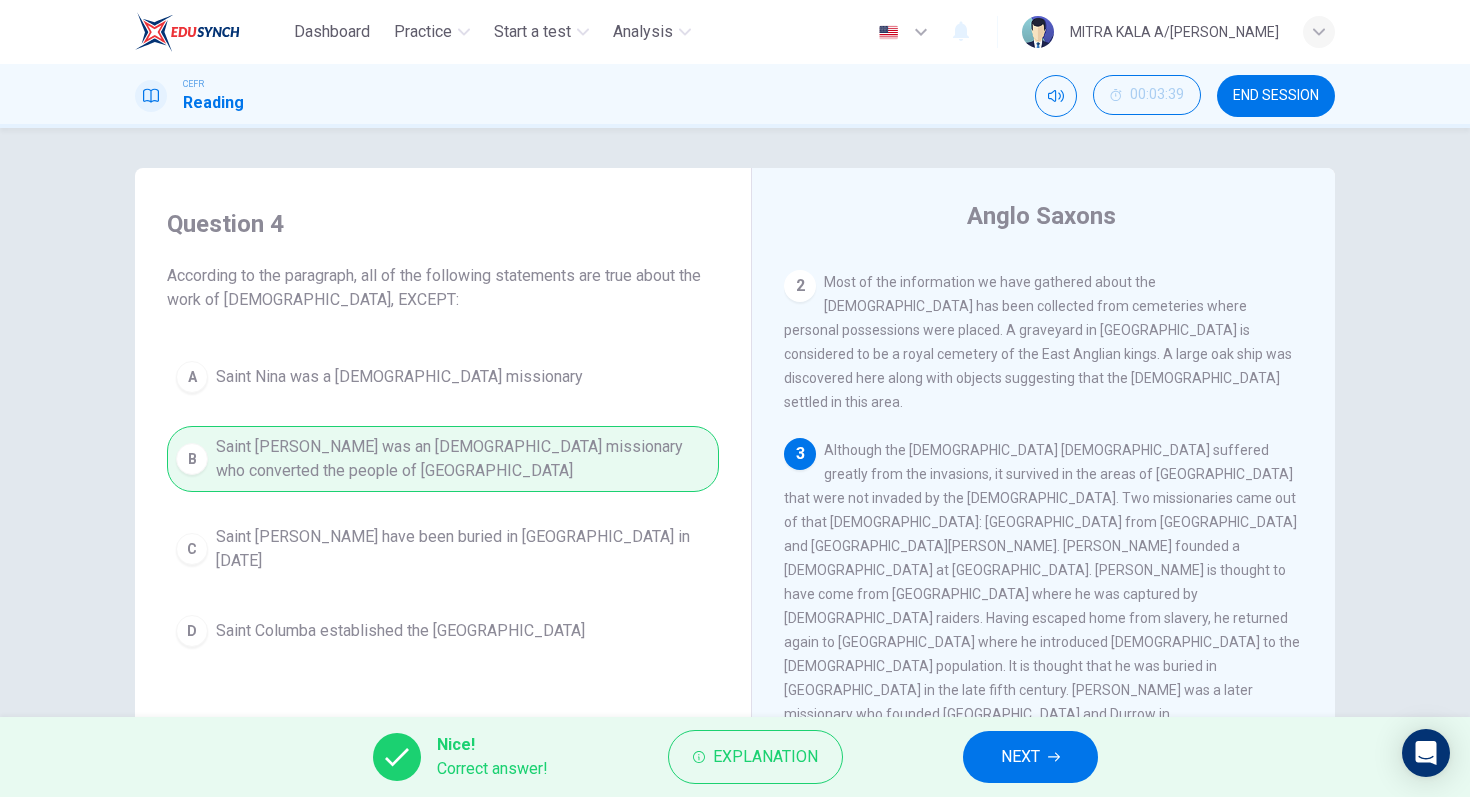 click on "NEXT" at bounding box center [1030, 757] 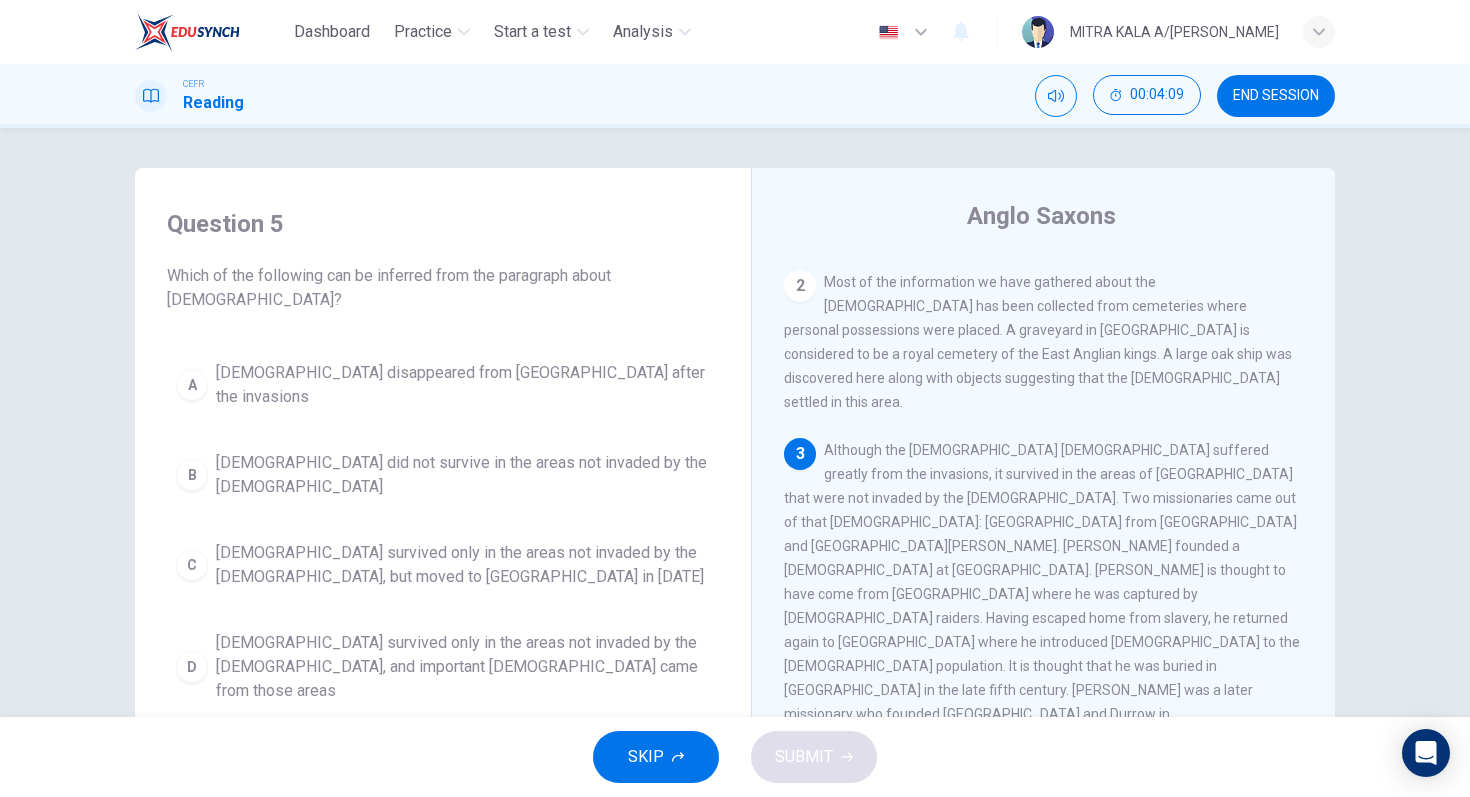 click on "D" at bounding box center [192, 667] 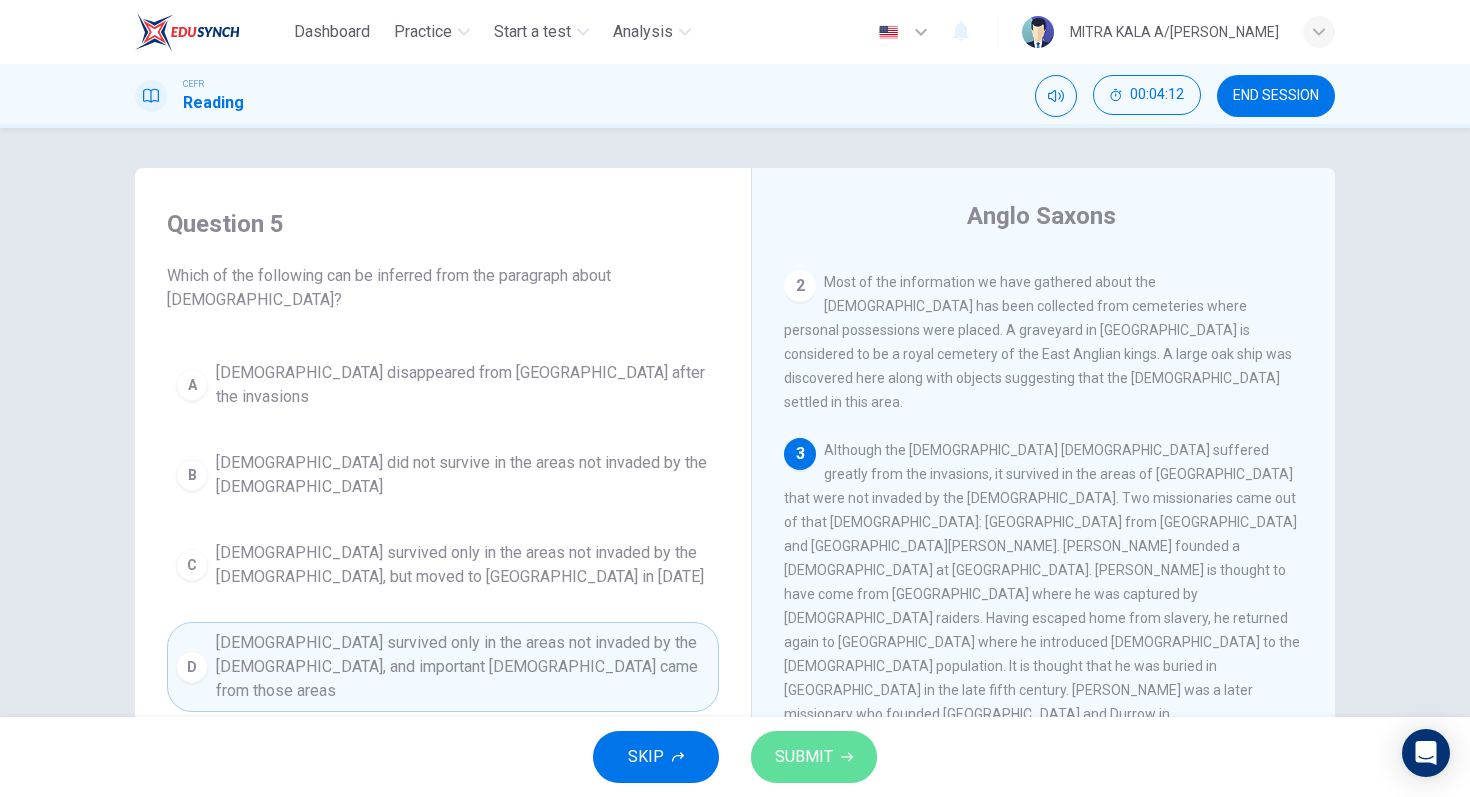 click on "SUBMIT" at bounding box center [804, 757] 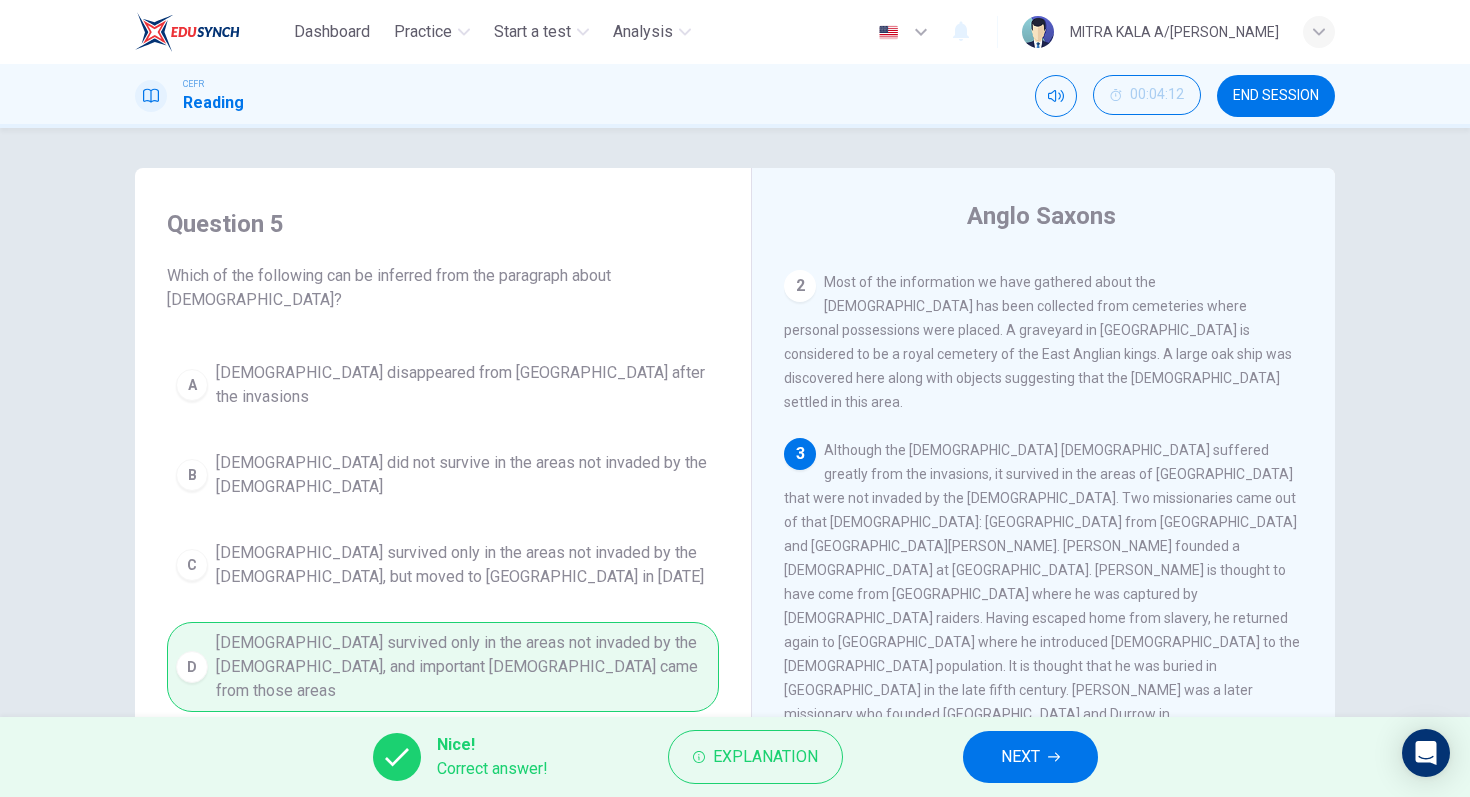 click on "NEXT" at bounding box center [1020, 757] 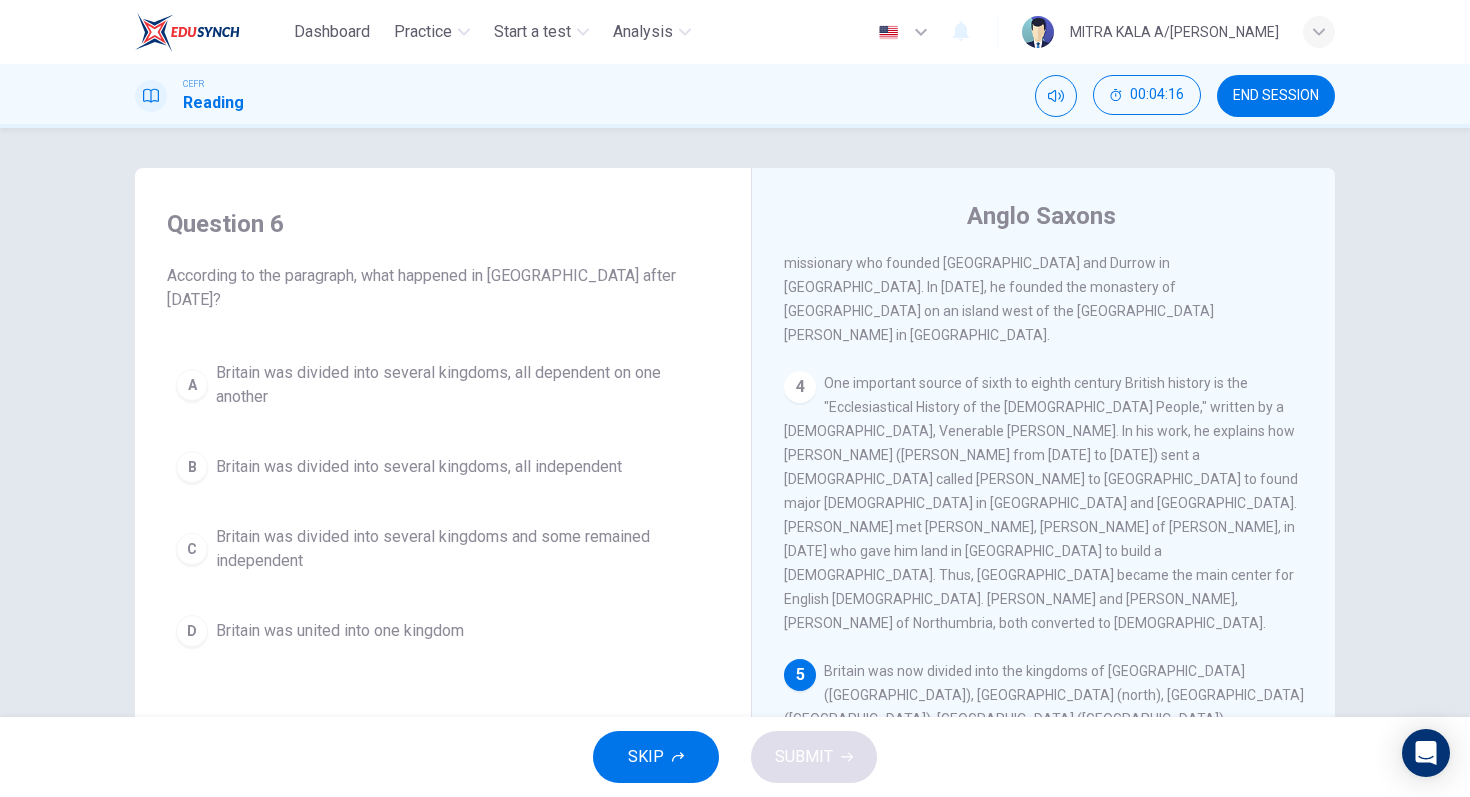 scroll, scrollTop: 728, scrollLeft: 0, axis: vertical 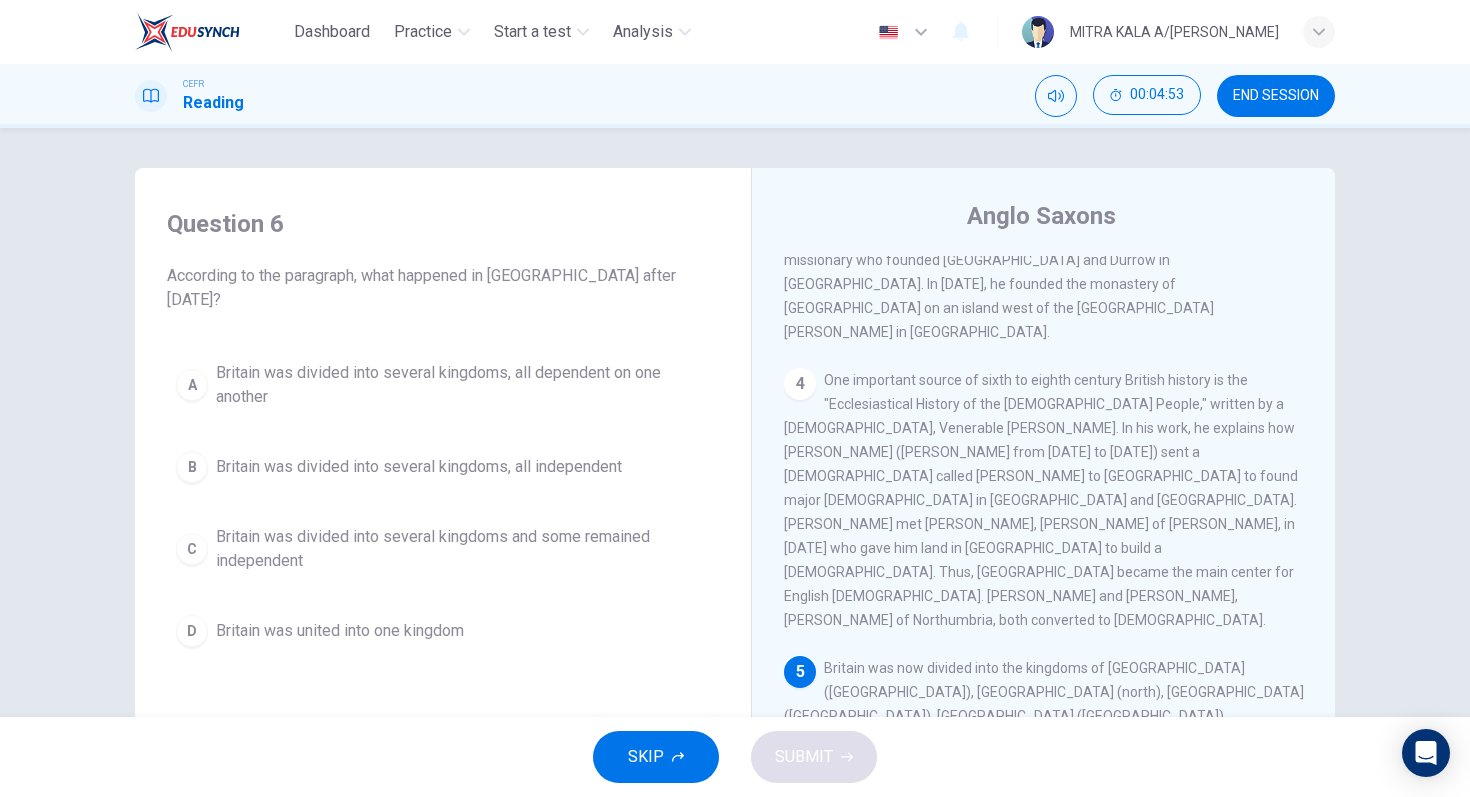 click on "C" at bounding box center (192, 549) 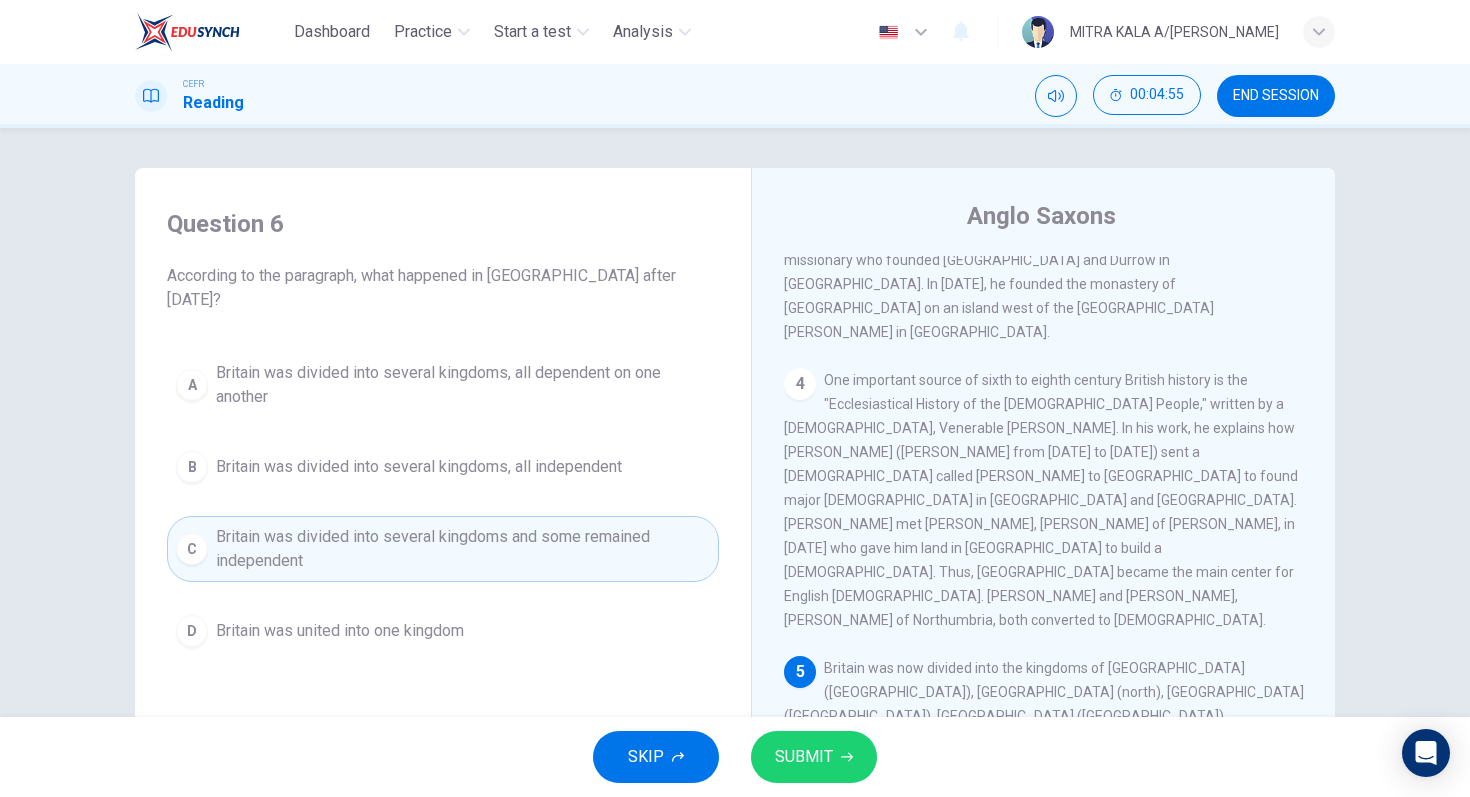 click on "SUBMIT" at bounding box center [804, 757] 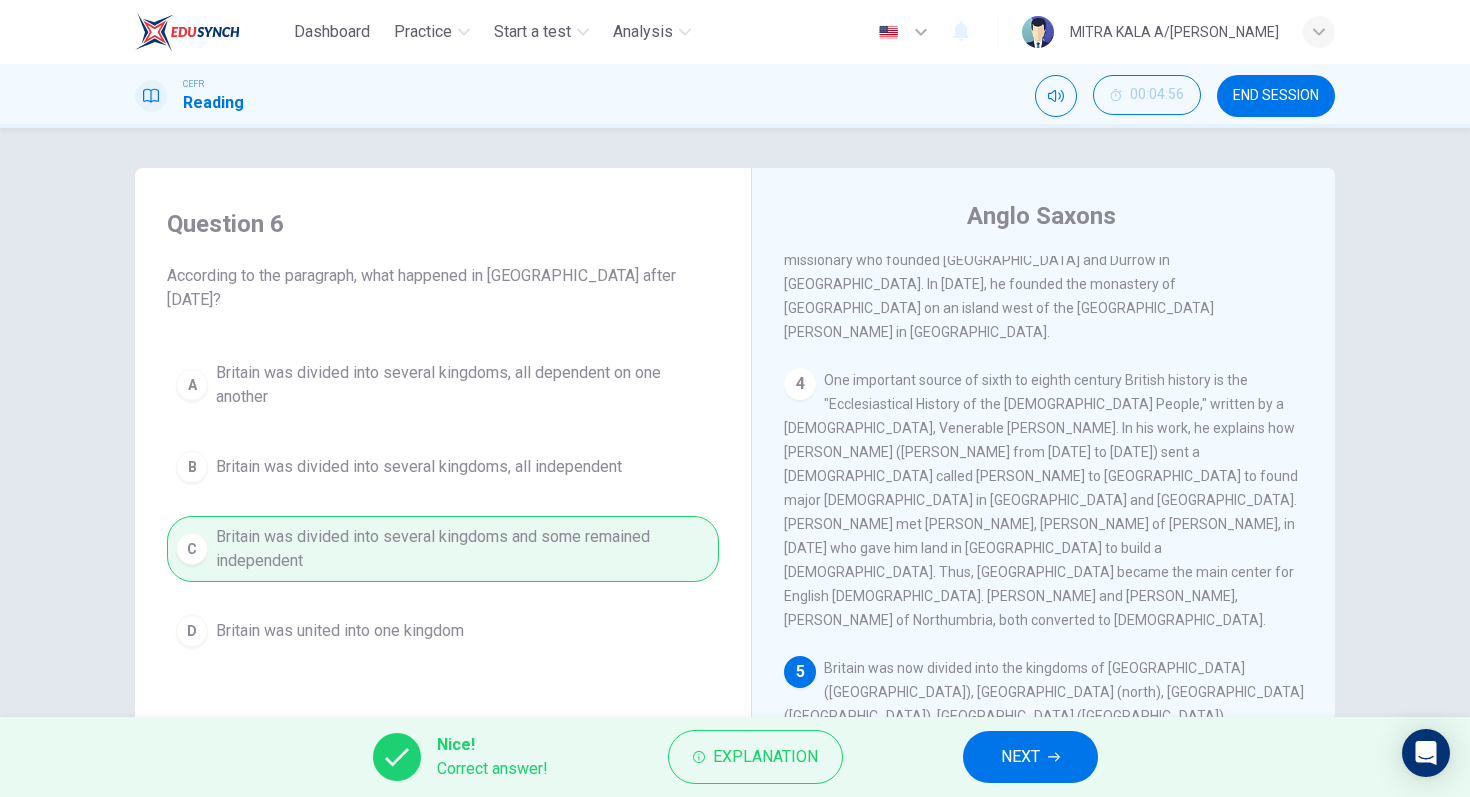 click on "NEXT" at bounding box center (1020, 757) 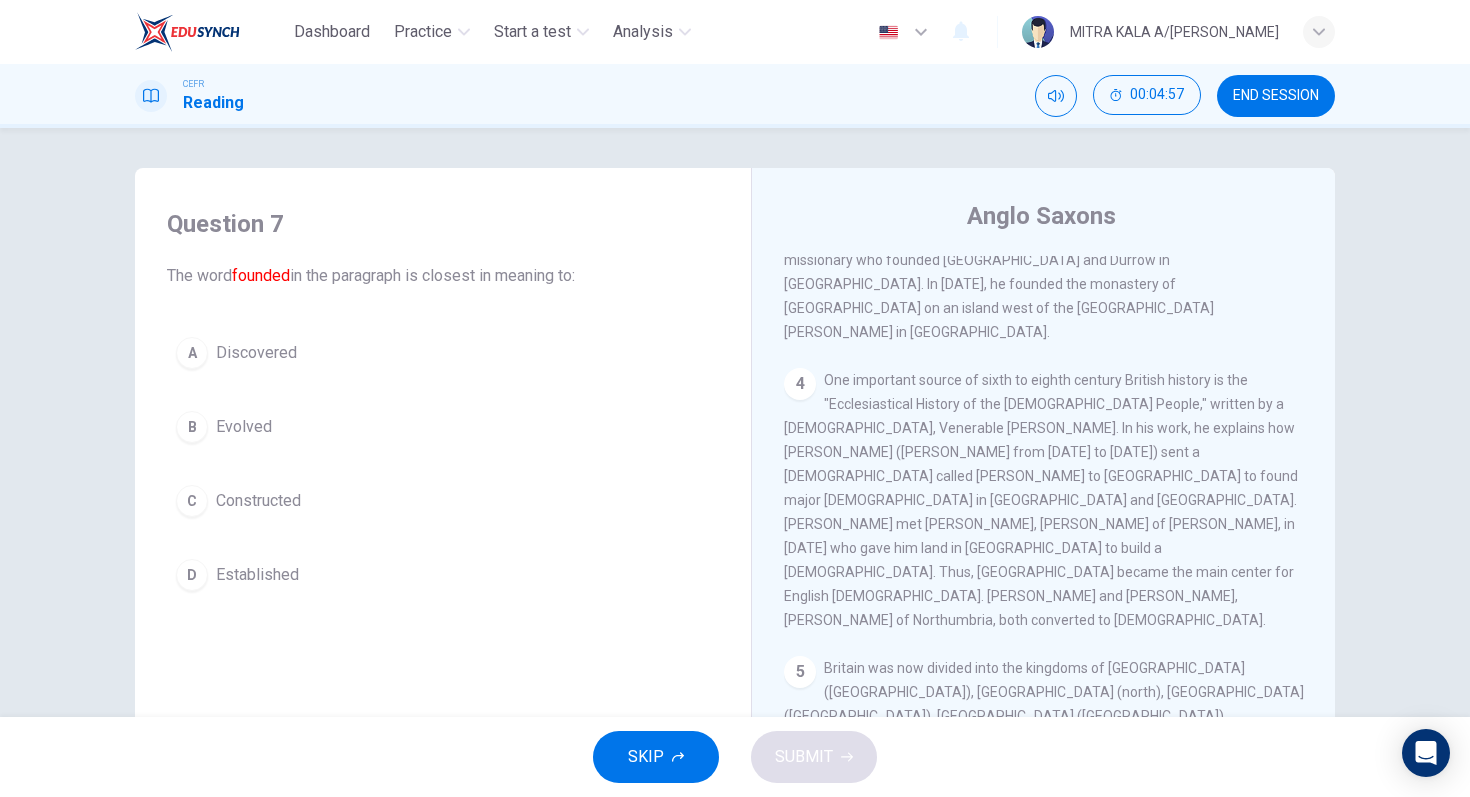 scroll, scrollTop: 811, scrollLeft: 0, axis: vertical 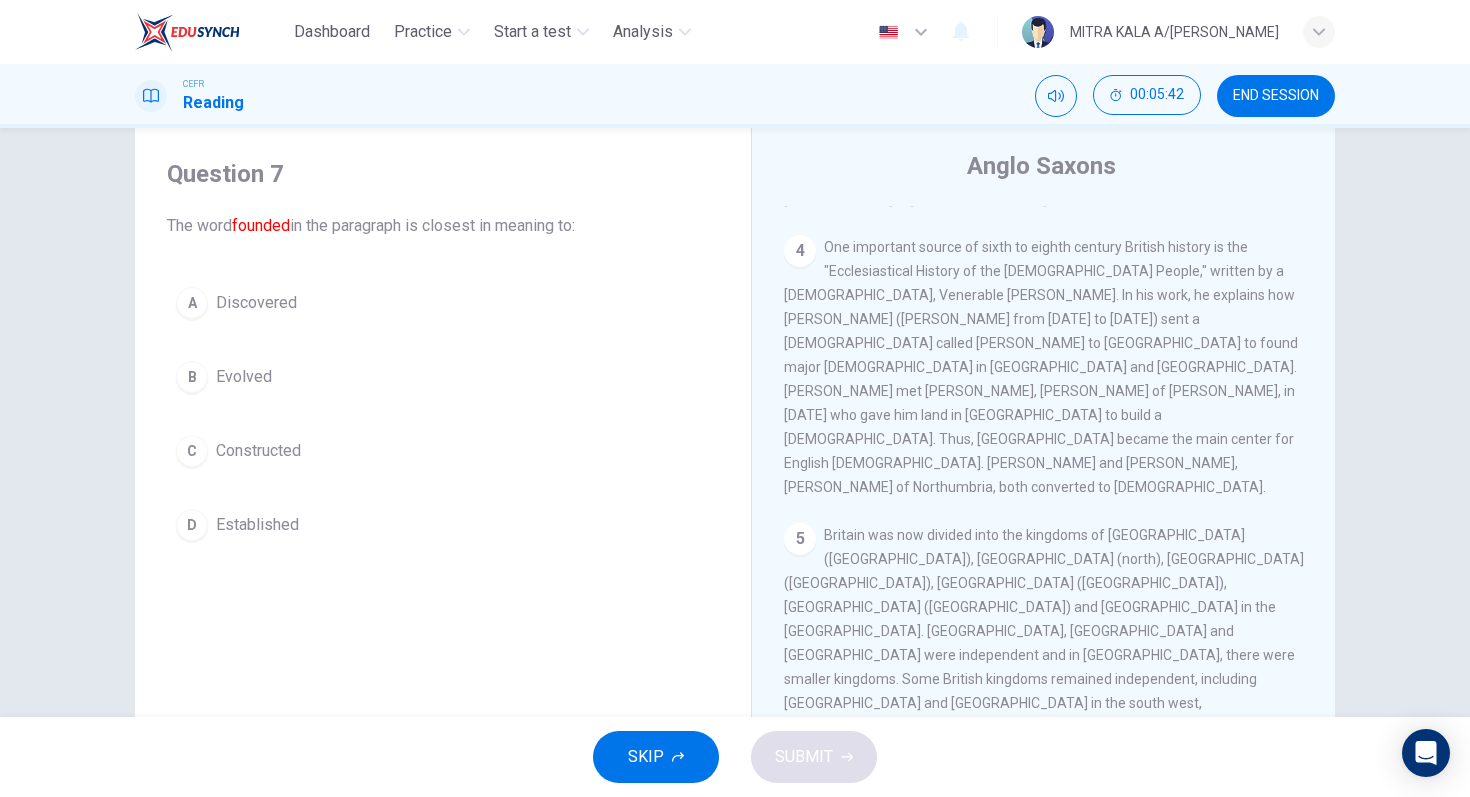 click on "C" at bounding box center [192, 451] 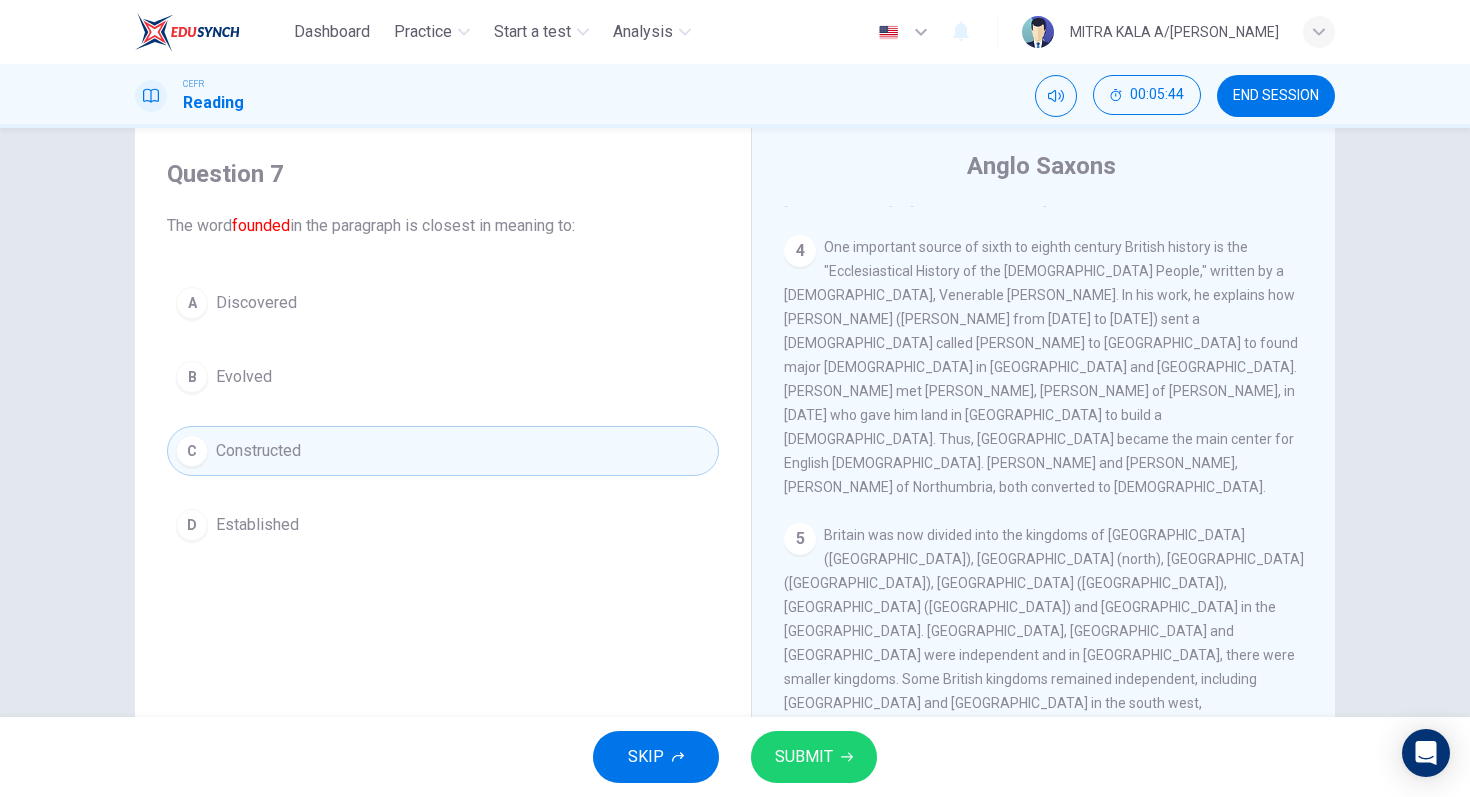 click on "SUBMIT" at bounding box center [814, 757] 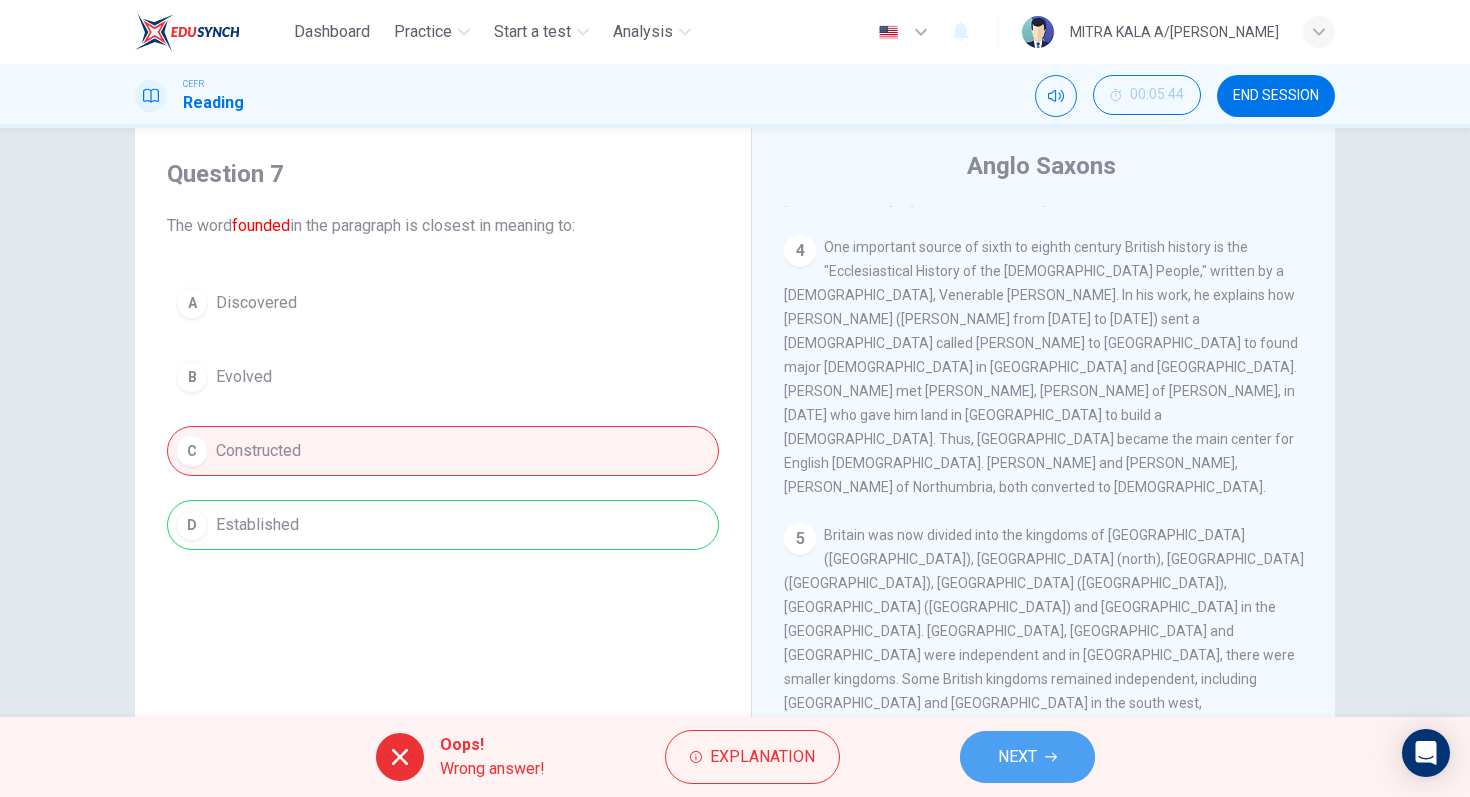 click on "NEXT" at bounding box center (1027, 757) 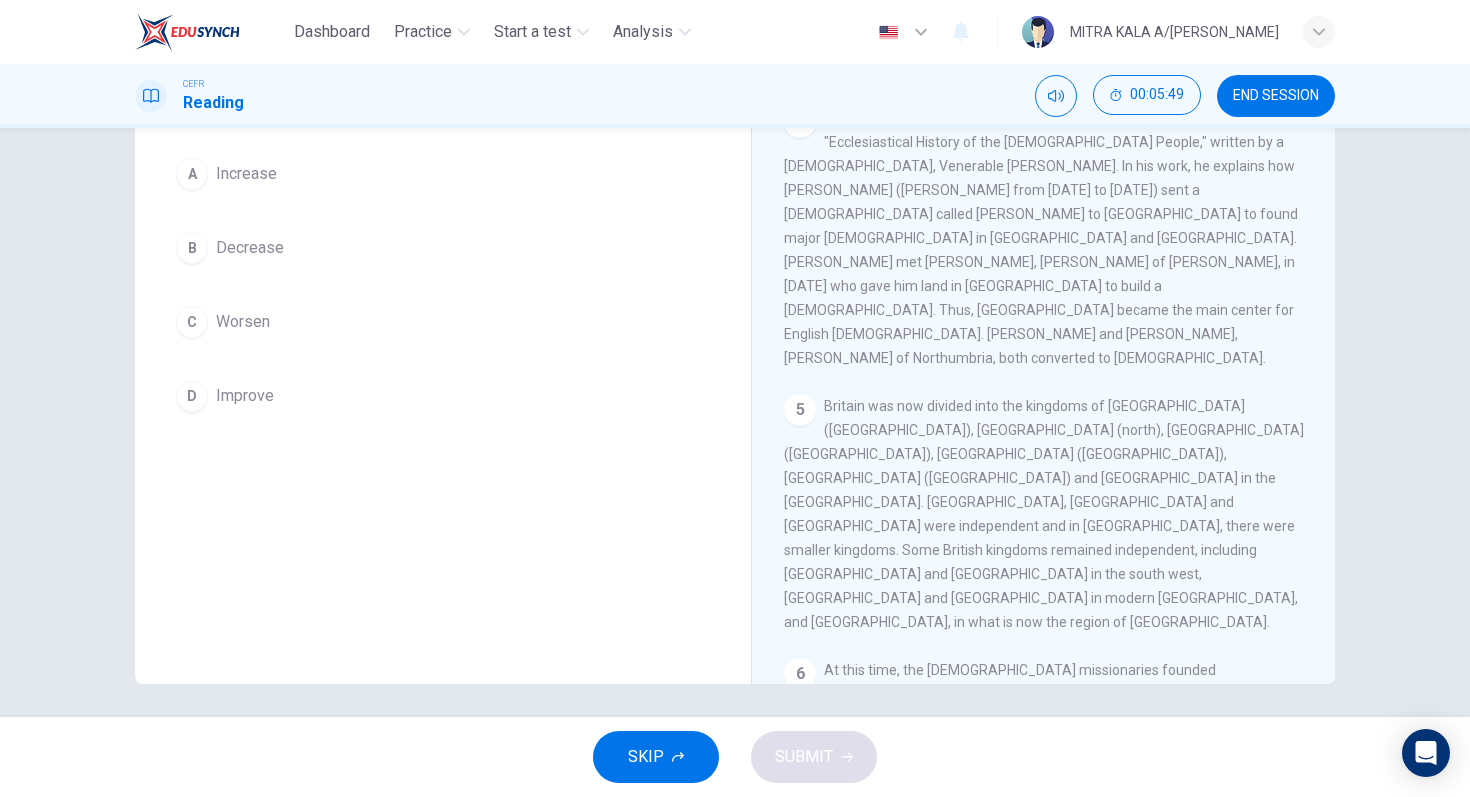 scroll, scrollTop: 186, scrollLeft: 0, axis: vertical 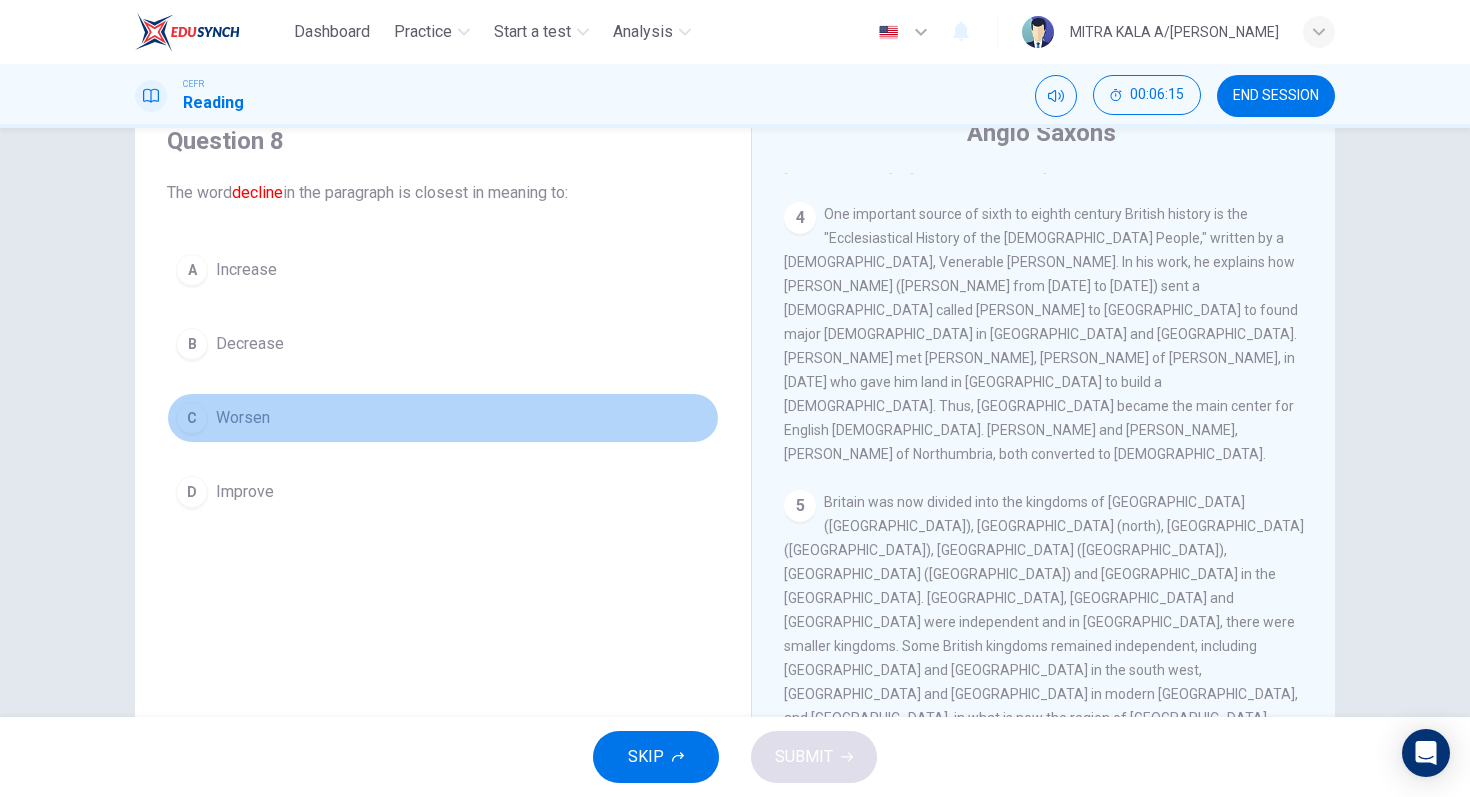 click on "C" at bounding box center (192, 418) 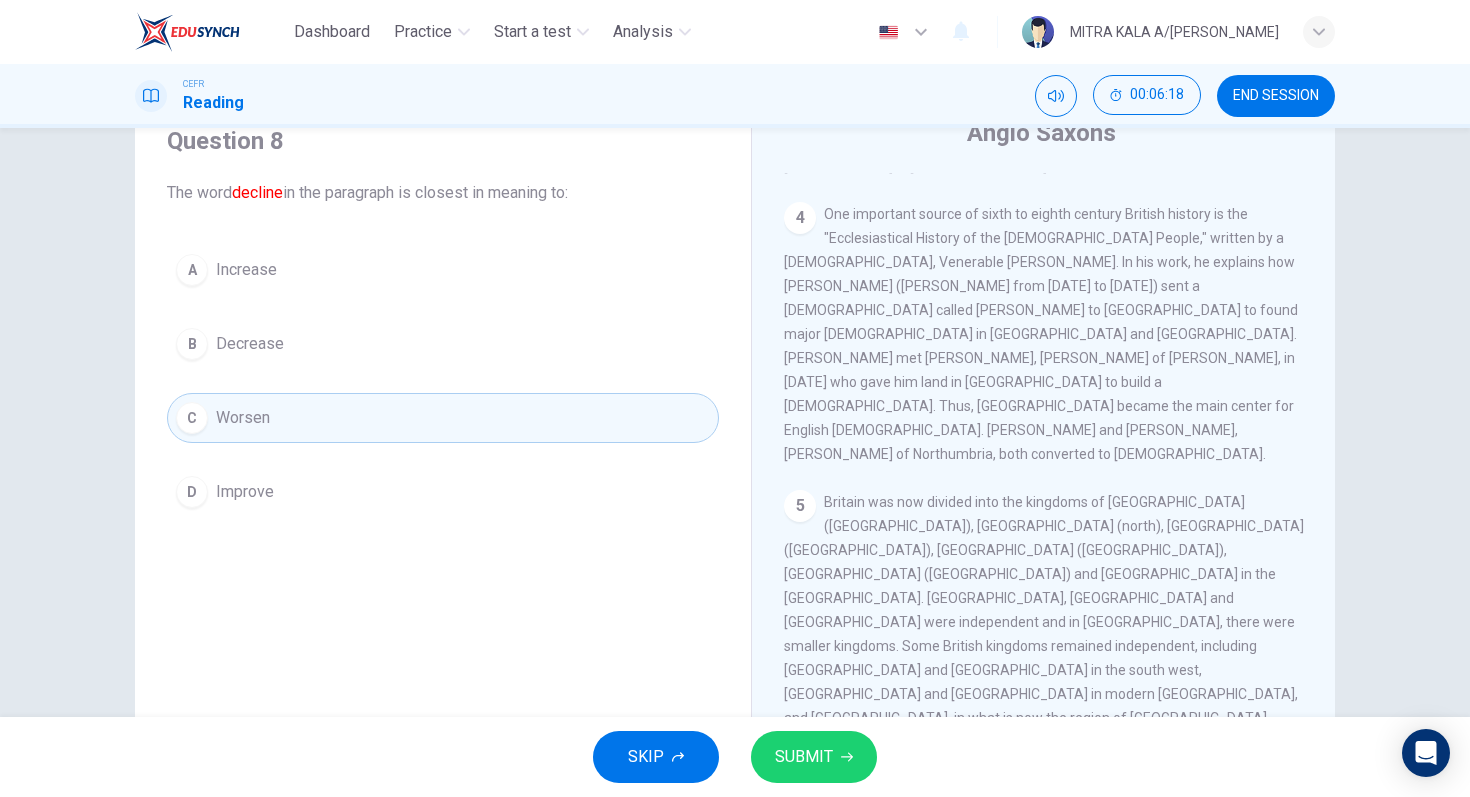 click on "SUBMIT" at bounding box center [804, 757] 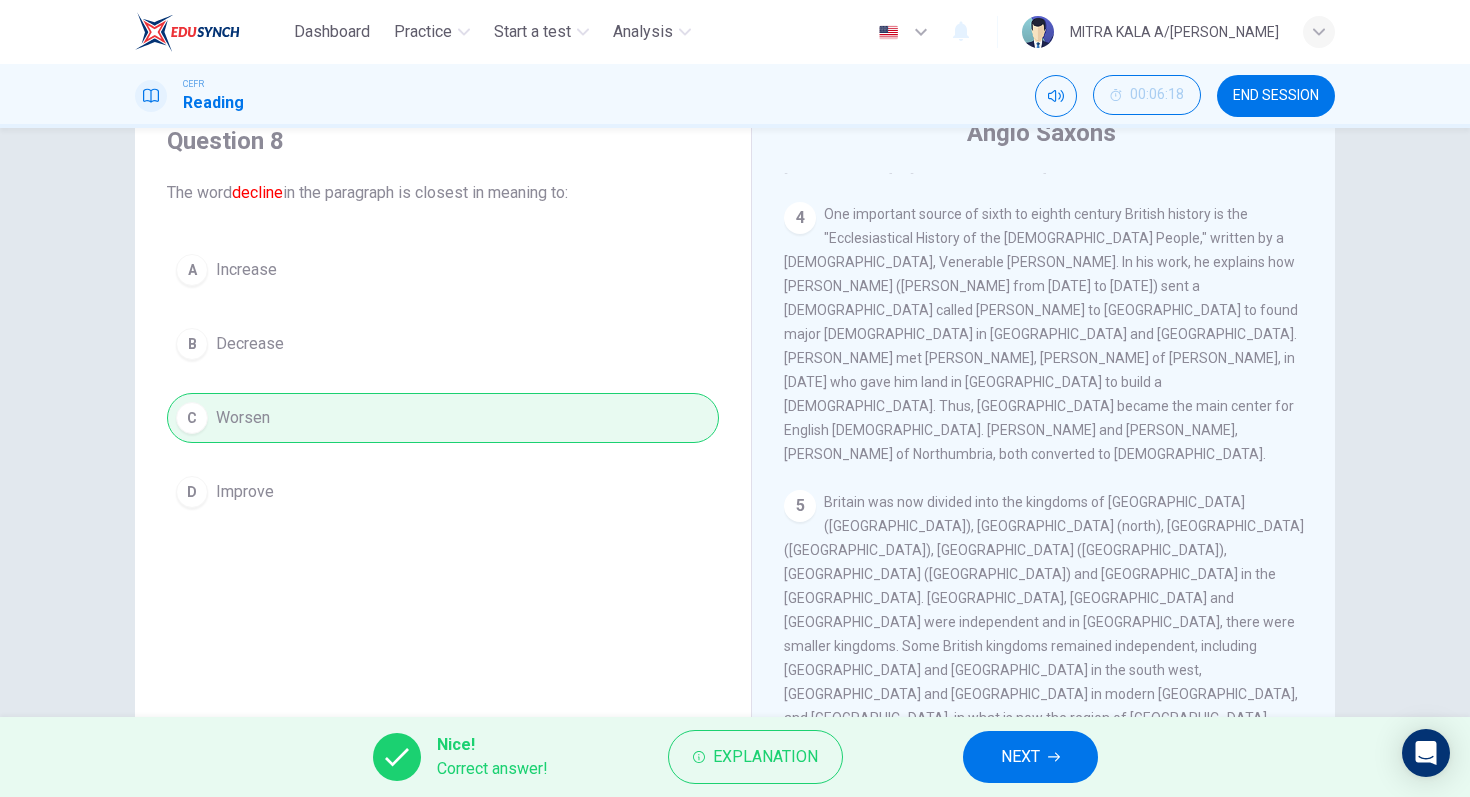click on "NEXT" at bounding box center [1020, 757] 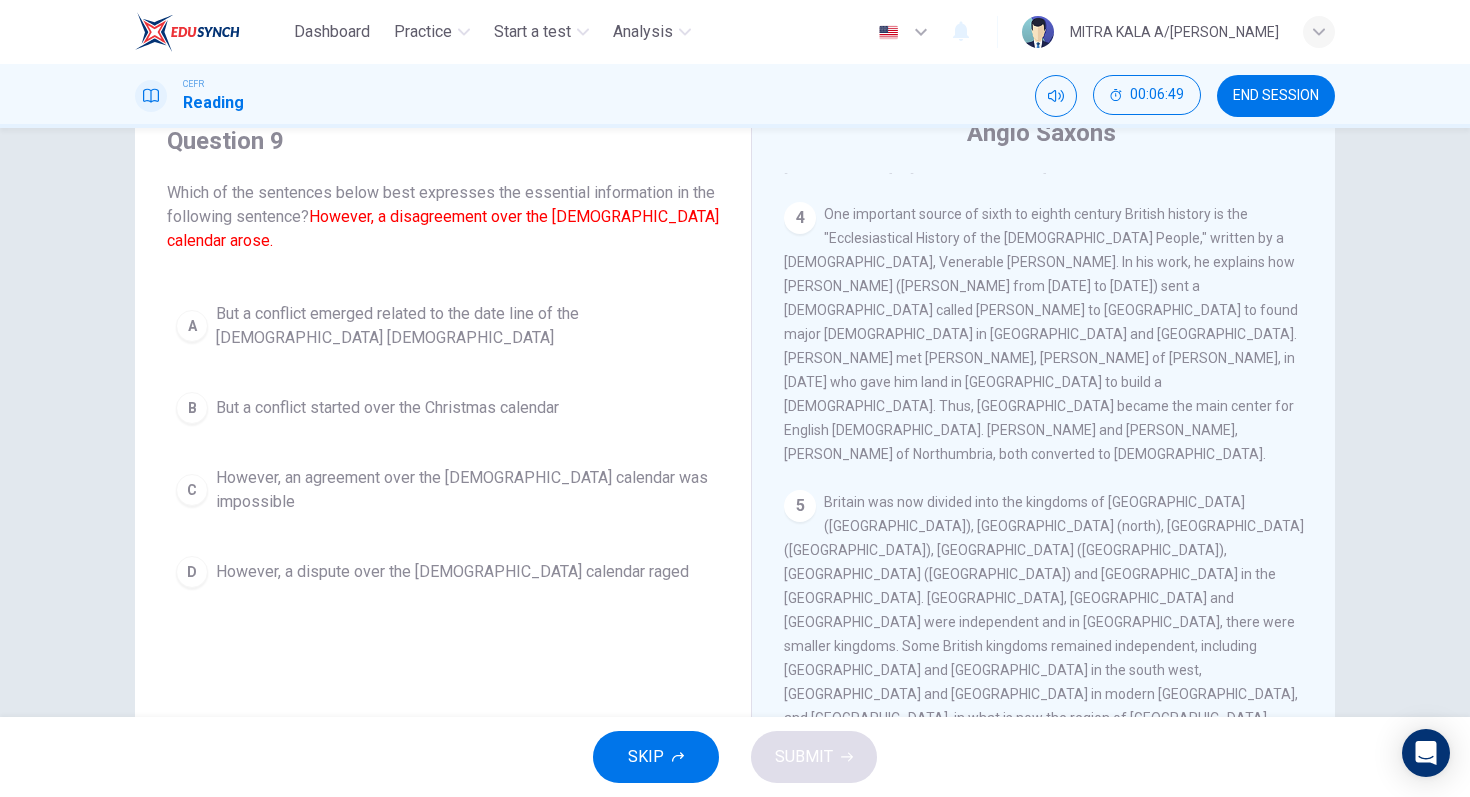 click on "D" at bounding box center [192, 572] 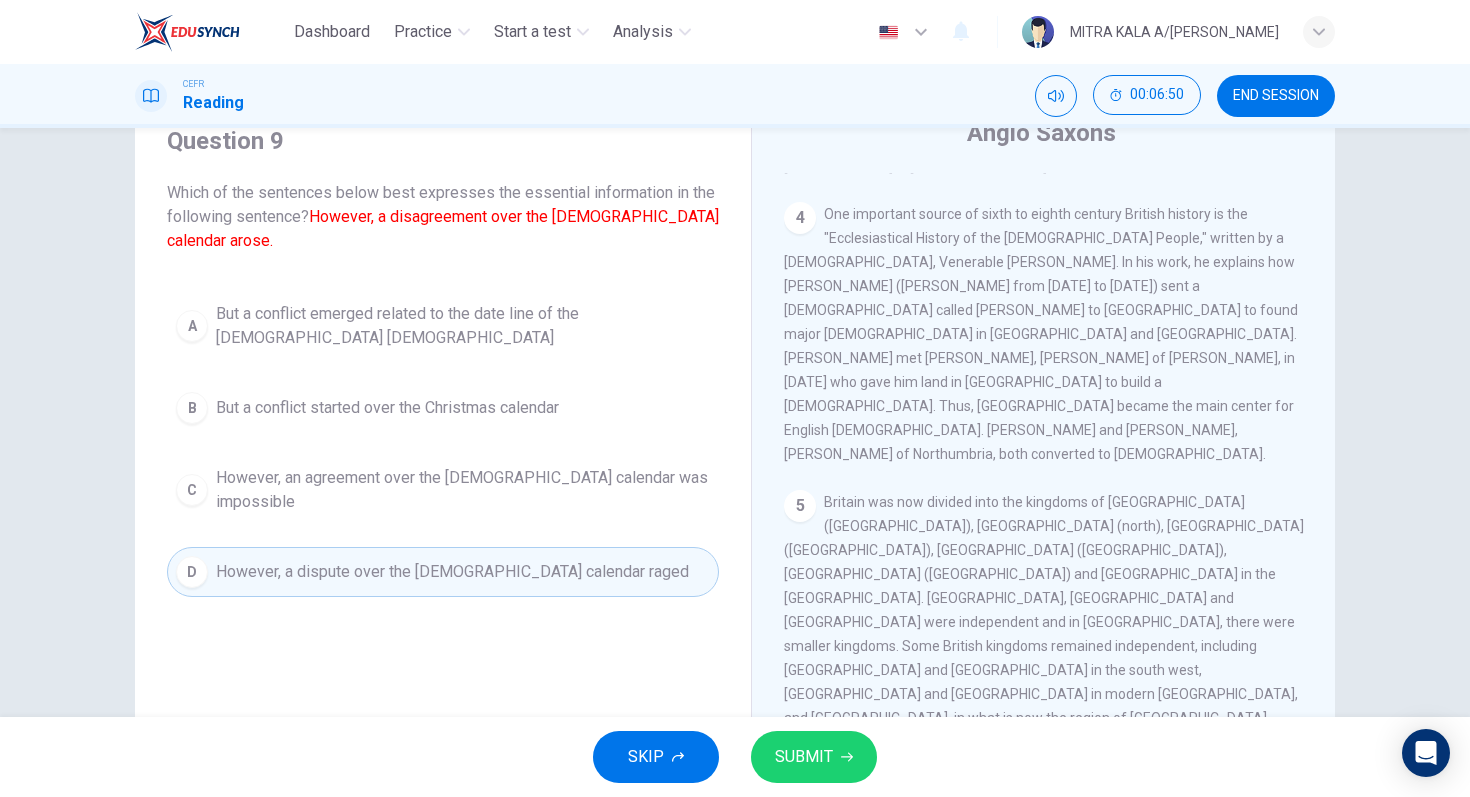 click on "SUBMIT" at bounding box center (804, 757) 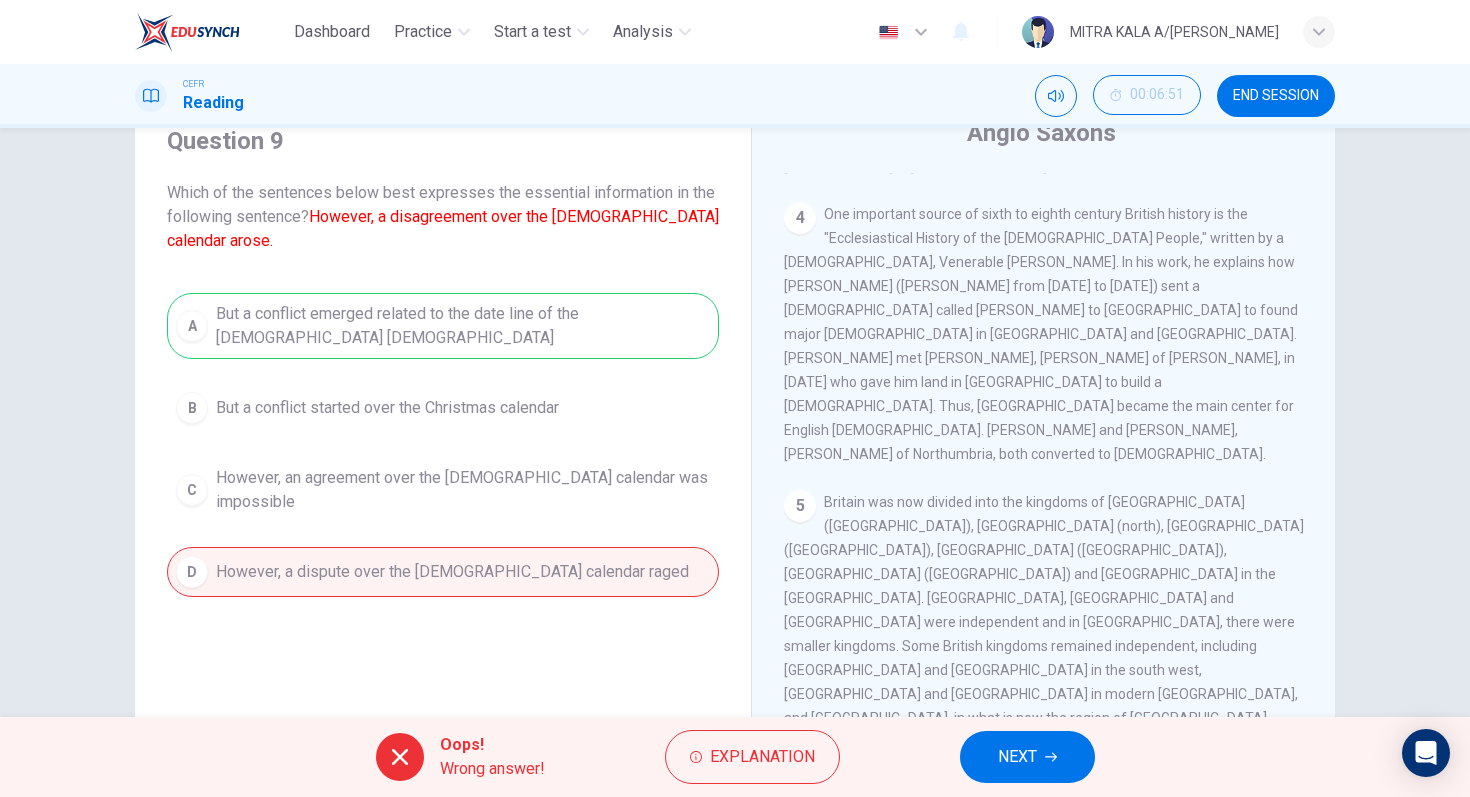click on "NEXT" at bounding box center [1017, 757] 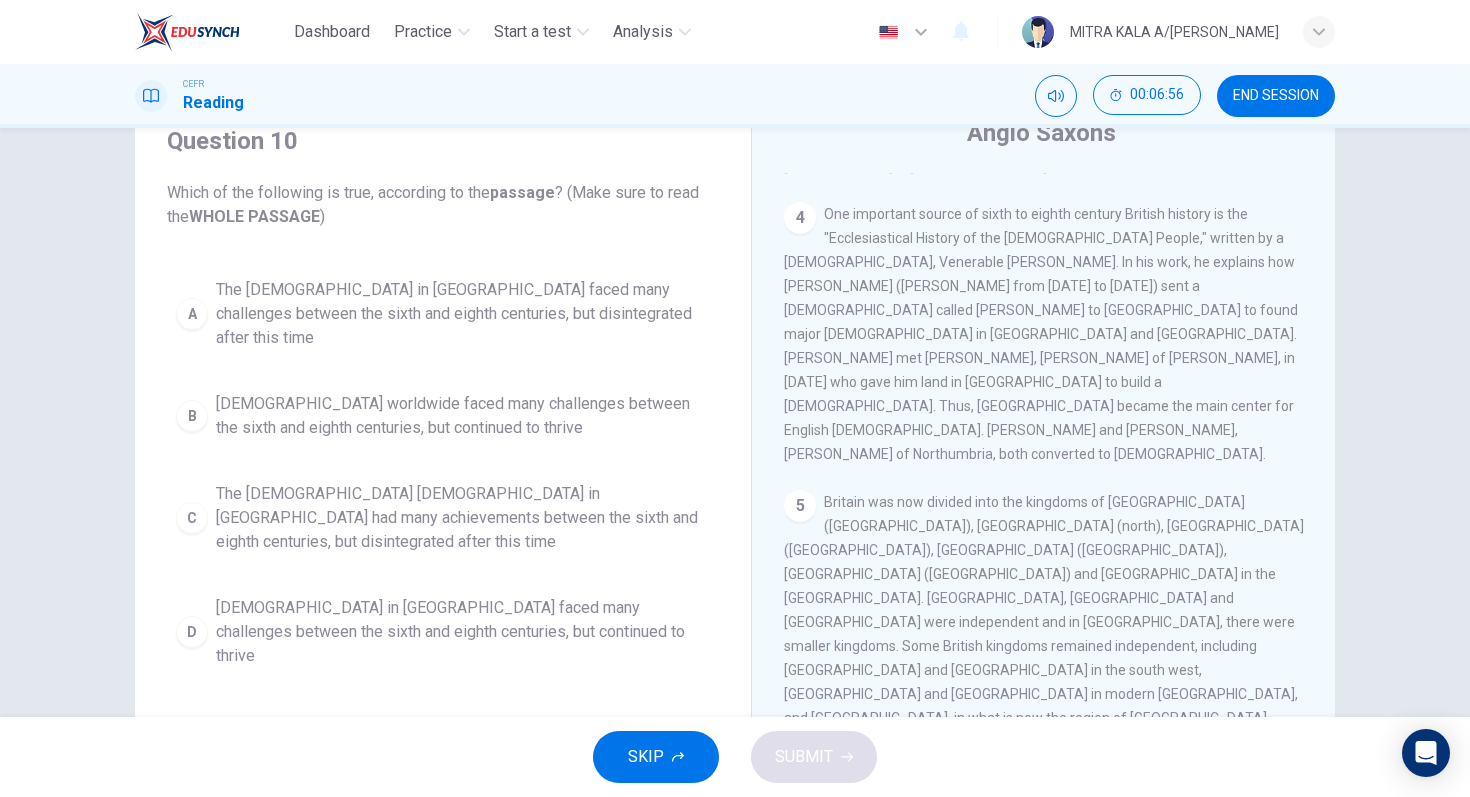 scroll, scrollTop: 186, scrollLeft: 0, axis: vertical 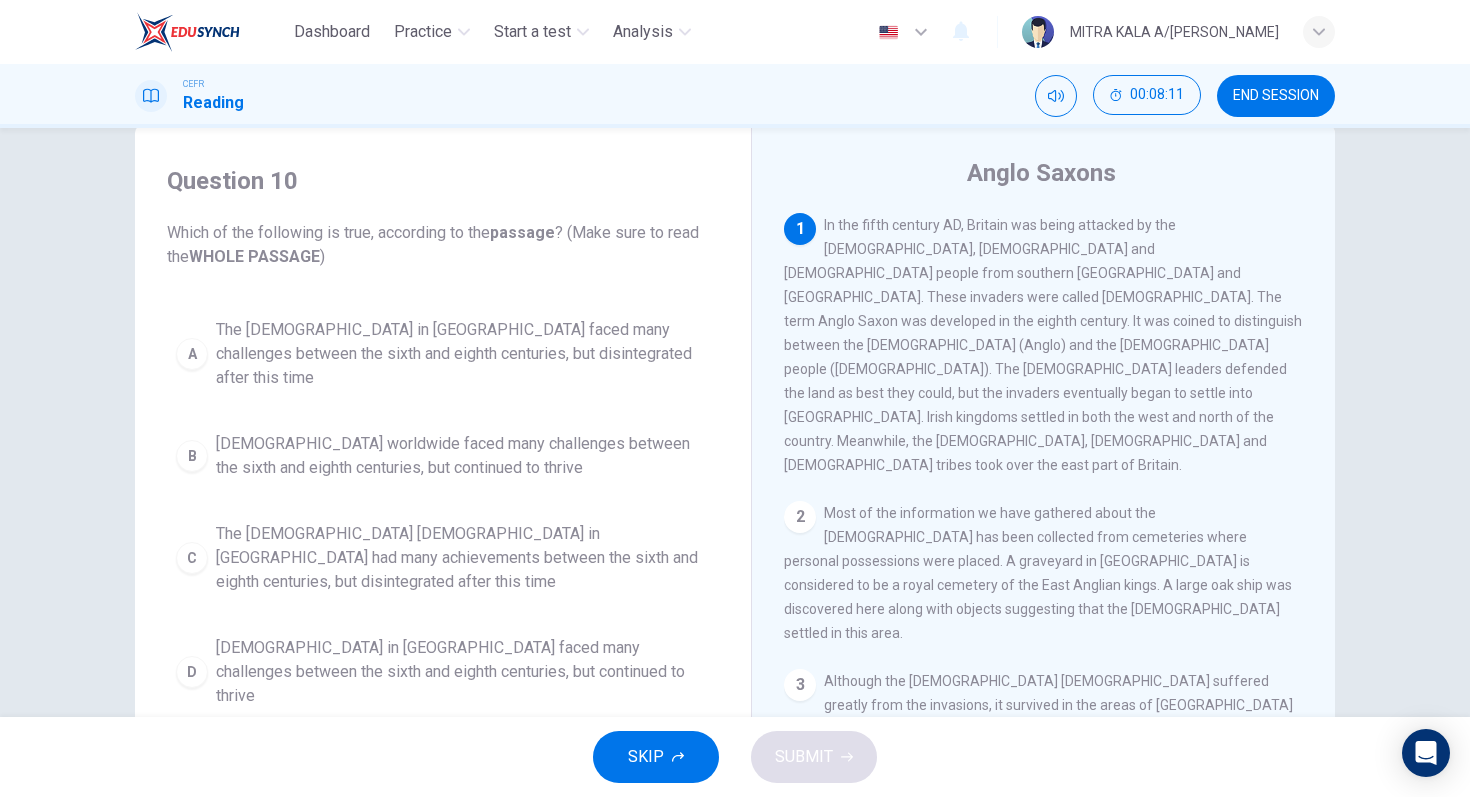 click on "D" at bounding box center [192, 672] 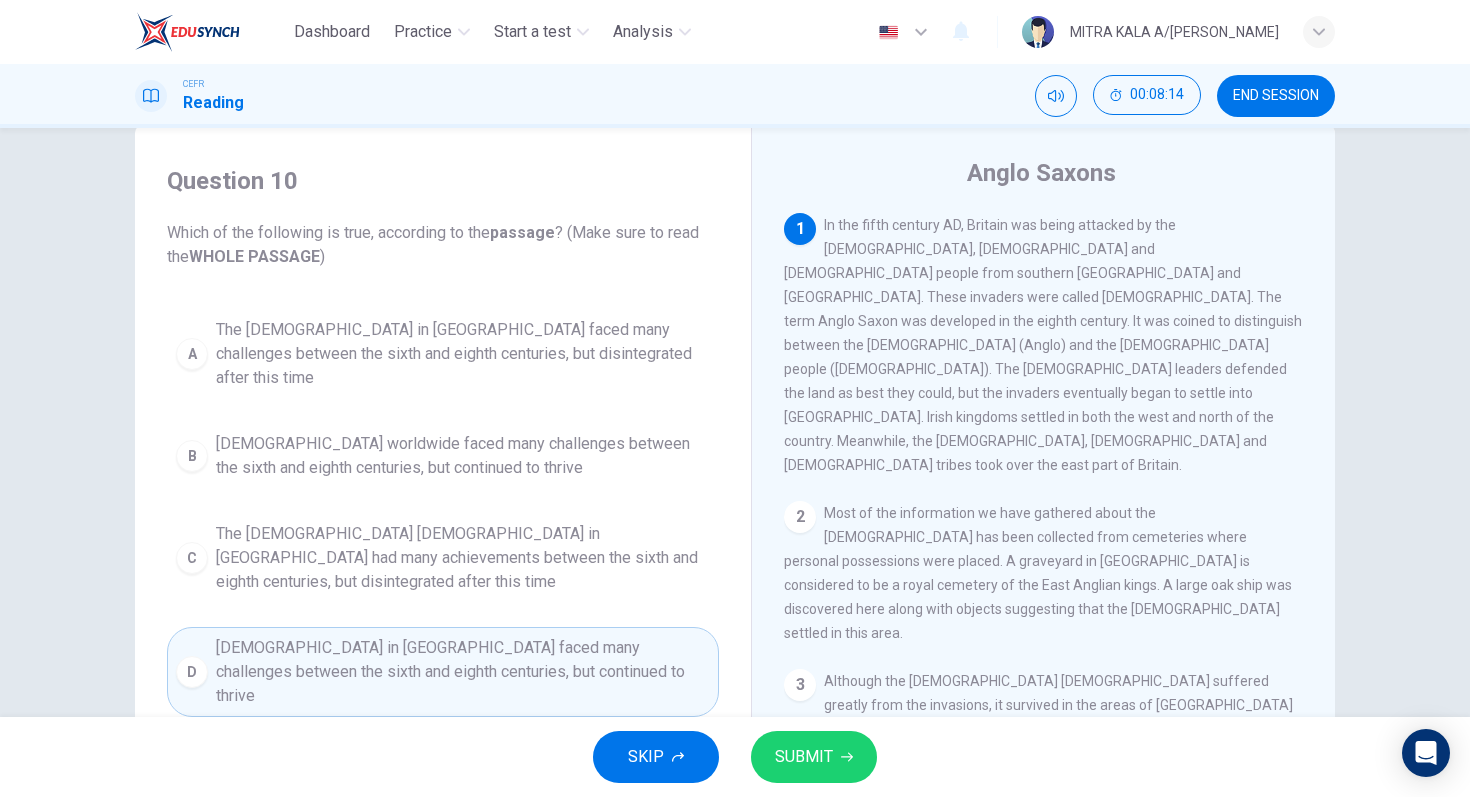 click on "SUBMIT" at bounding box center (814, 757) 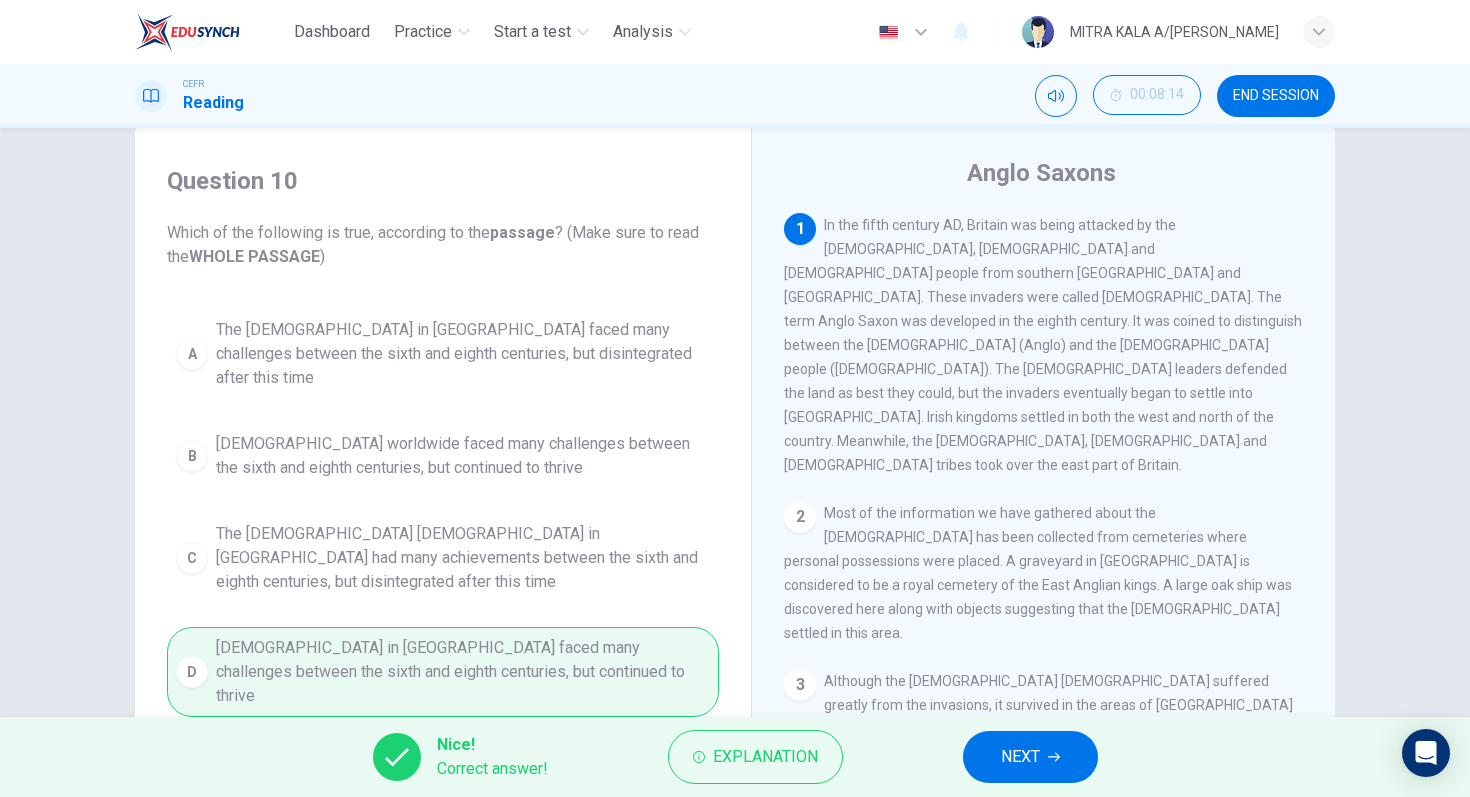 click on "NEXT" at bounding box center [1030, 757] 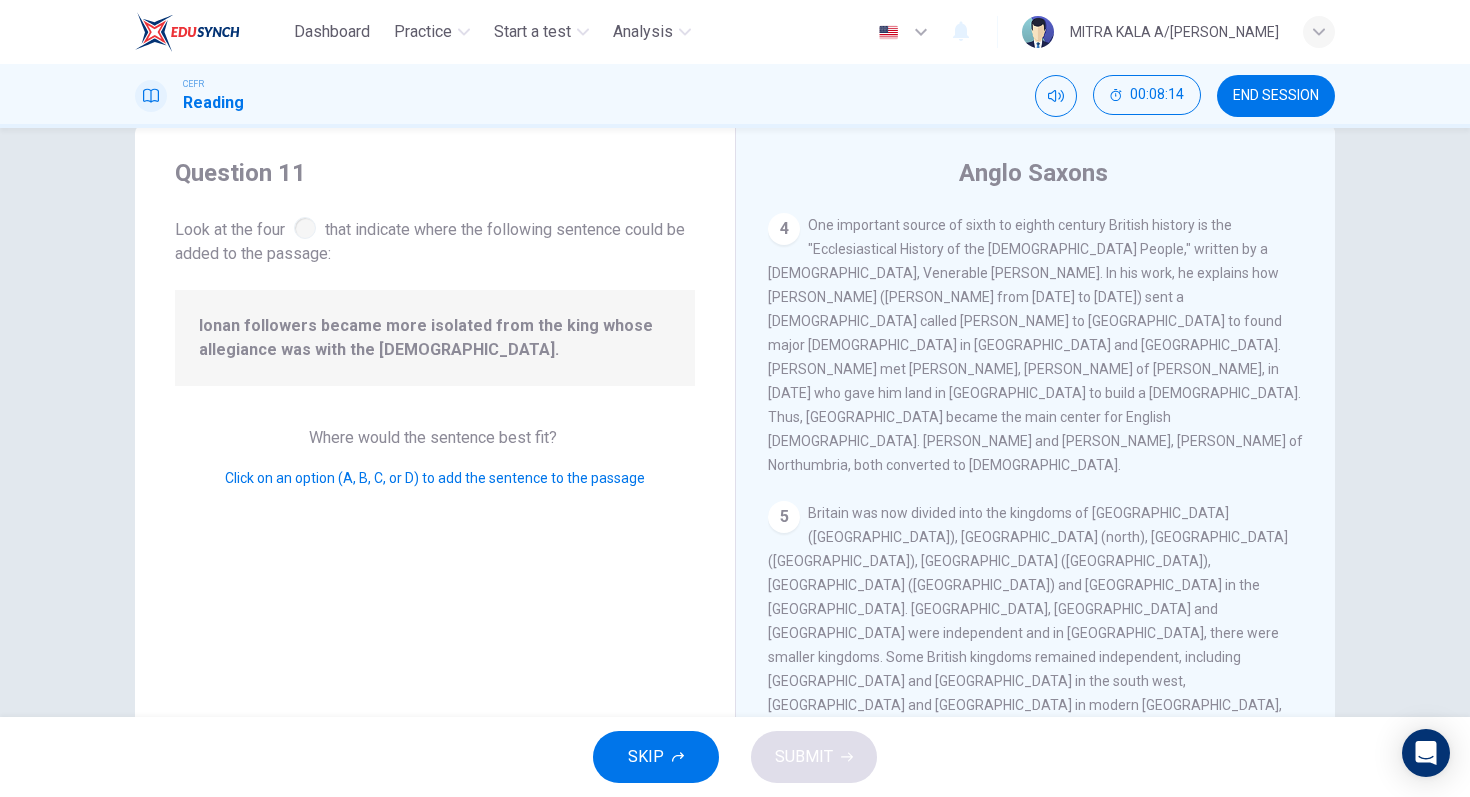 scroll, scrollTop: 810, scrollLeft: 0, axis: vertical 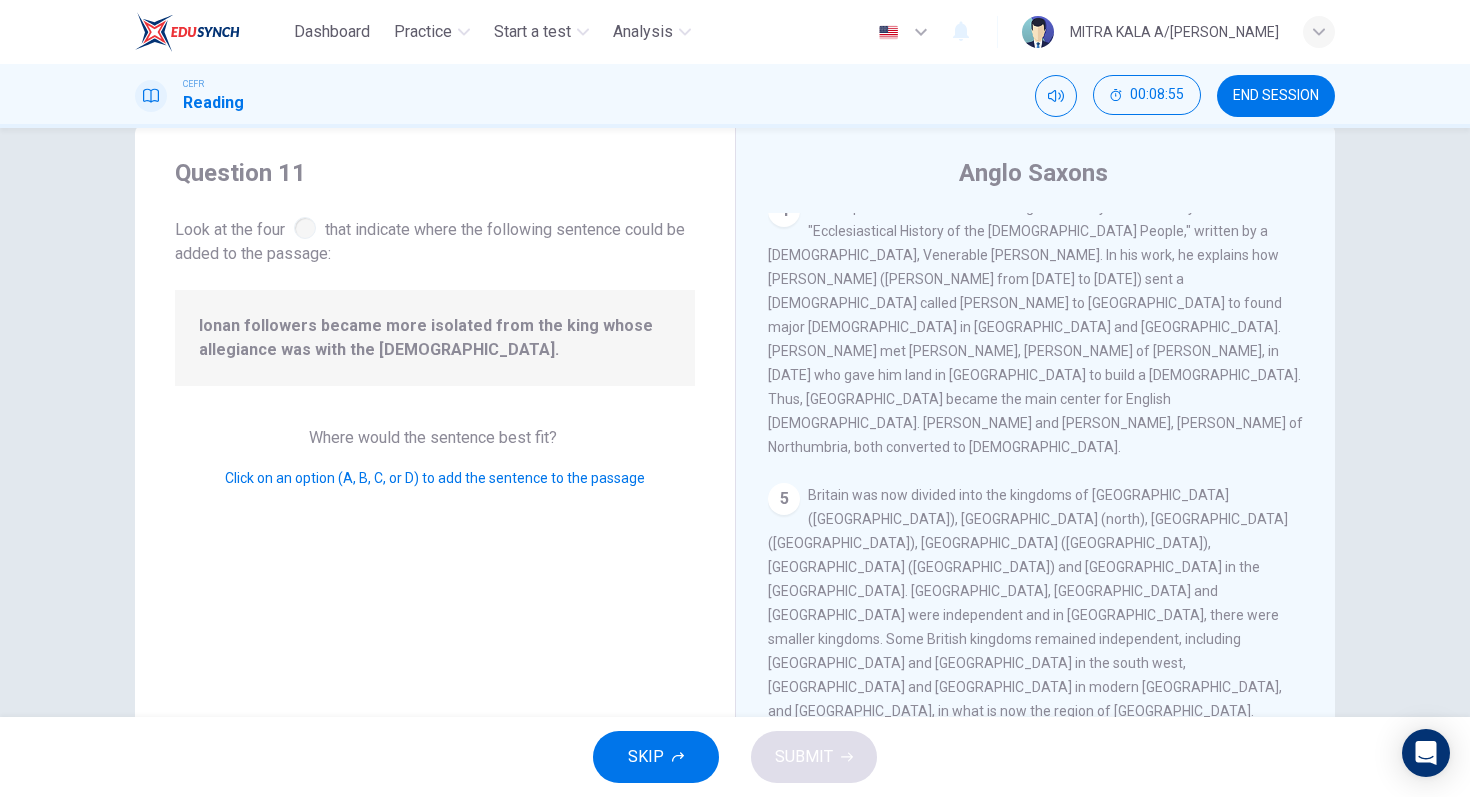 click at bounding box center [1254, 877] 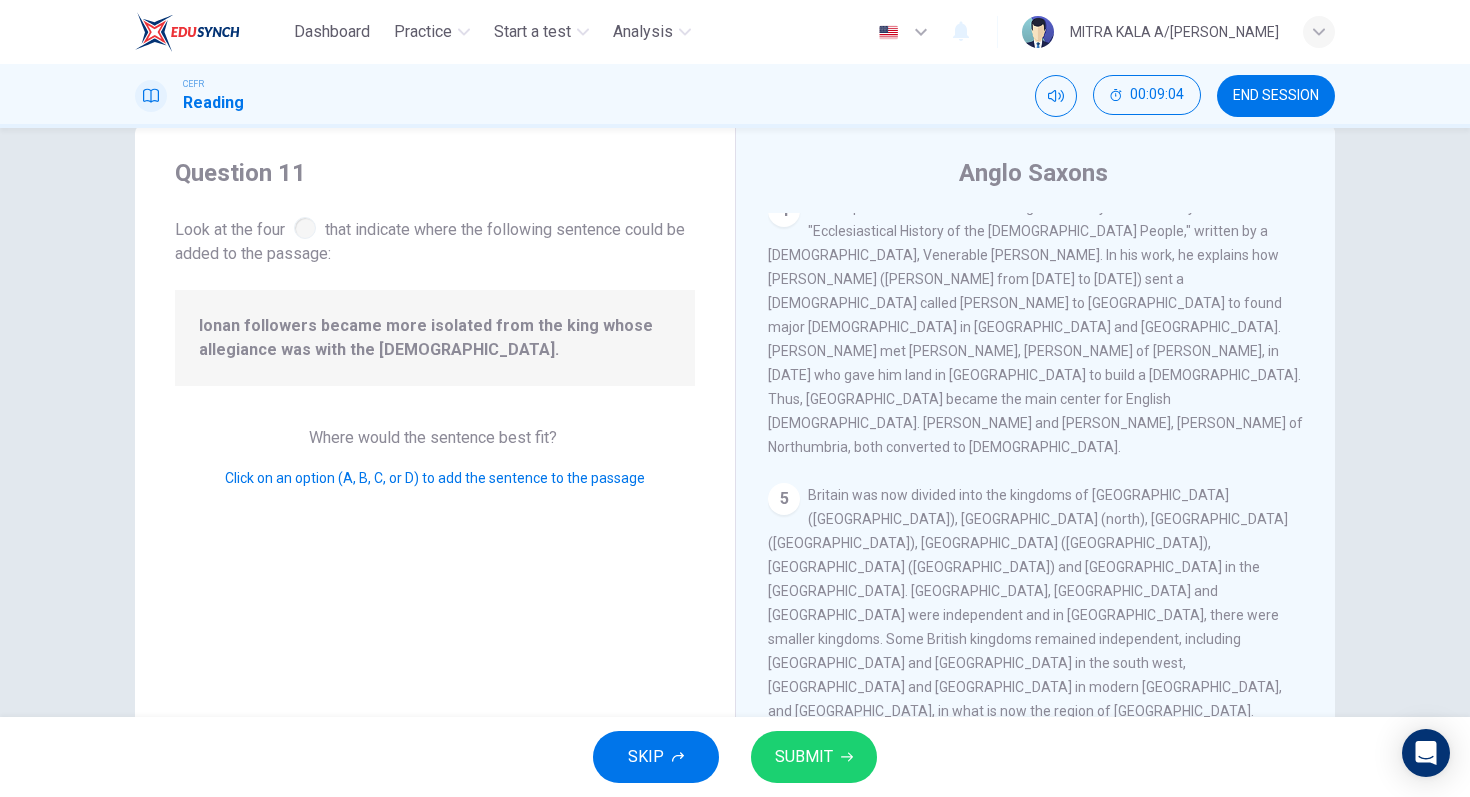 click on "SUBMIT" at bounding box center (804, 757) 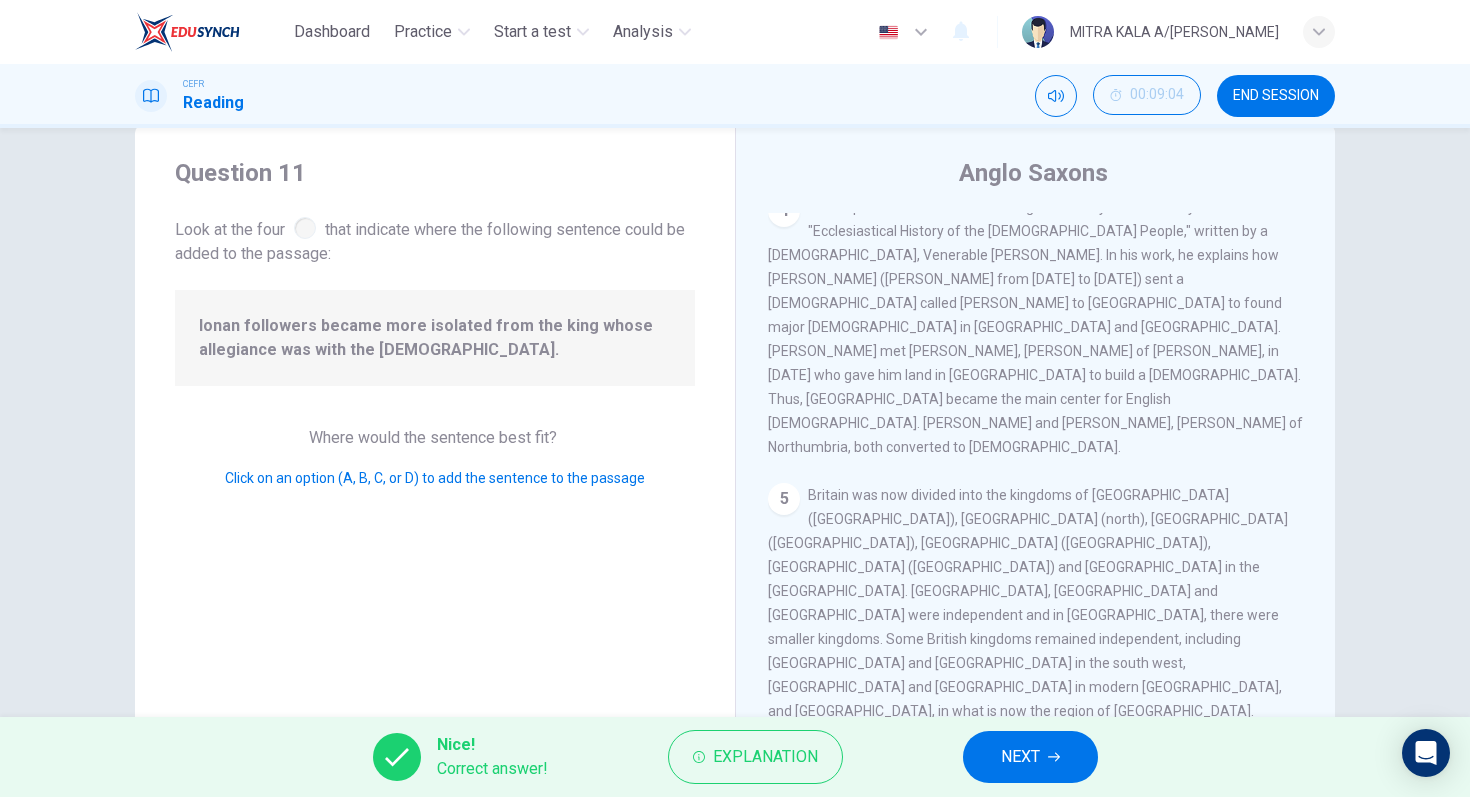 click on "NEXT" at bounding box center (1020, 757) 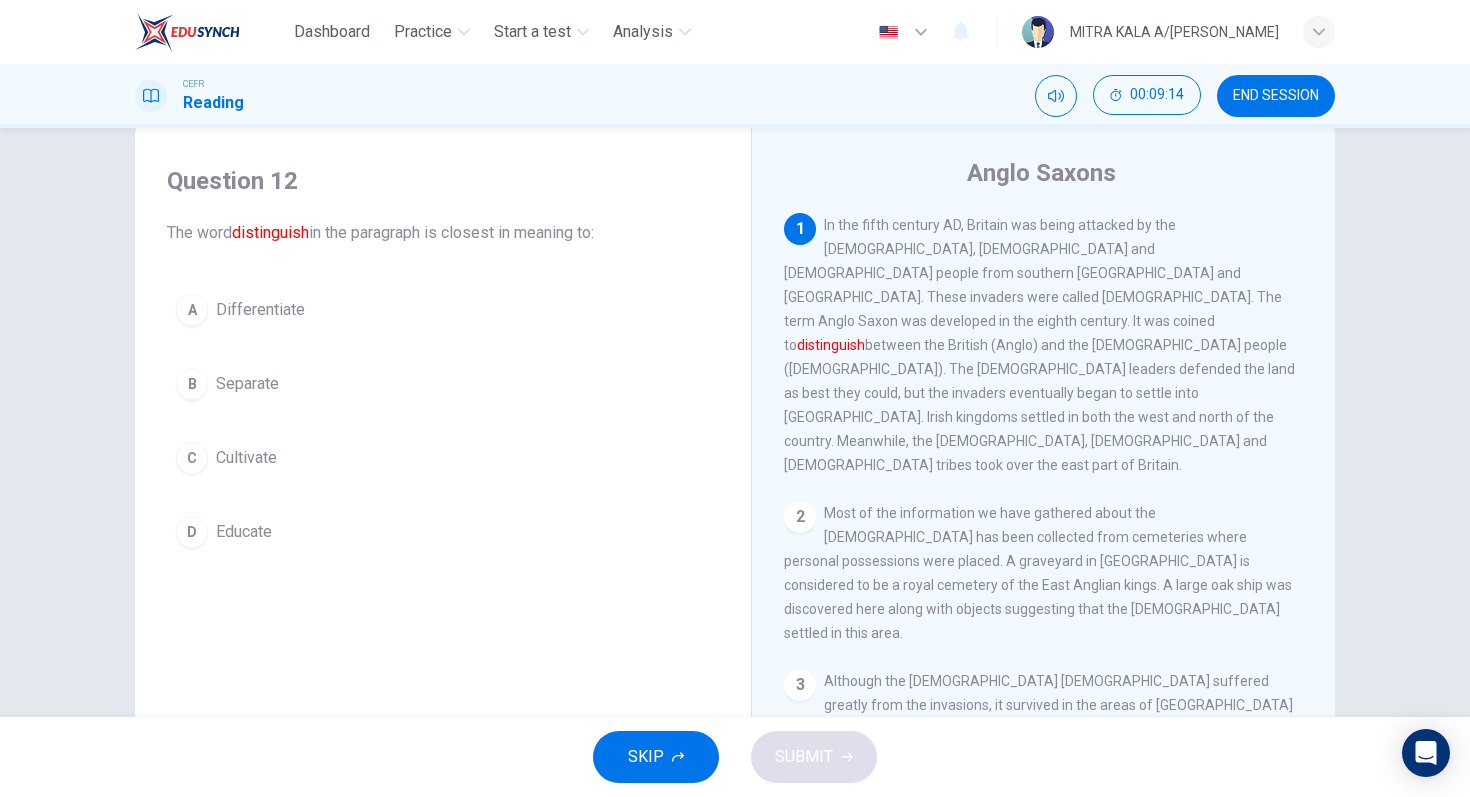 click on "A" at bounding box center [192, 310] 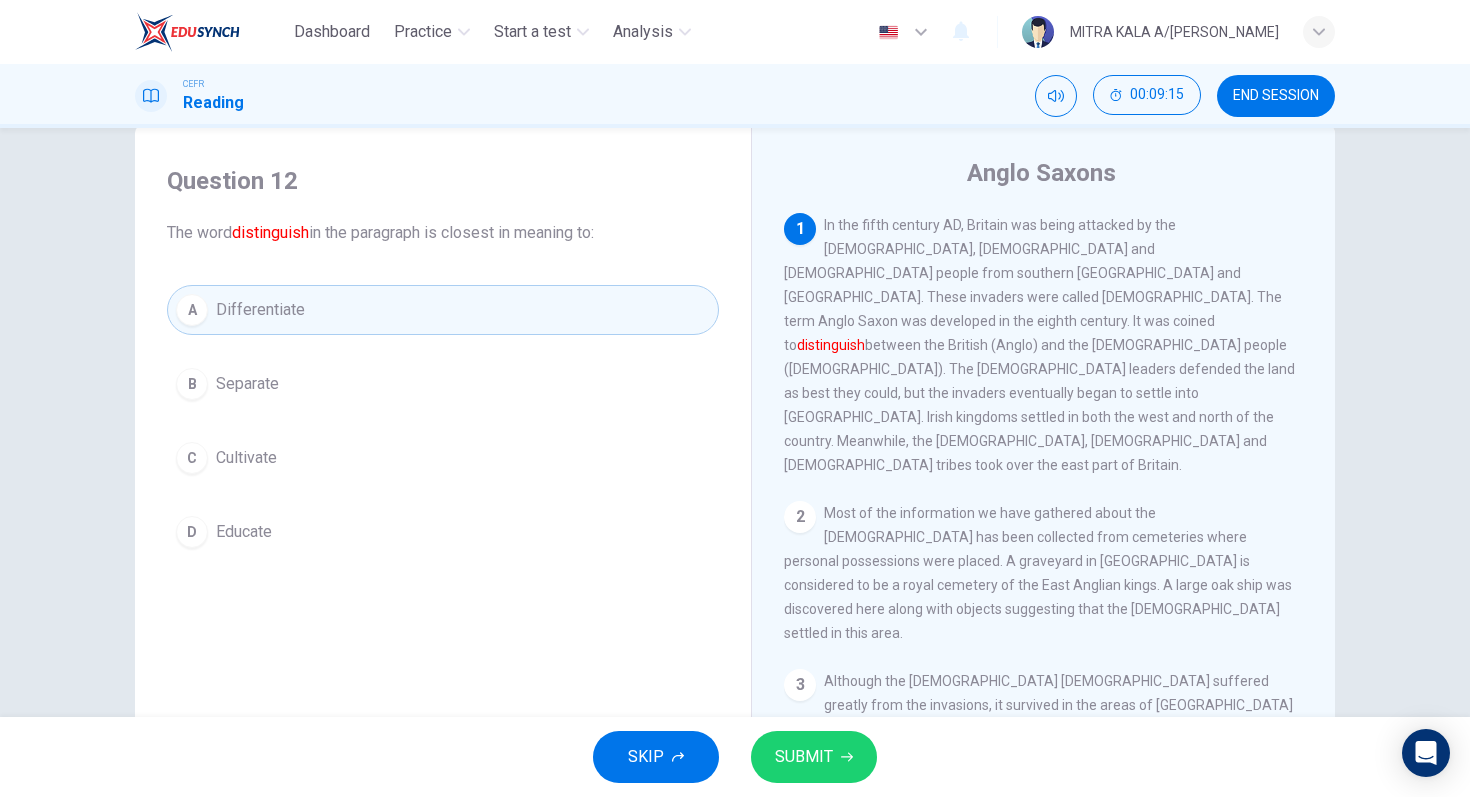 click on "SUBMIT" at bounding box center [814, 757] 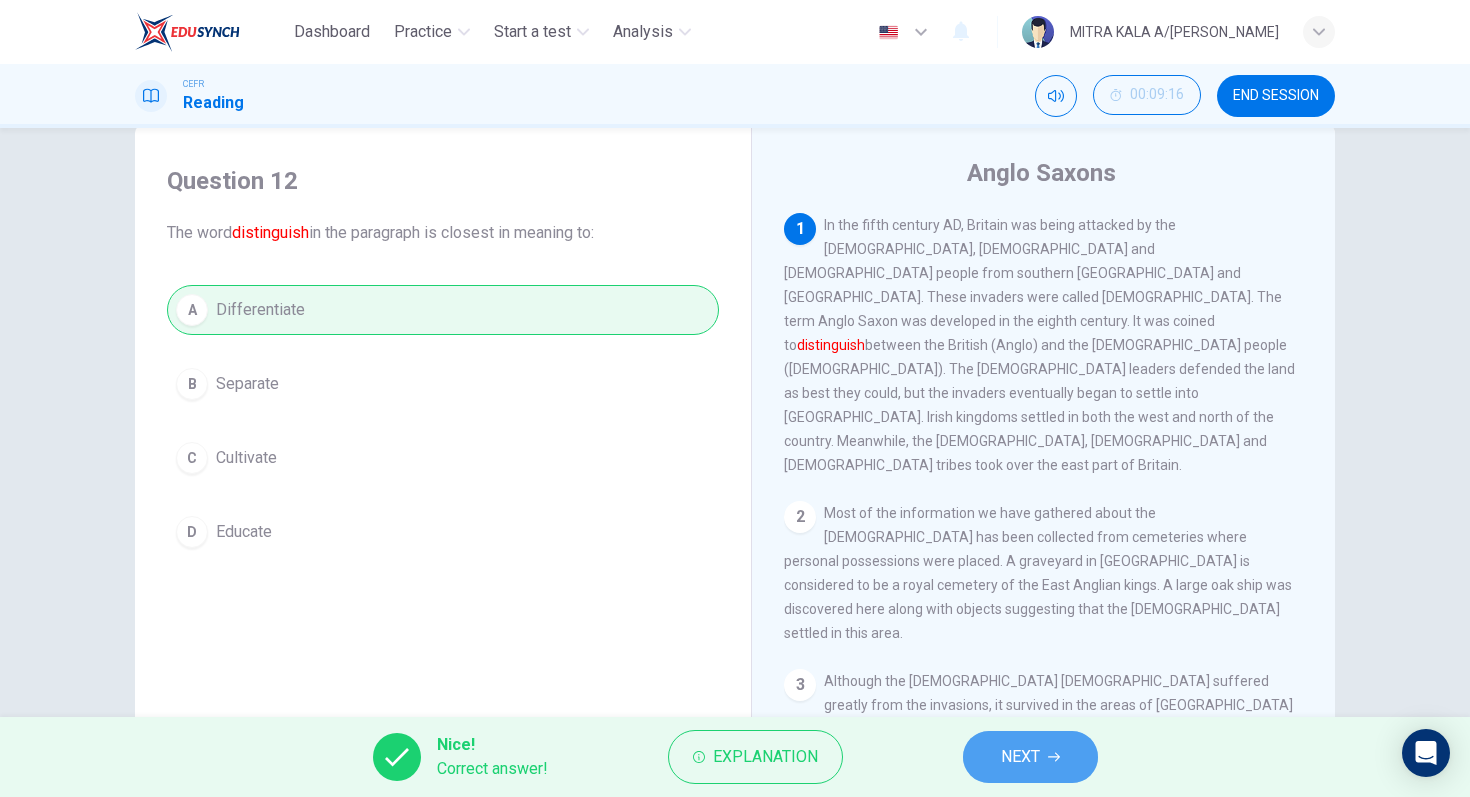 click 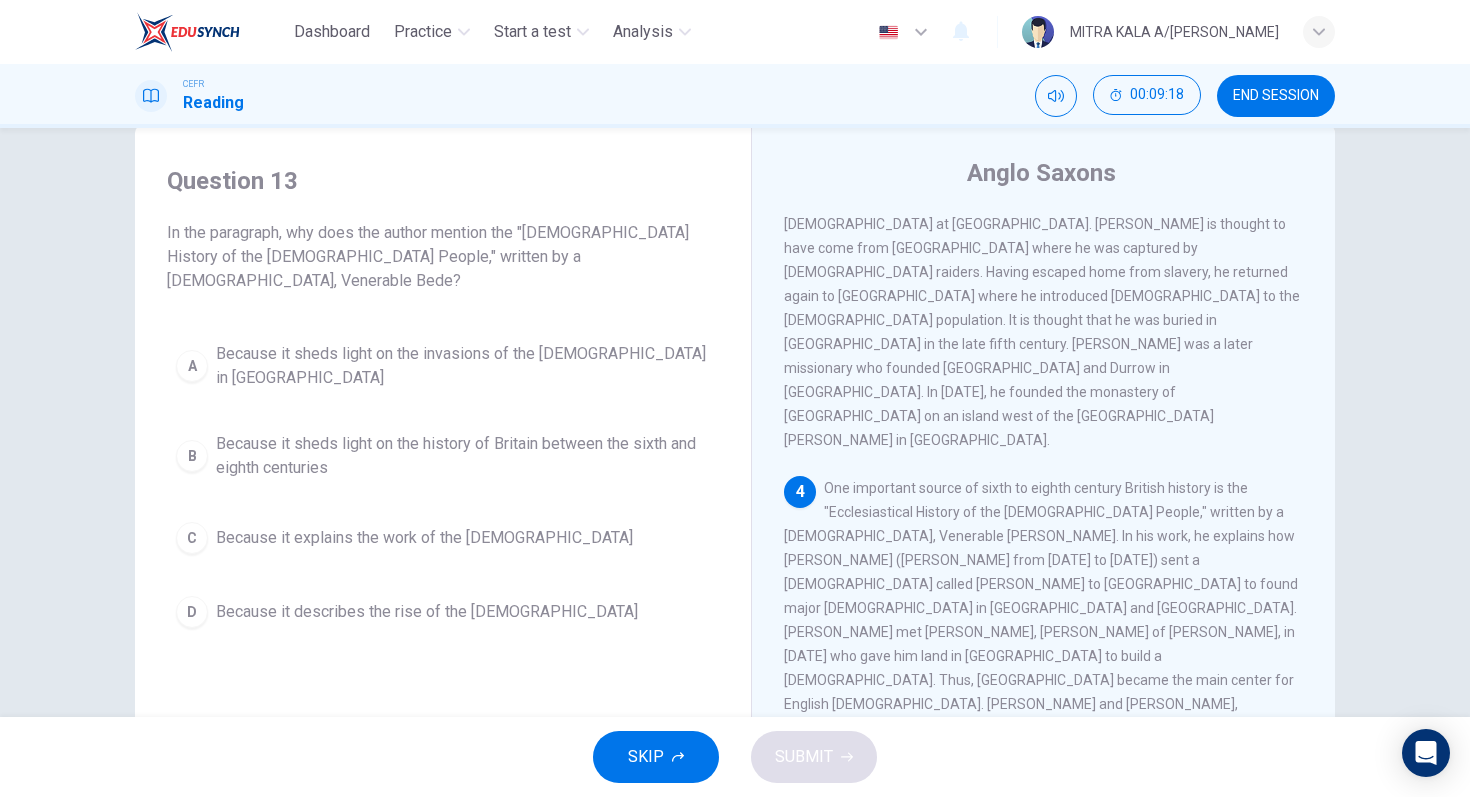 scroll, scrollTop: 562, scrollLeft: 0, axis: vertical 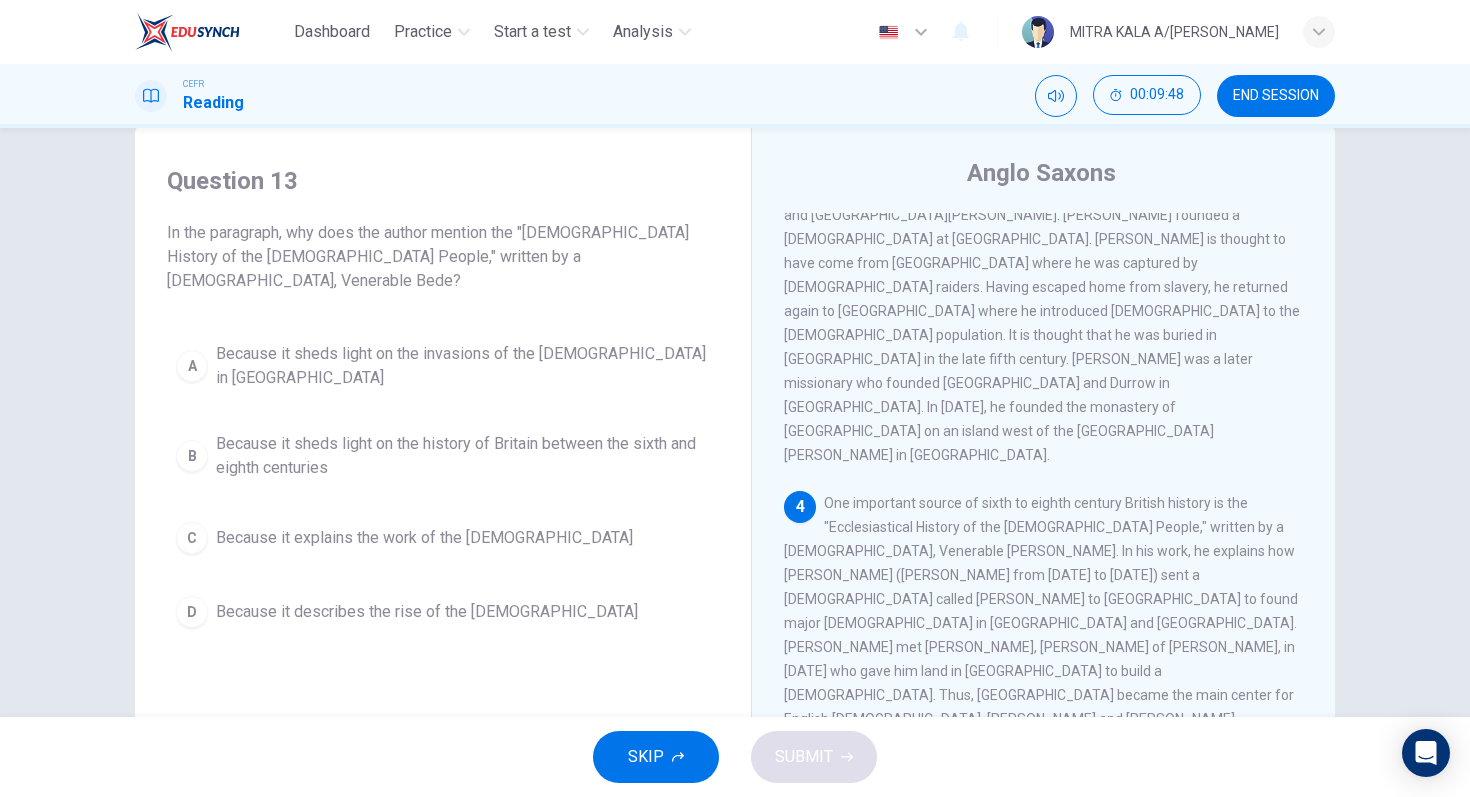 drag, startPoint x: 1045, startPoint y: 287, endPoint x: 1147, endPoint y: 284, distance: 102.044106 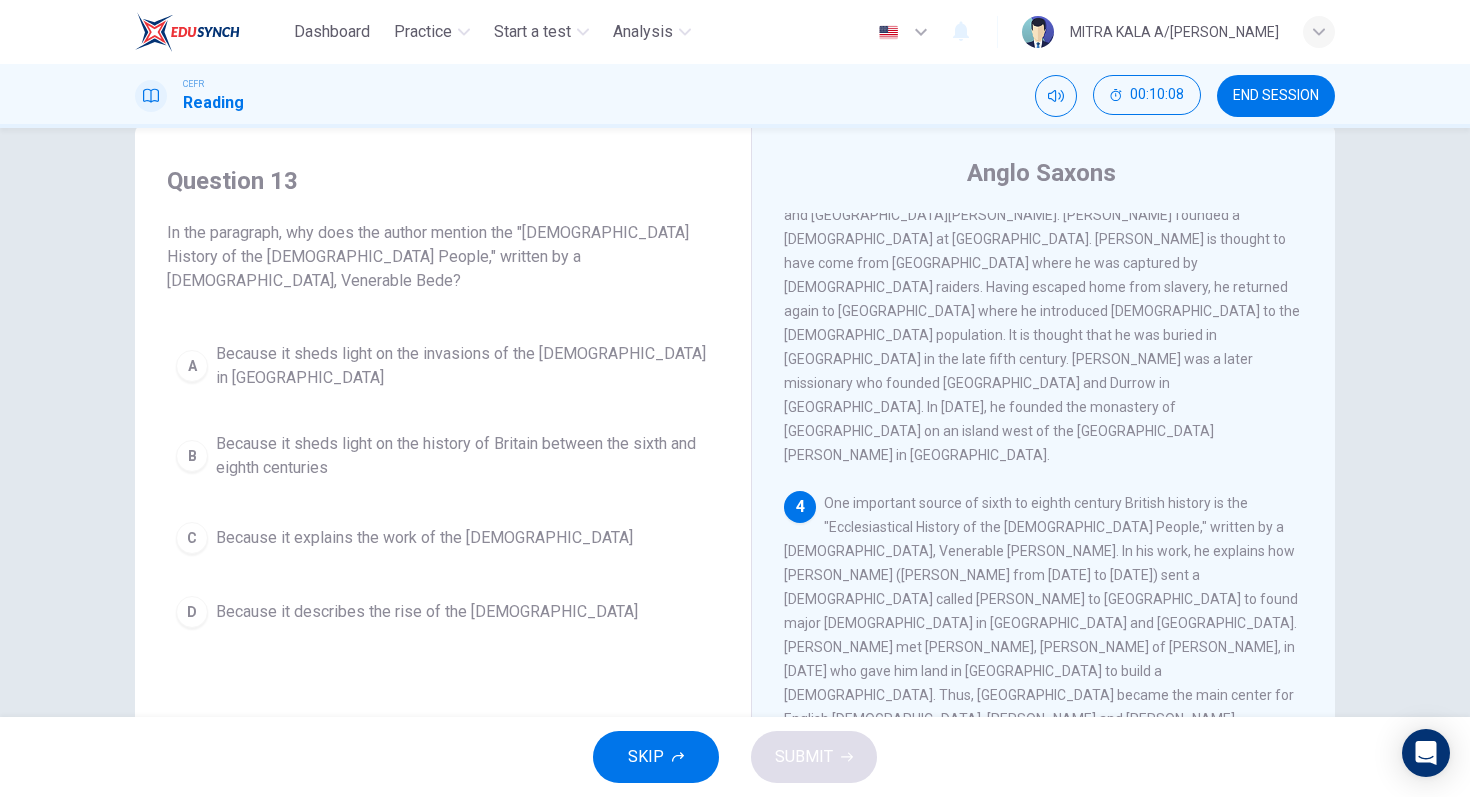 click on "D" at bounding box center [192, 612] 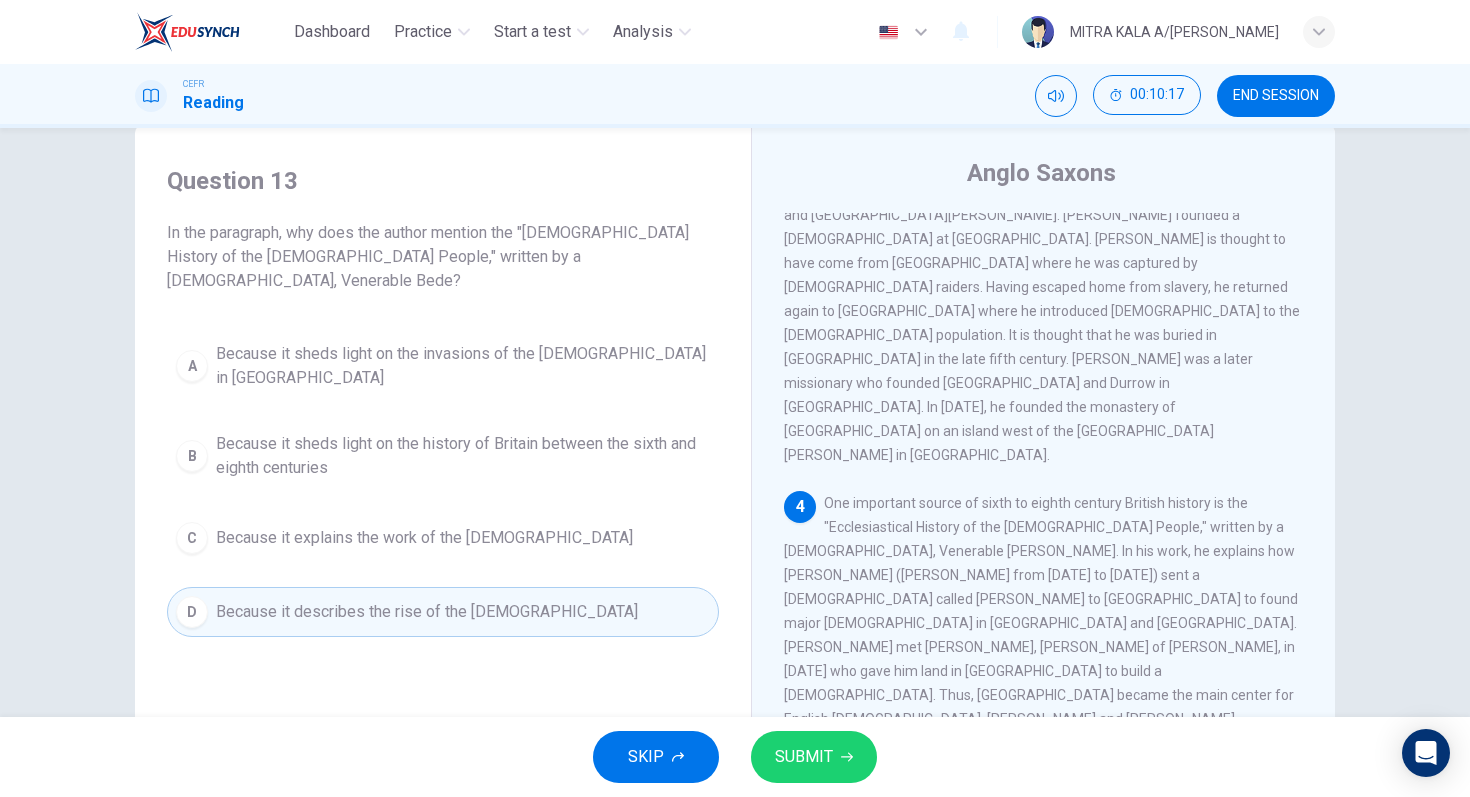 click on "SUBMIT" at bounding box center [814, 757] 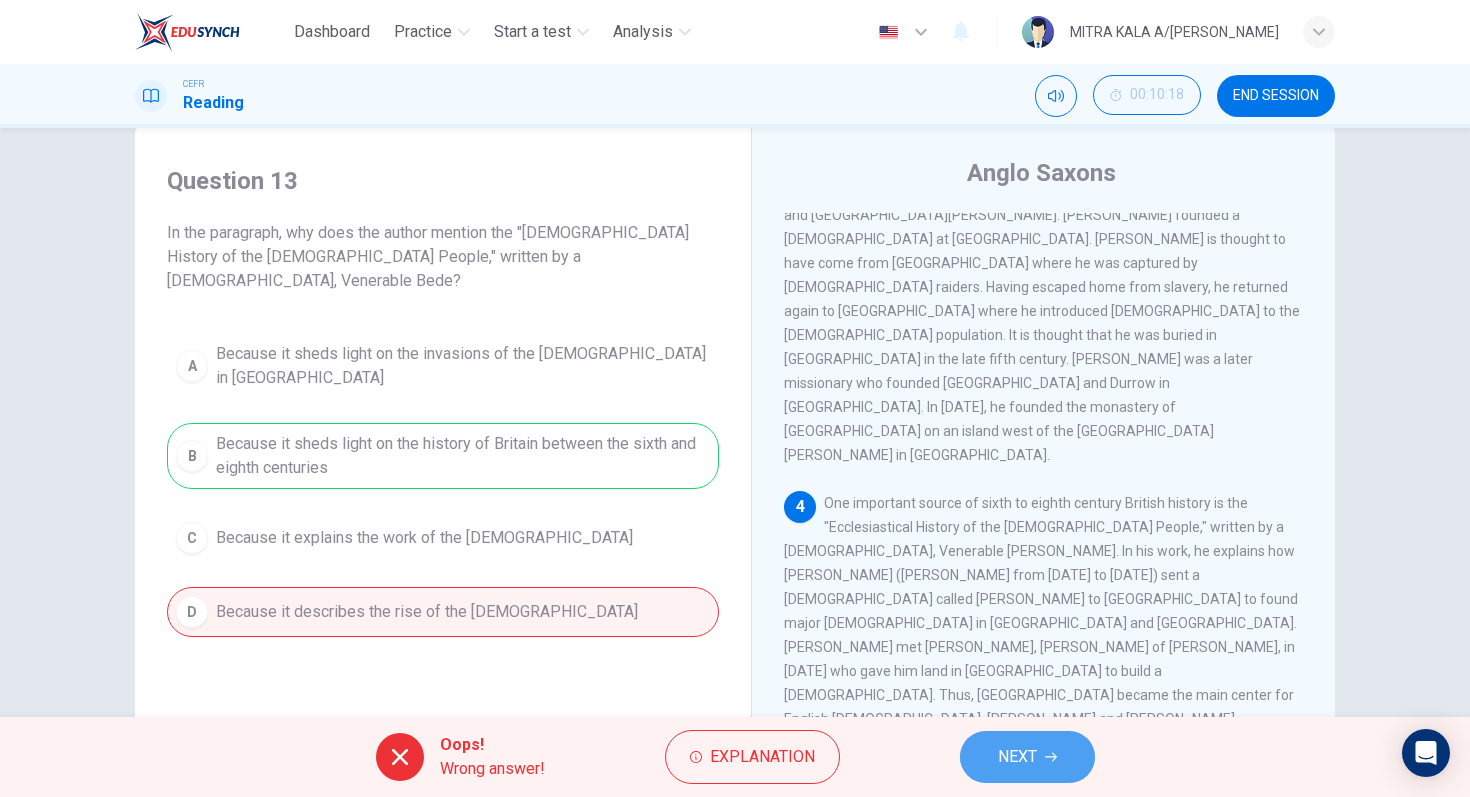 click on "NEXT" at bounding box center (1017, 757) 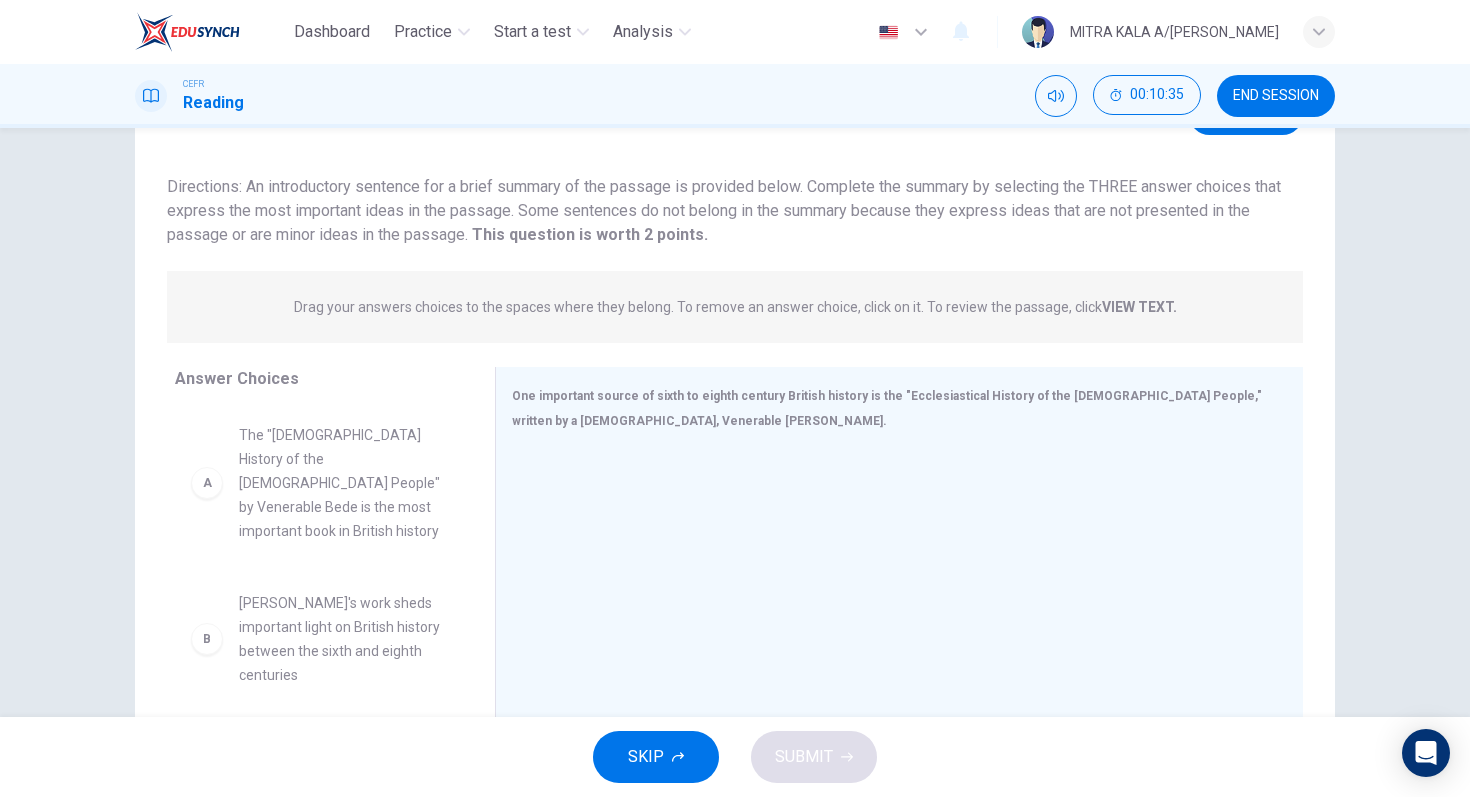 scroll, scrollTop: 113, scrollLeft: 0, axis: vertical 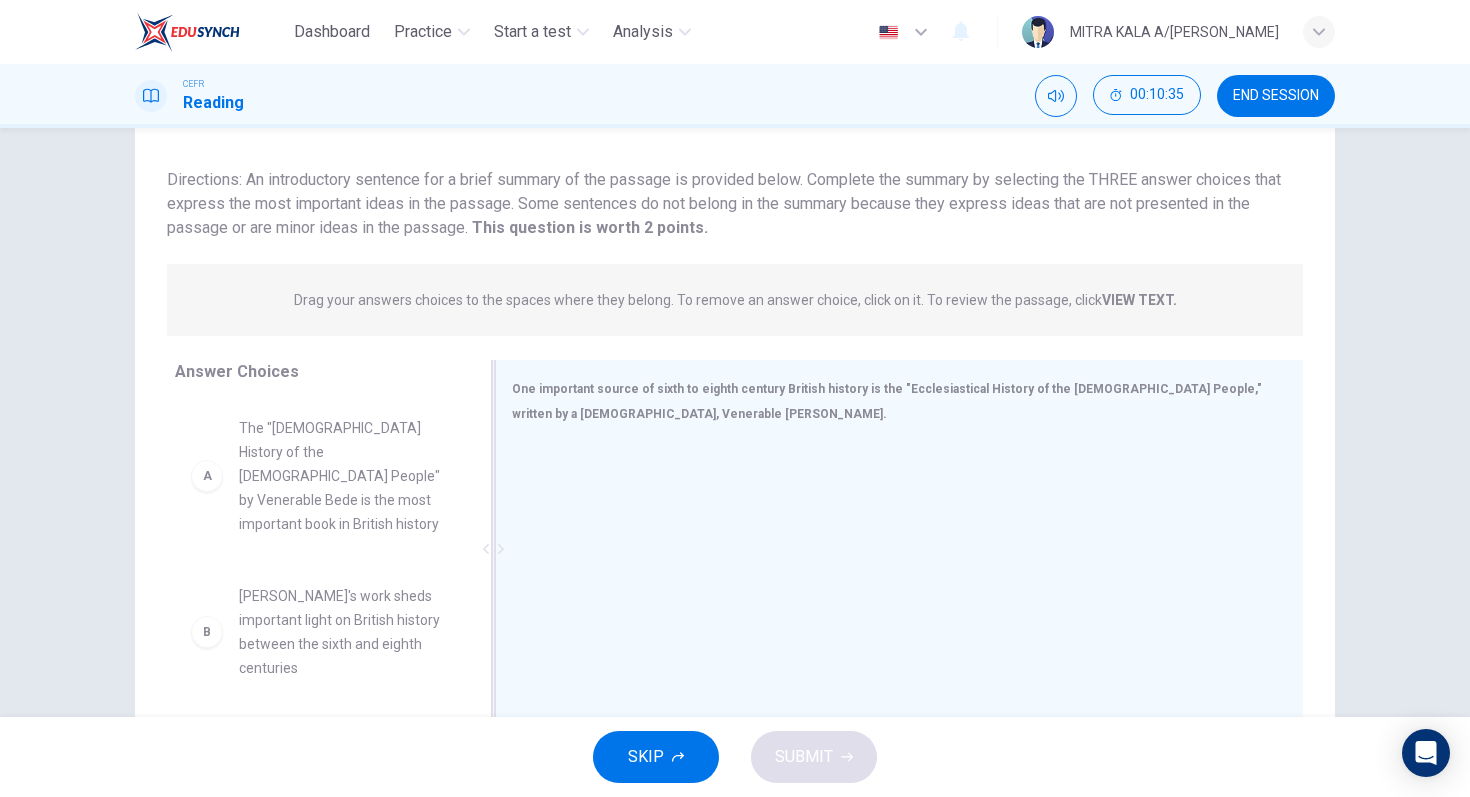 click on "One important source of sixth to eighth century British history is the "Ecclesiastical History of the English People," written by a monk, Venerable Bede." at bounding box center [887, 401] 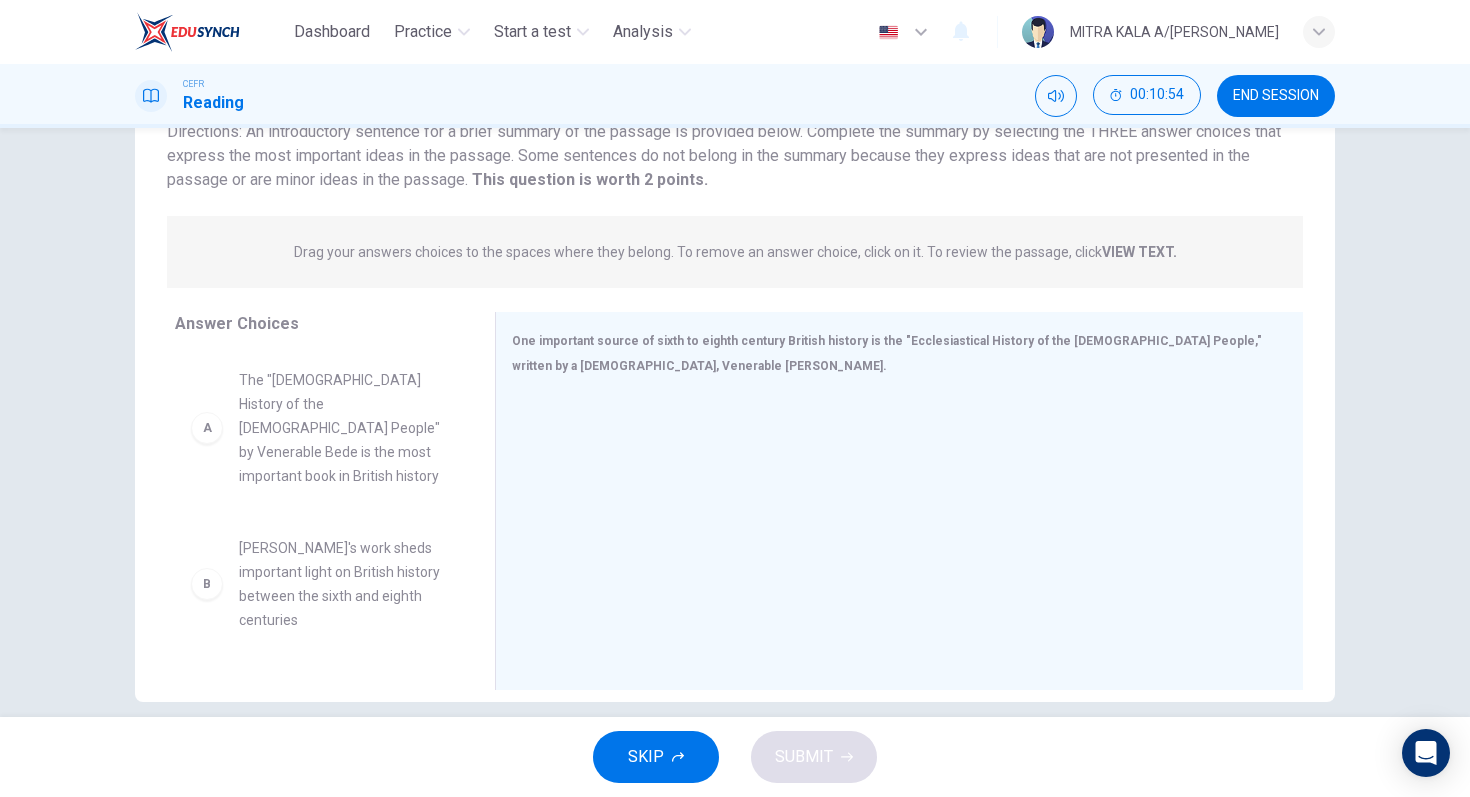 scroll, scrollTop: 186, scrollLeft: 0, axis: vertical 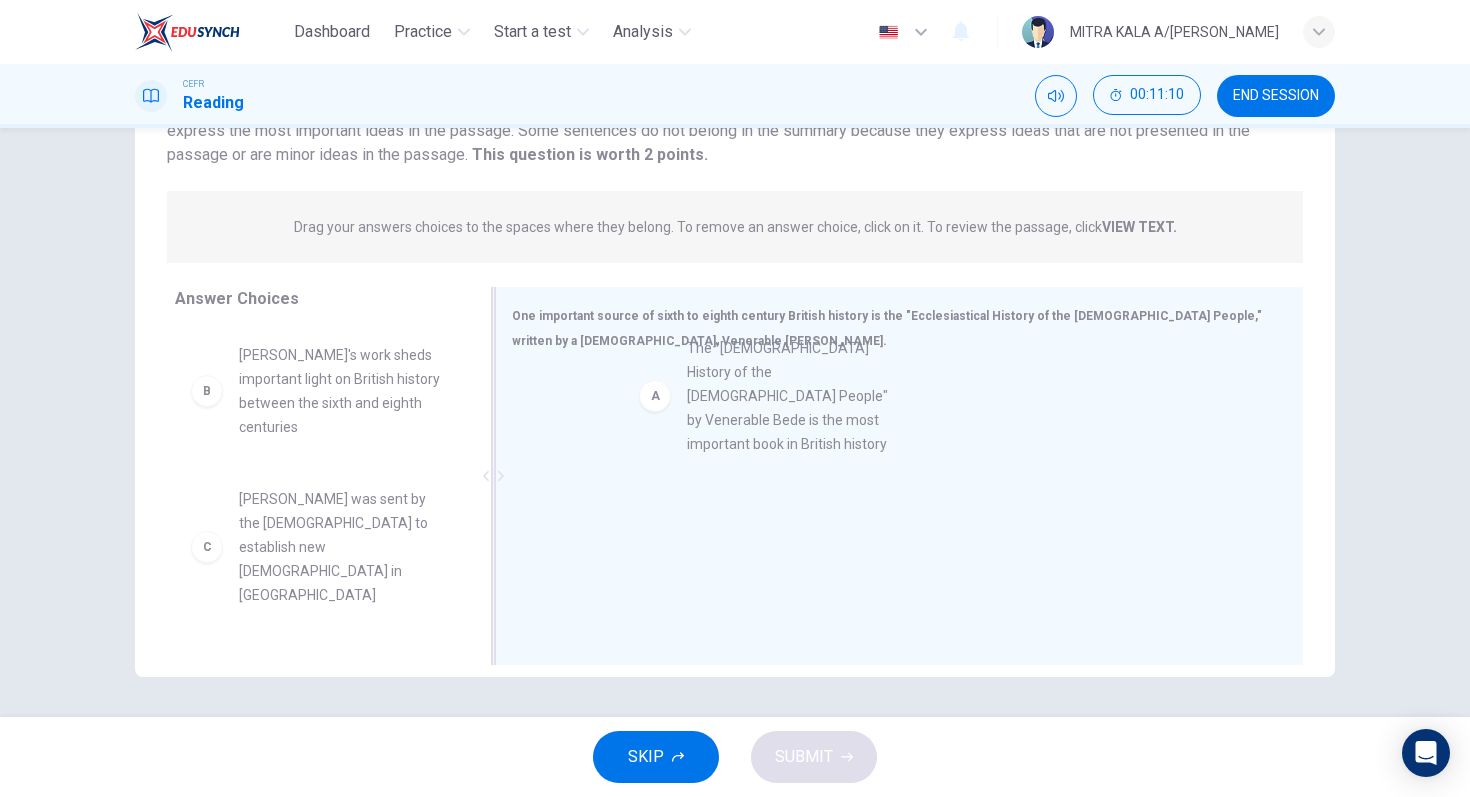 drag, startPoint x: 217, startPoint y: 395, endPoint x: 670, endPoint y: 378, distance: 453.31888 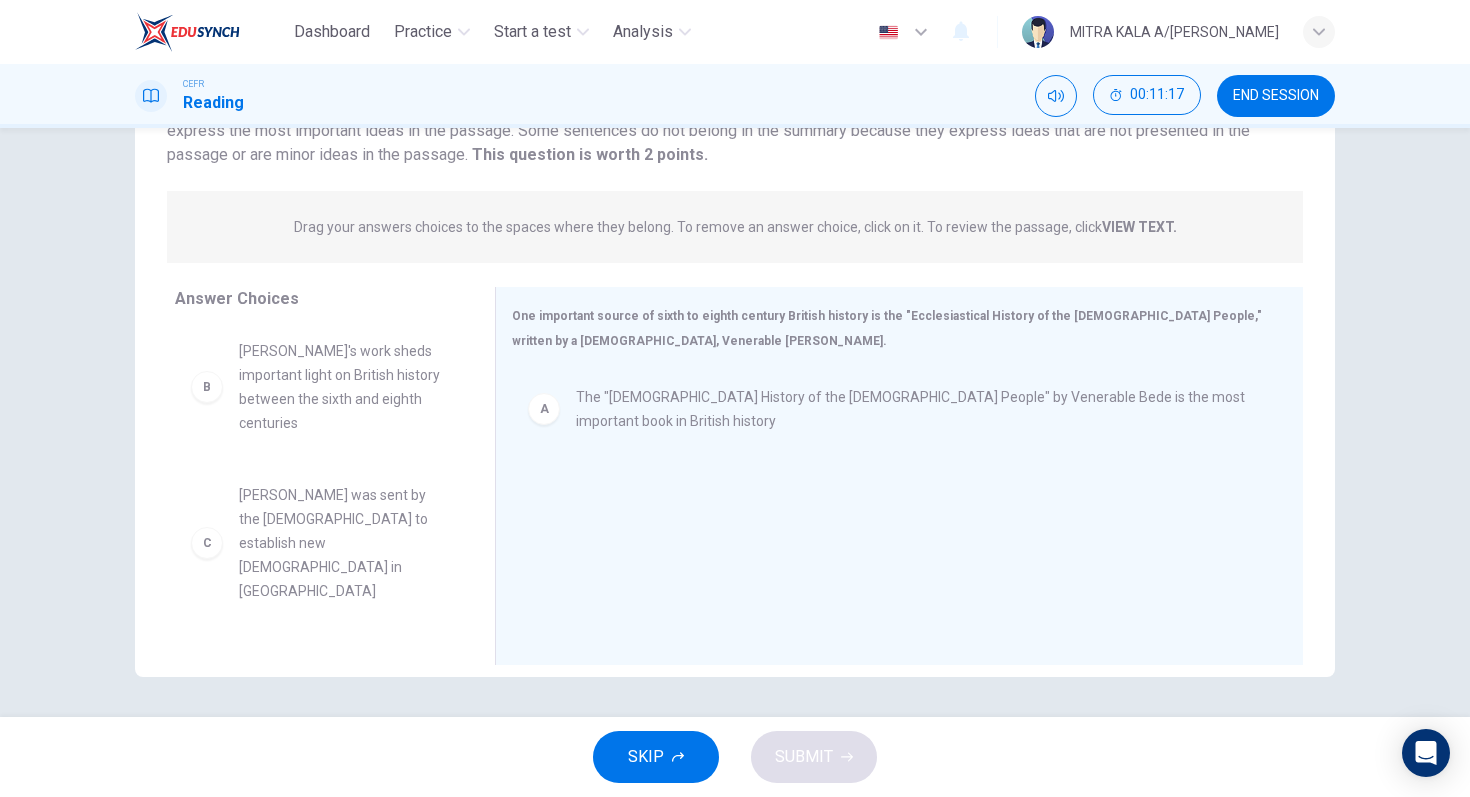 scroll, scrollTop: 0, scrollLeft: 0, axis: both 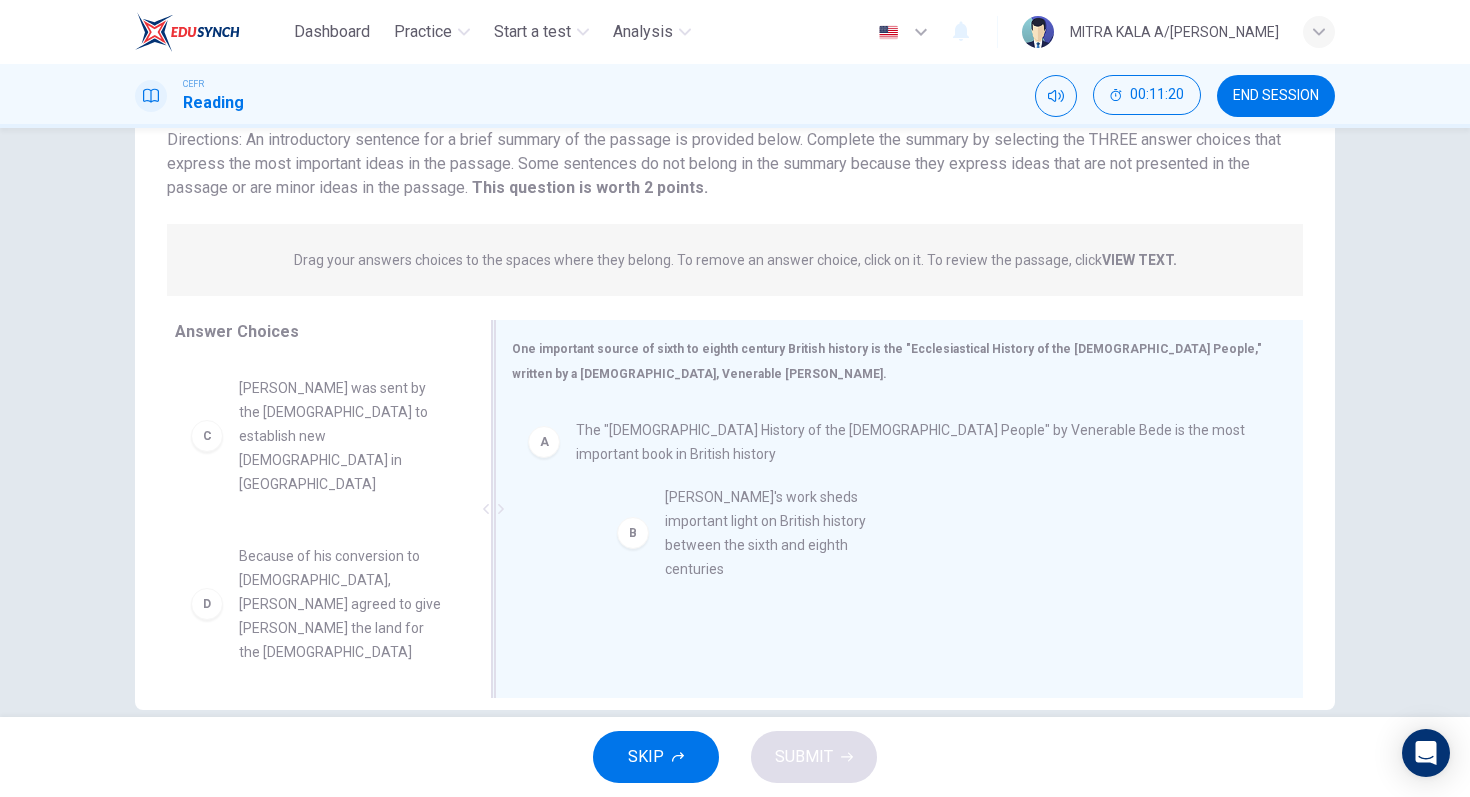 drag, startPoint x: 209, startPoint y: 421, endPoint x: 642, endPoint y: 528, distance: 446.02466 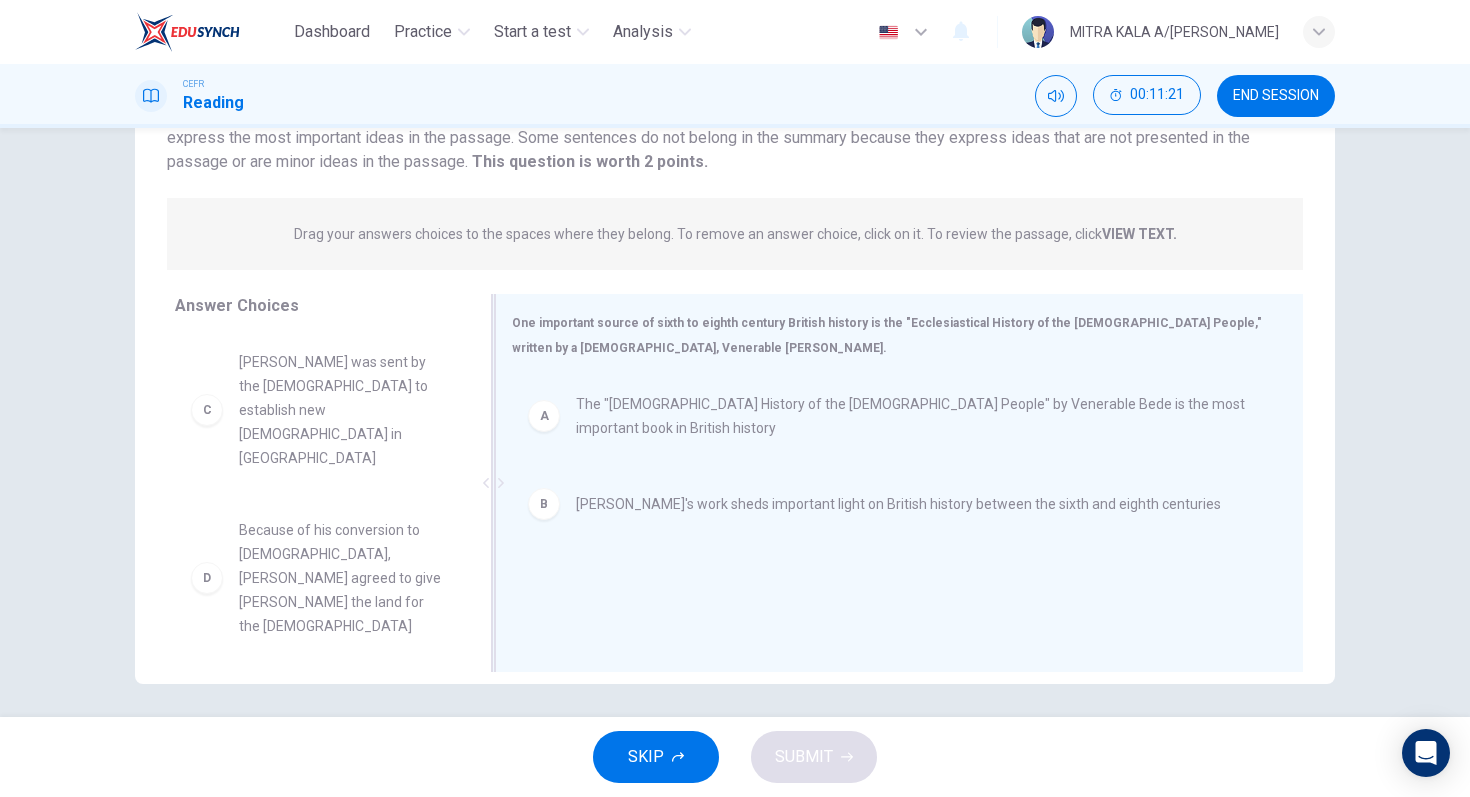 scroll, scrollTop: 181, scrollLeft: 0, axis: vertical 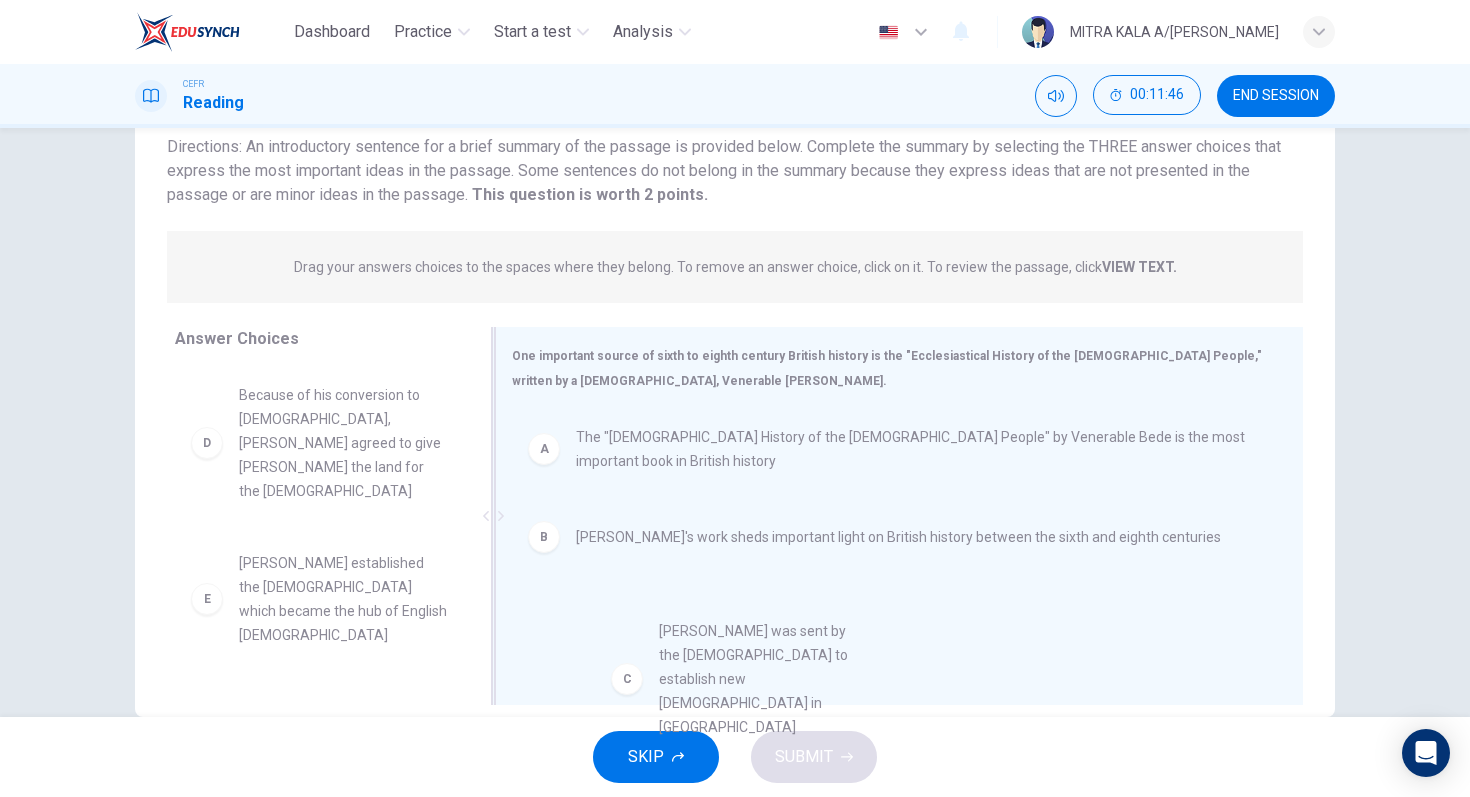 drag, startPoint x: 229, startPoint y: 427, endPoint x: 638, endPoint y: 654, distance: 467.7713 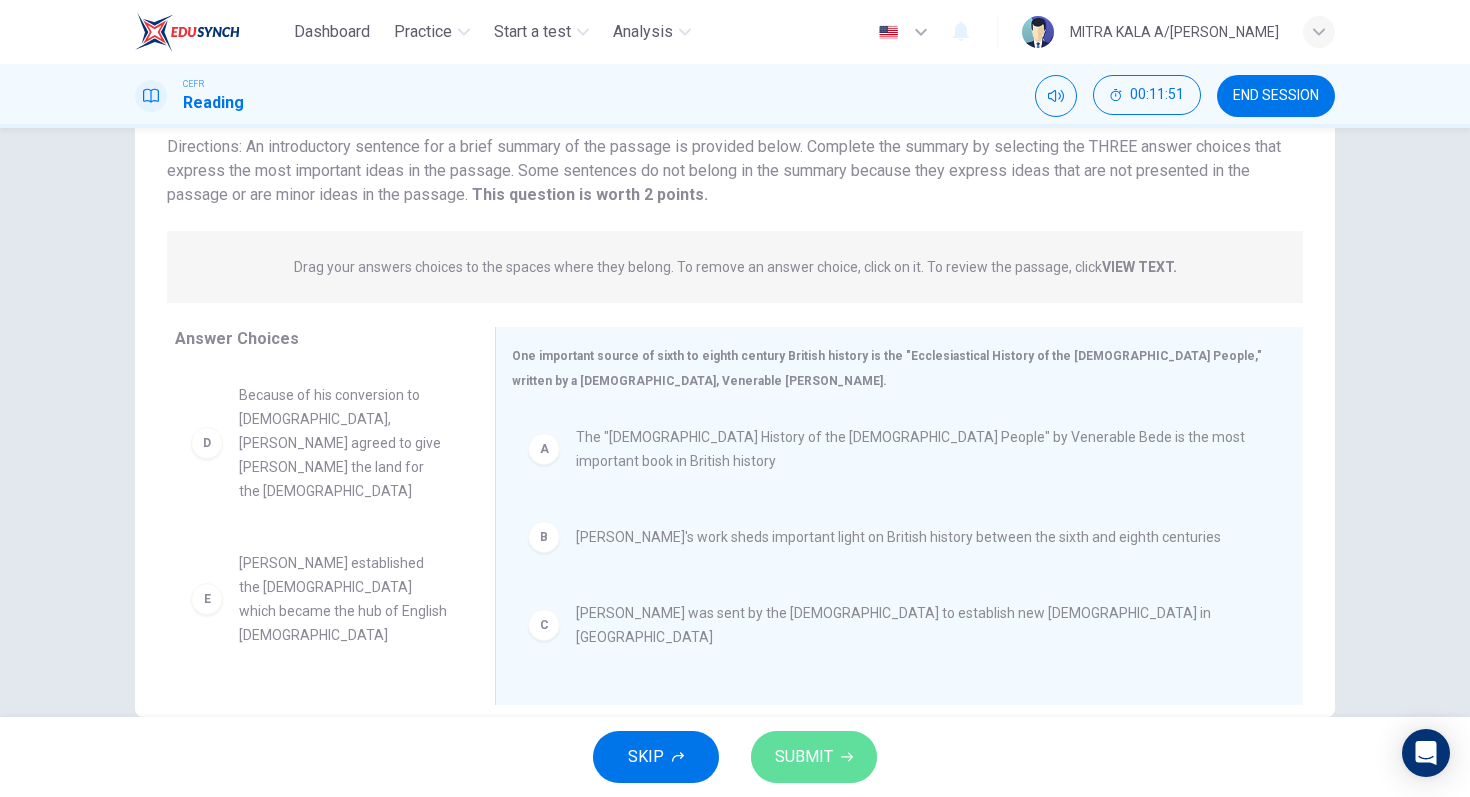 click on "SUBMIT" at bounding box center [804, 757] 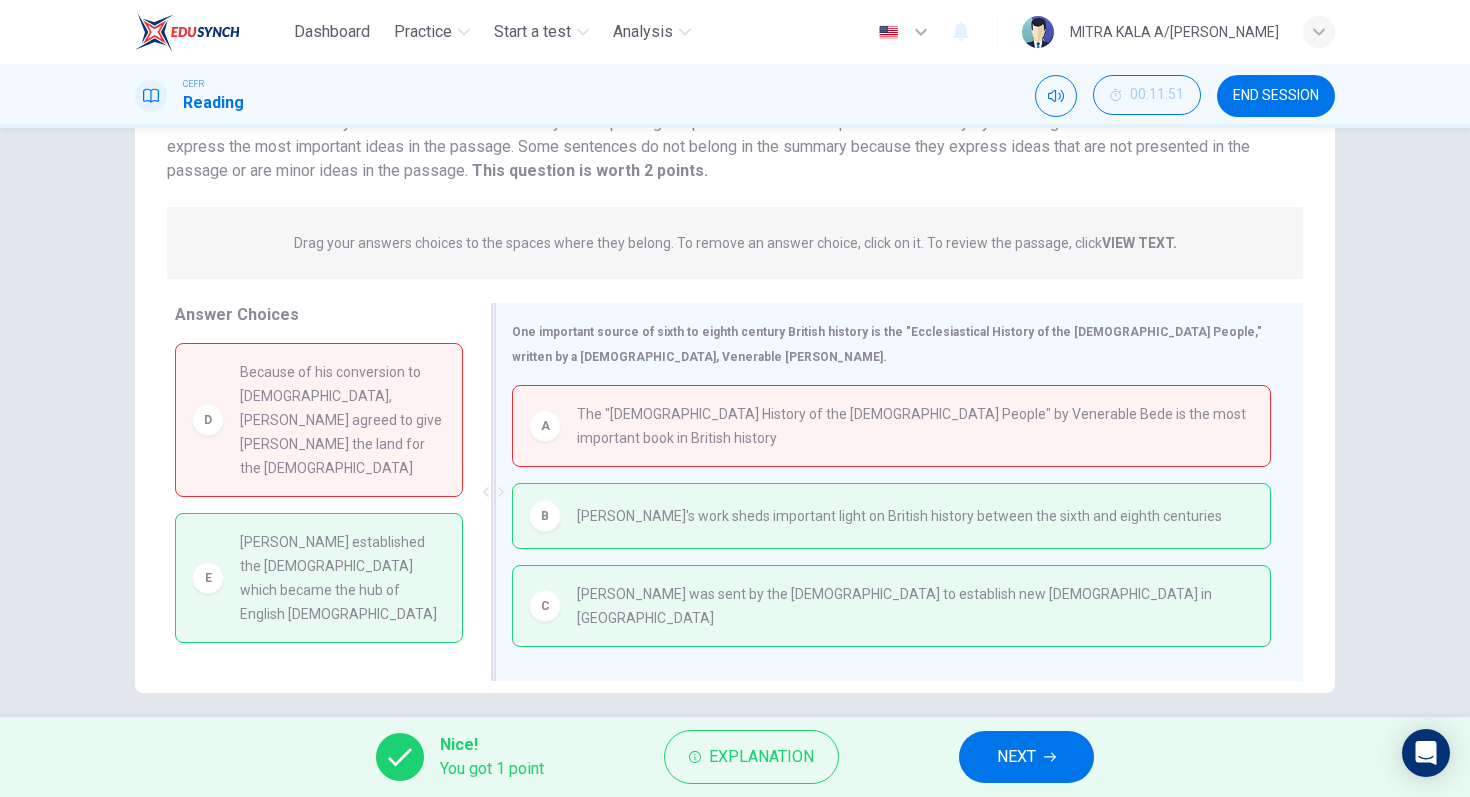 scroll, scrollTop: 186, scrollLeft: 0, axis: vertical 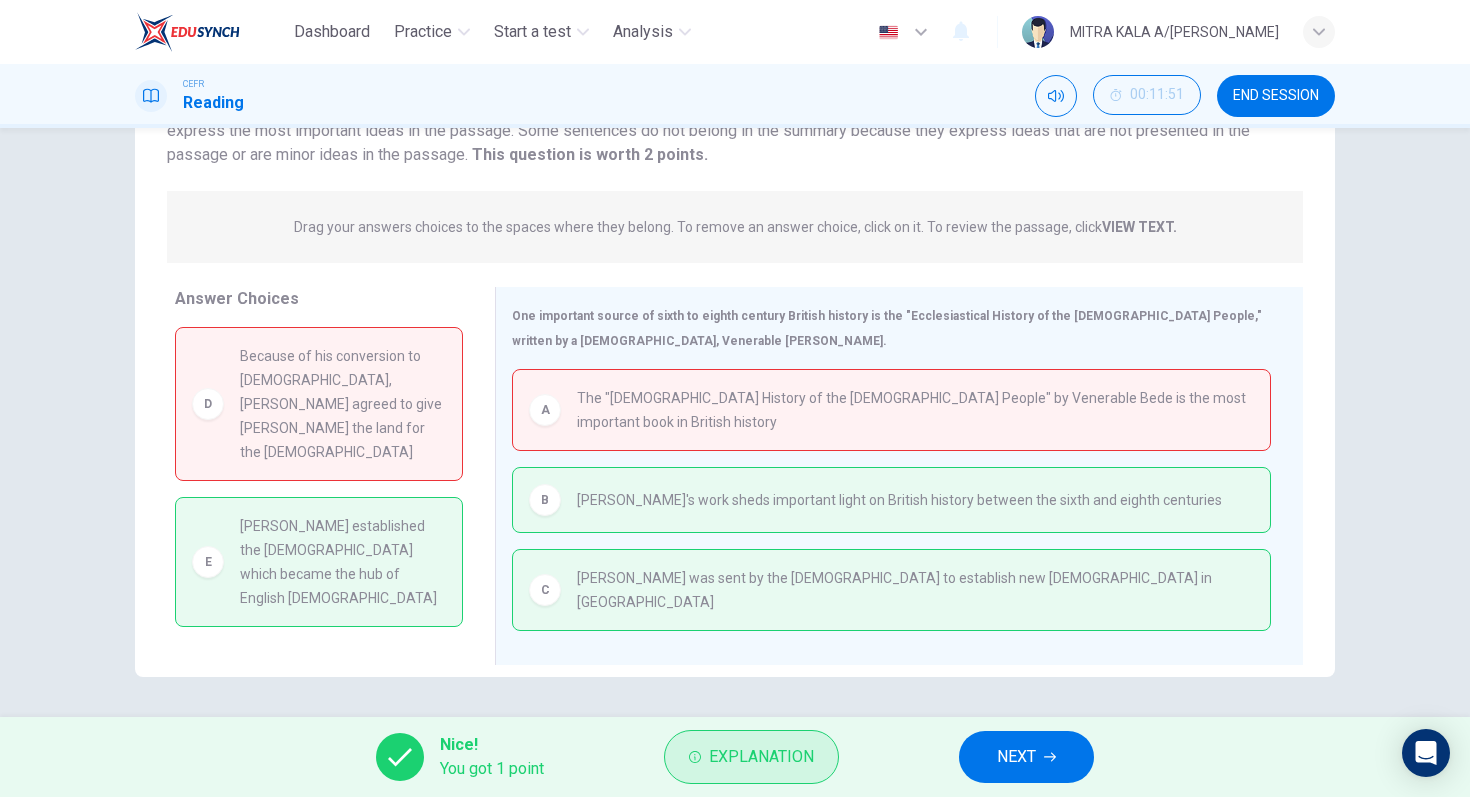 click on "Explanation" at bounding box center (761, 757) 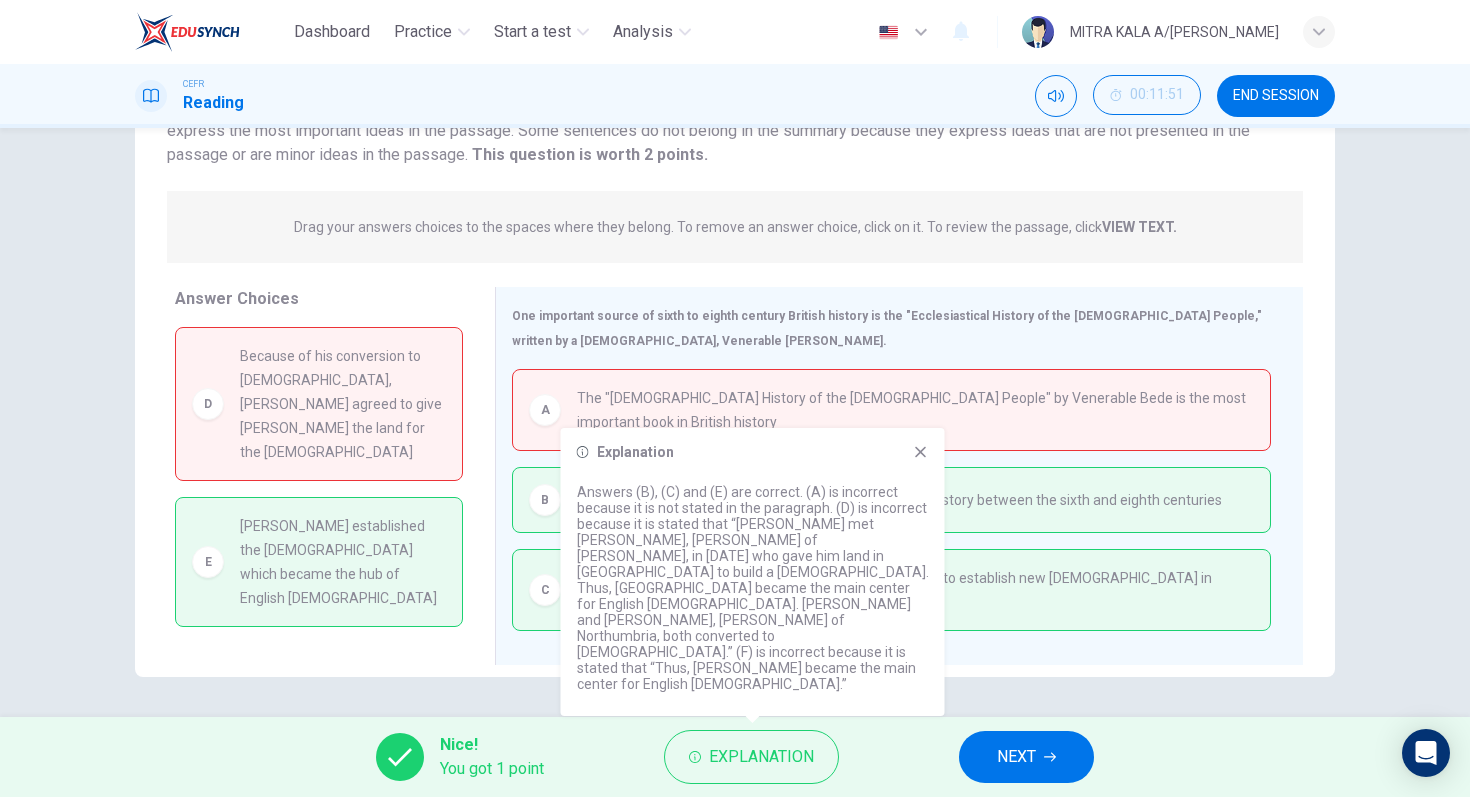 click on "NEXT" at bounding box center (1026, 757) 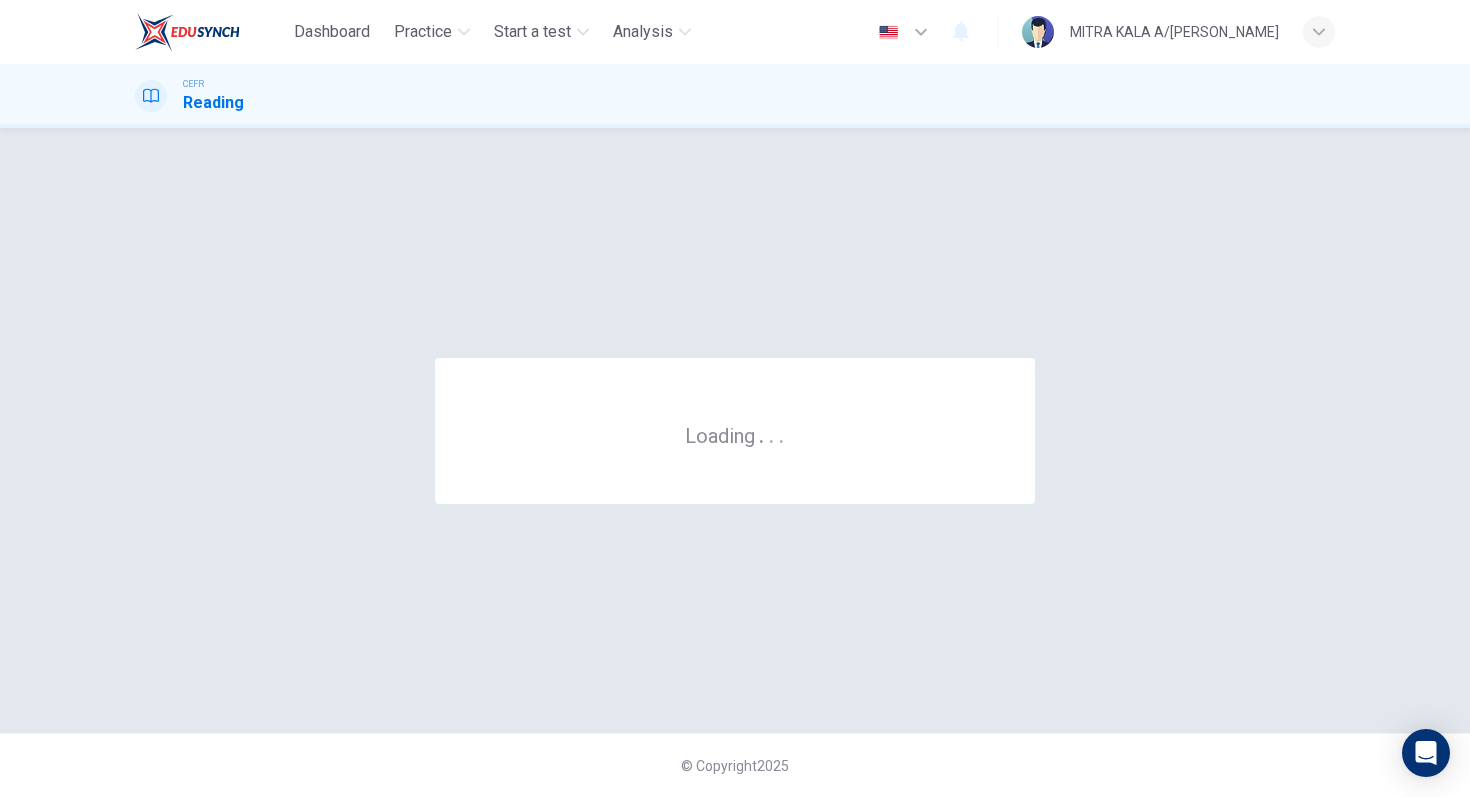 scroll, scrollTop: 0, scrollLeft: 0, axis: both 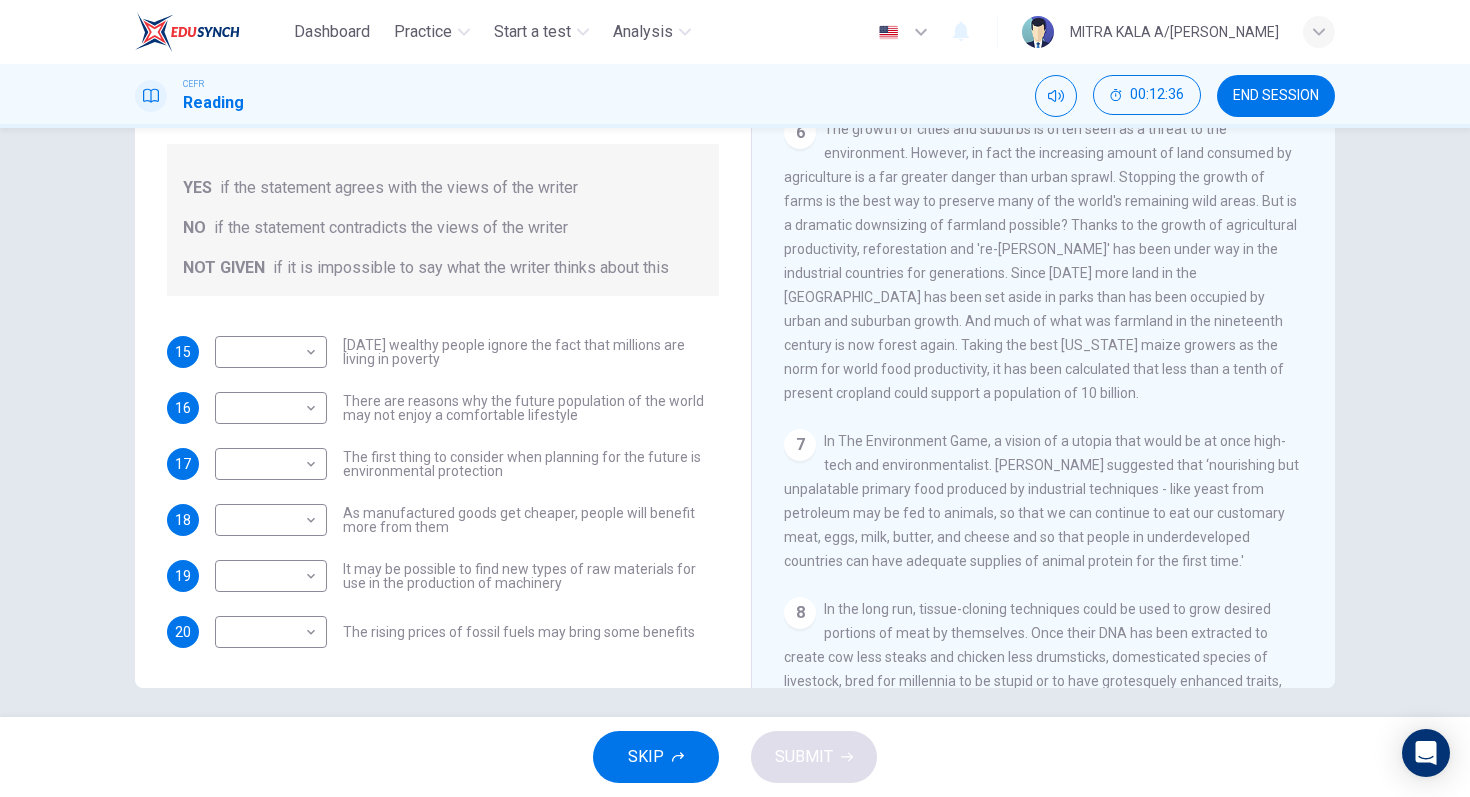 click on "Today's wealthy people ignore the fact that millions are living in poverty" at bounding box center (531, 352) 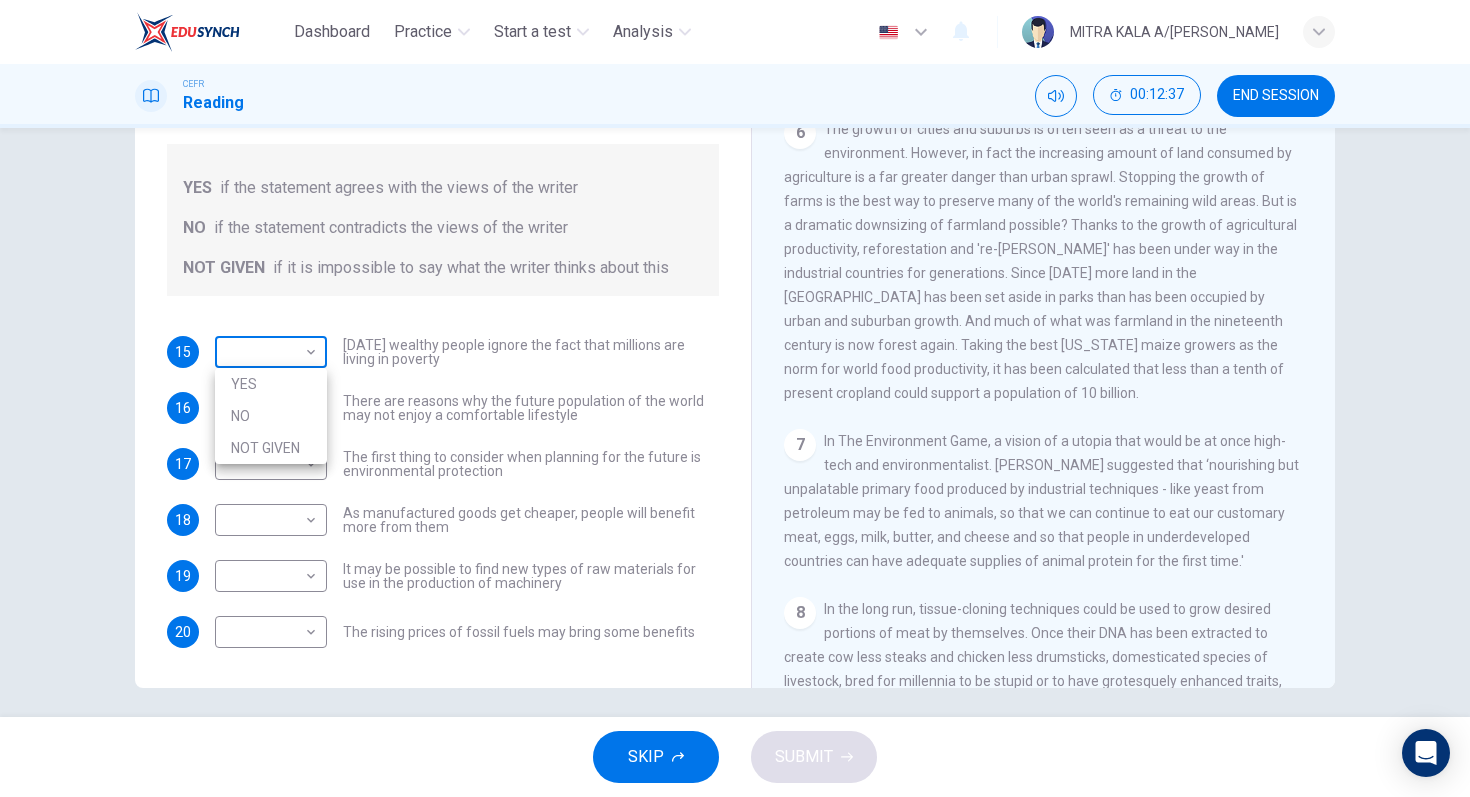 click on "Dashboard Practice Start a test Analysis English en ​ MITRA KALA A/P VIJAYAN CEFR Reading 00:12:37 END SESSION Questions 15 - 20 Do the following statements reflect the claims of the writer in the Reading Passage?
In the boxes below, write YES if the statement agrees with the views of the writer NO if the statement contradicts the views of the writer NOT GIVEN if it is impossible to say what the writer thinks about this 15 ​ ​ Today's wealthy people ignore the fact that millions are living in poverty 16 ​ ​ There are reasons why the future population of the world may not enjoy a comfortable lifestyle 17 ​ ​ The first thing to consider when planning for the future is environmental protection 18 ​ ​ As manufactured goods get cheaper, people will benefit more from them 19 ​ ​ It may be possible to find new types of raw materials for use in the production of machinery 20 ​ ​ The rising prices of fossil fuels may bring some benefits Worldly Wealth CLICK TO ZOOM Click to Zoom 1 2 3 4 5 6" at bounding box center (735, 398) 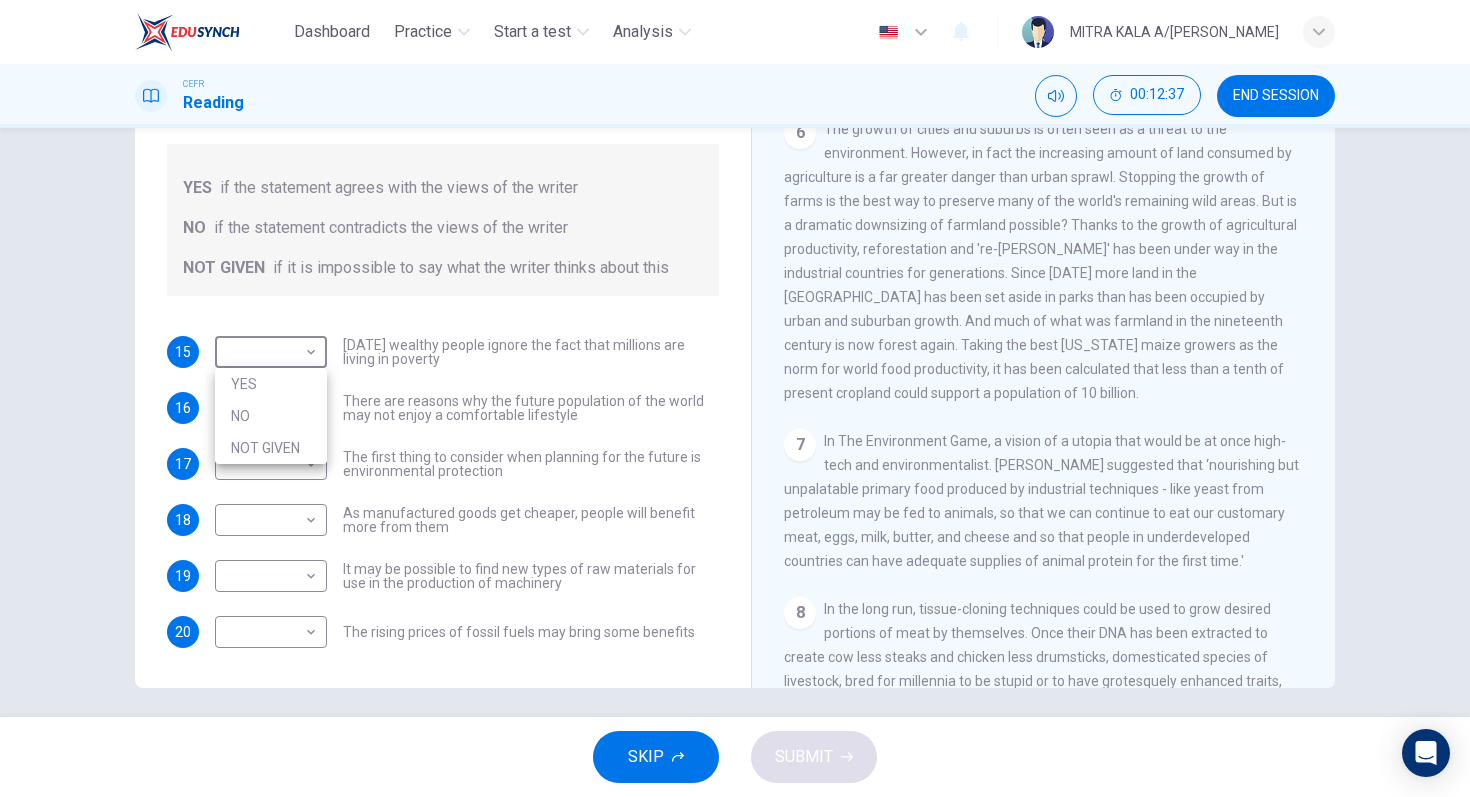 click at bounding box center [735, 398] 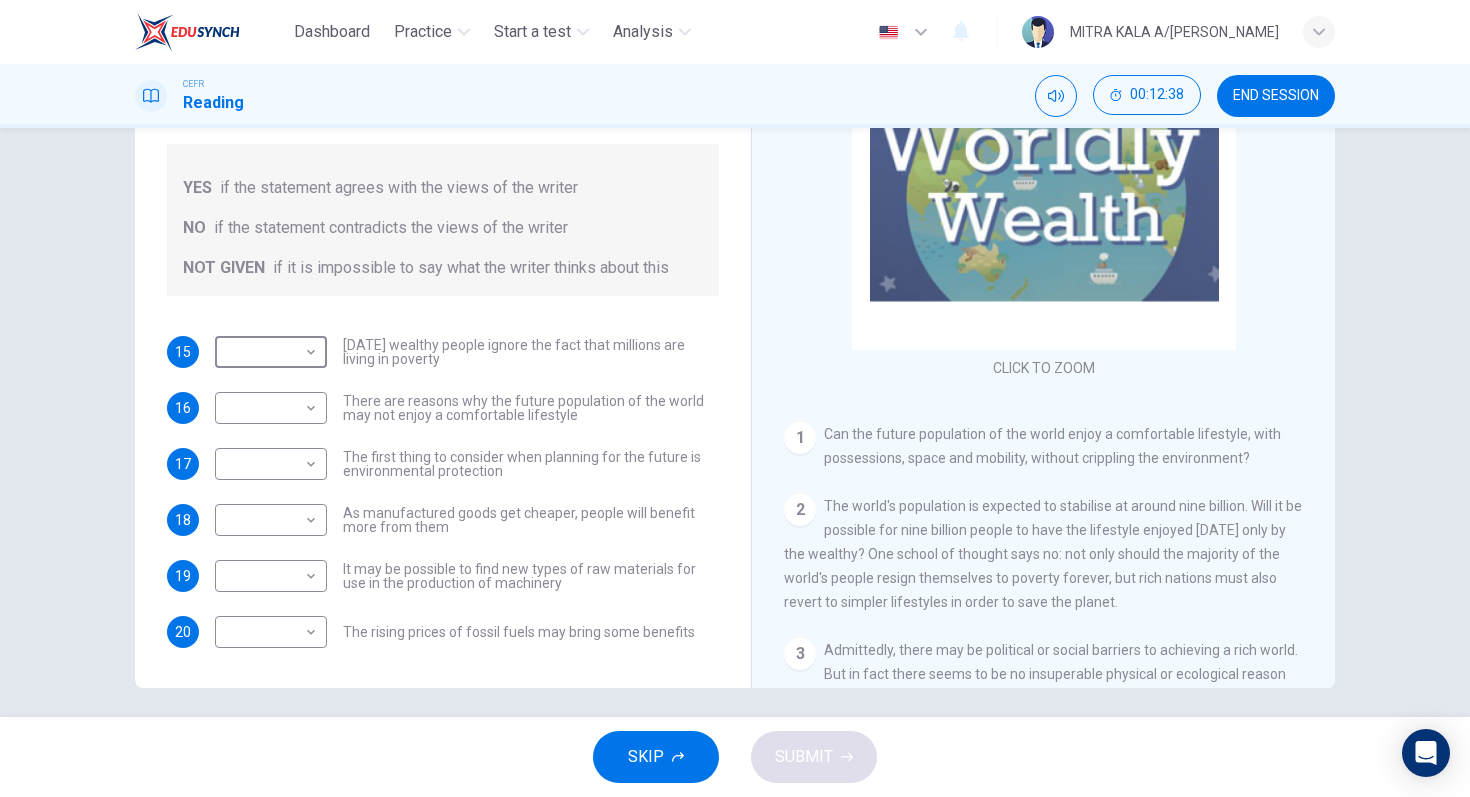 scroll, scrollTop: 0, scrollLeft: 0, axis: both 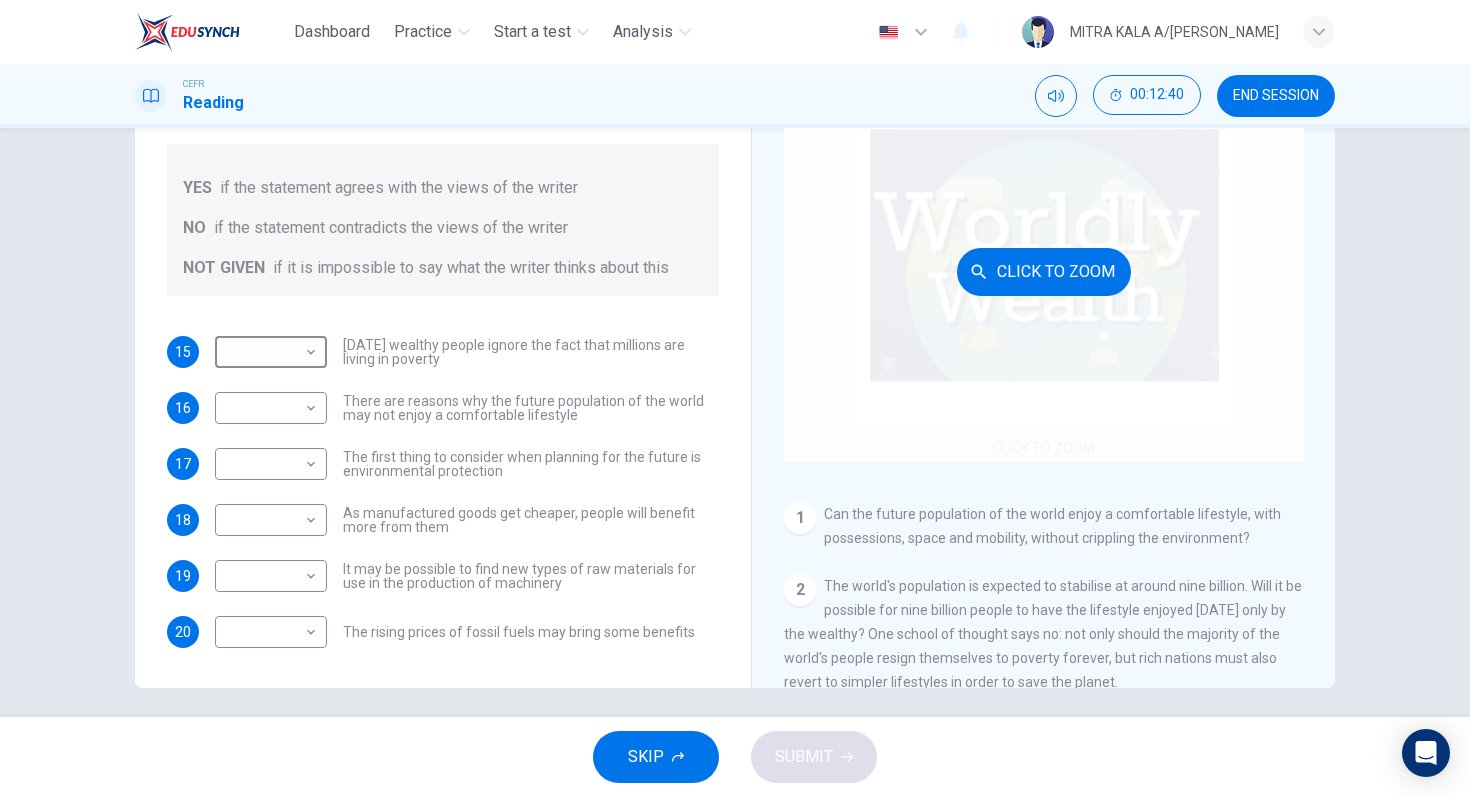 click on "Click to Zoom" at bounding box center (1044, 271) 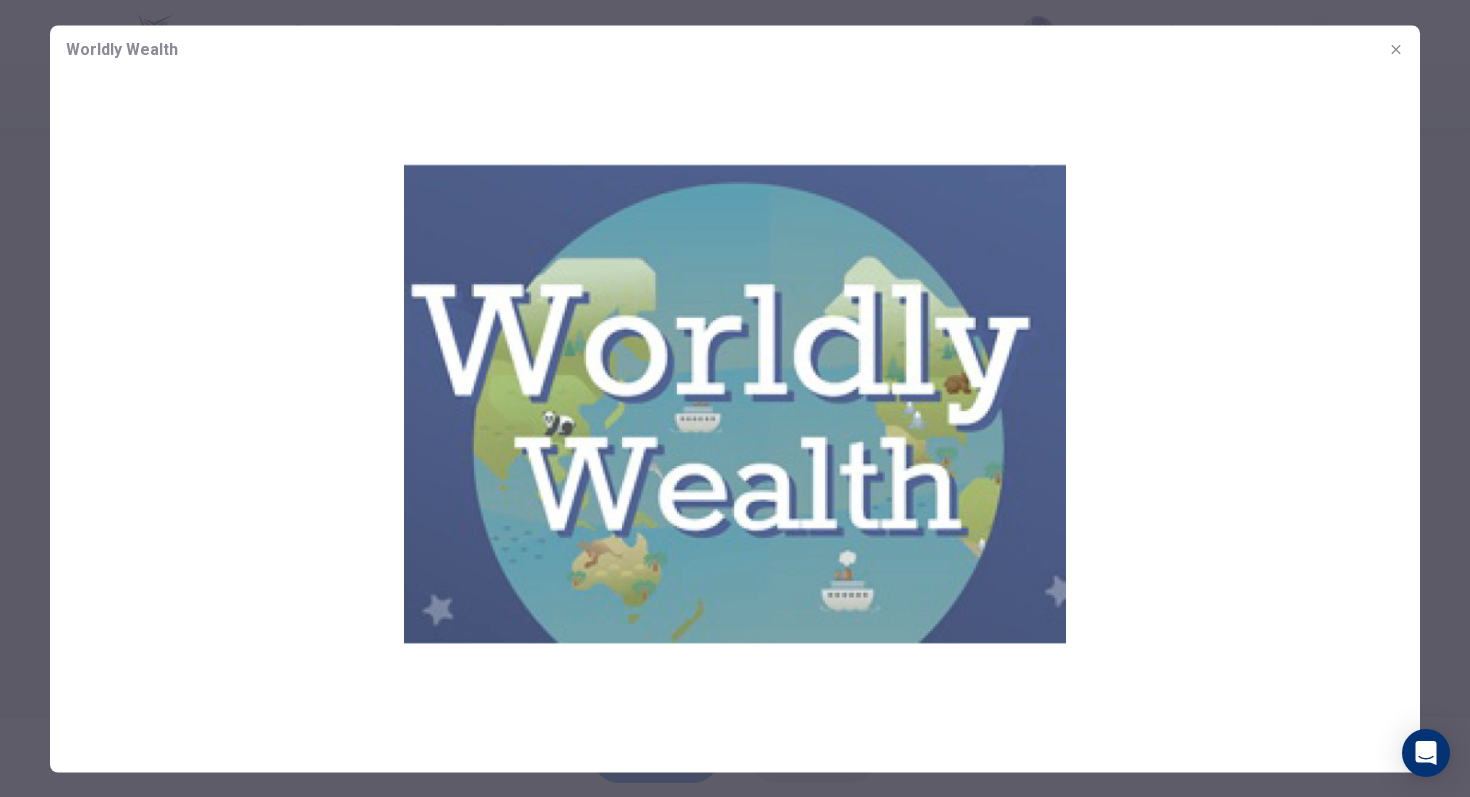 click 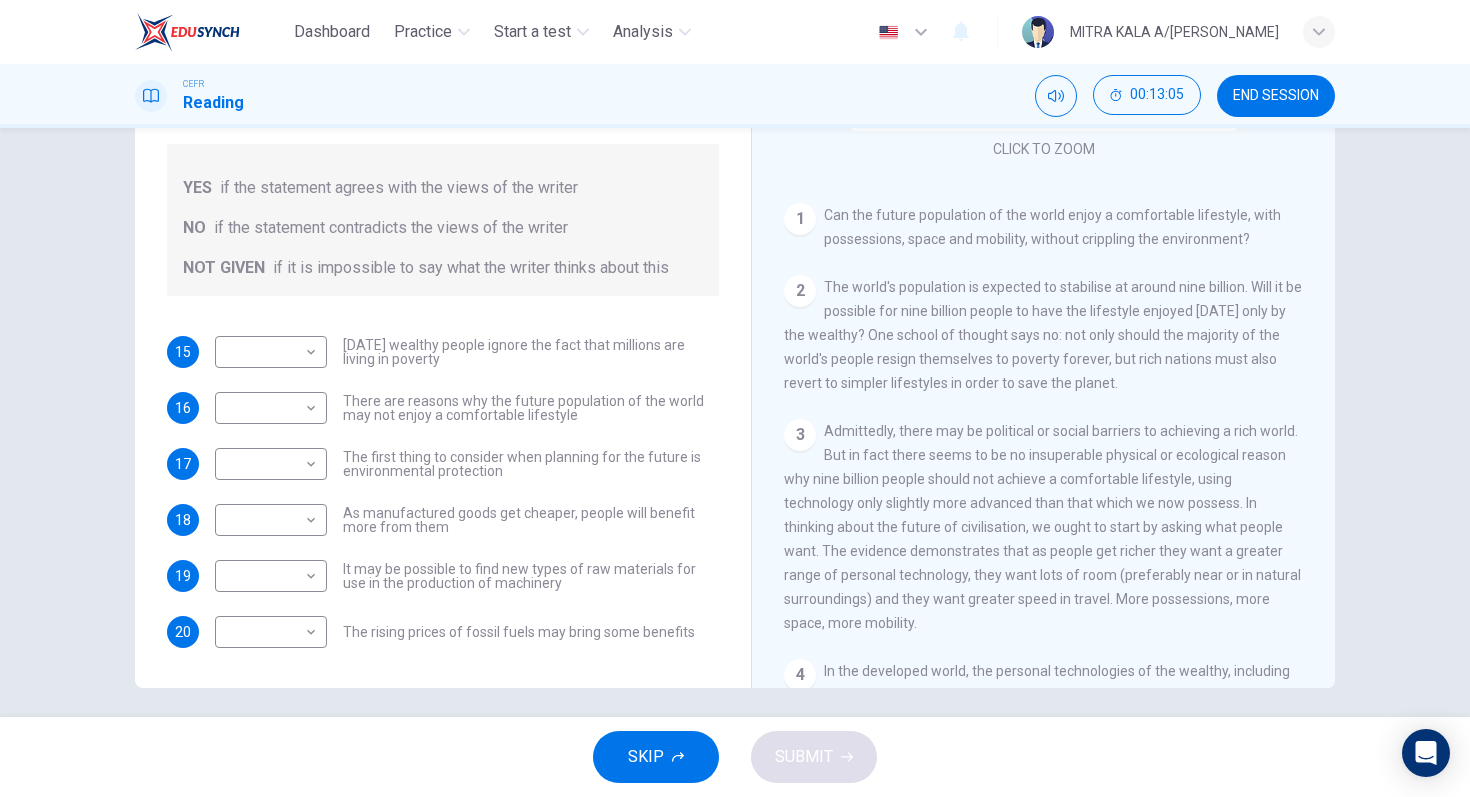 scroll, scrollTop: 301, scrollLeft: 0, axis: vertical 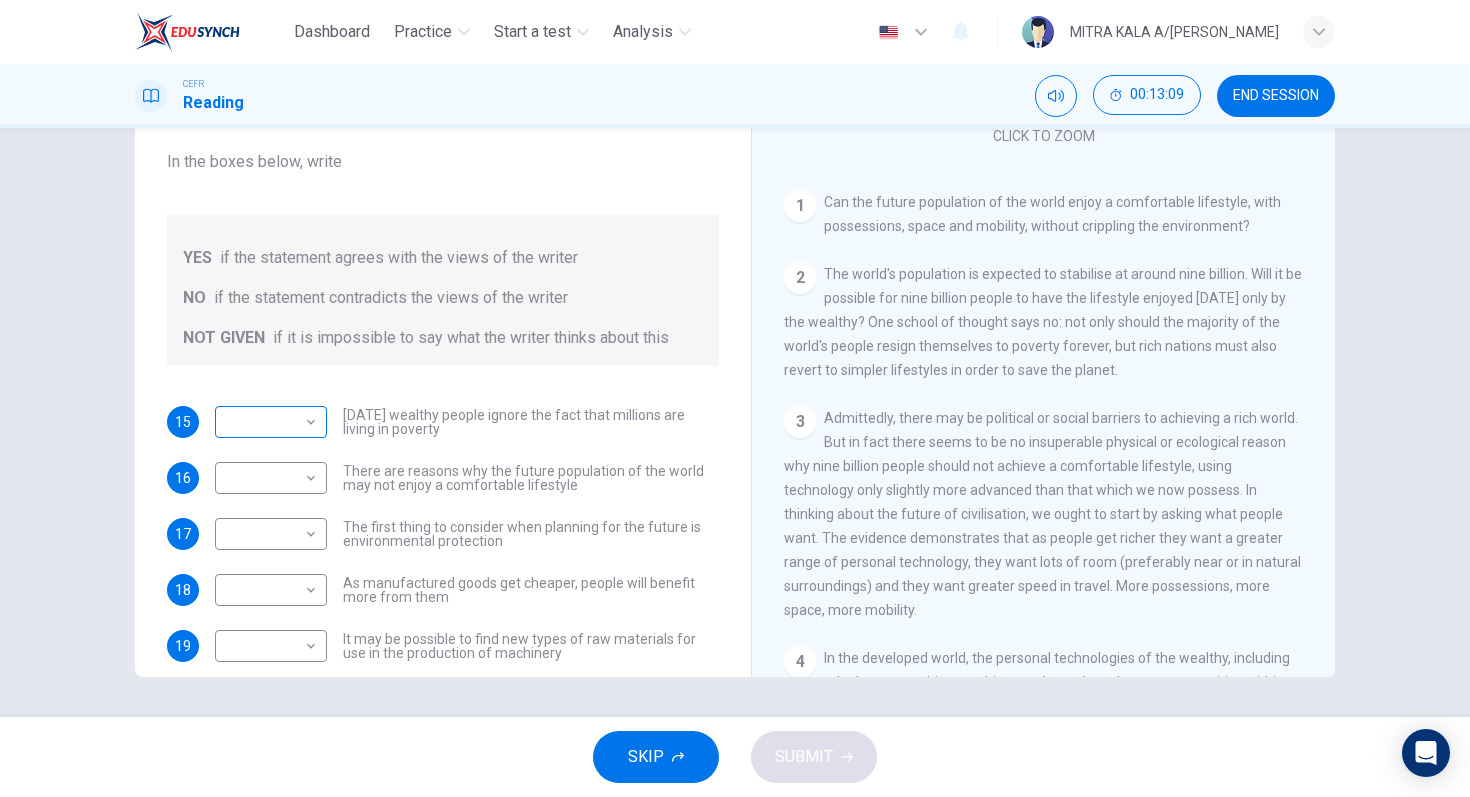 click on "Dashboard Practice Start a test Analysis English en ​ MITRA KALA A/P VIJAYAN CEFR Reading 00:13:09 END SESSION Questions 15 - 20 Do the following statements reflect the claims of the writer in the Reading Passage?
In the boxes below, write YES if the statement agrees with the views of the writer NO if the statement contradicts the views of the writer NOT GIVEN if it is impossible to say what the writer thinks about this 15 ​ ​ Today's wealthy people ignore the fact that millions are living in poverty 16 ​ ​ There are reasons why the future population of the world may not enjoy a comfortable lifestyle 17 ​ ​ The first thing to consider when planning for the future is environmental protection 18 ​ ​ As manufactured goods get cheaper, people will benefit more from them 19 ​ ​ It may be possible to find new types of raw materials for use in the production of machinery 20 ​ ​ The rising prices of fossil fuels may bring some benefits Worldly Wealth CLICK TO ZOOM Click to Zoom 1 2 3 4 5 6" at bounding box center [735, 398] 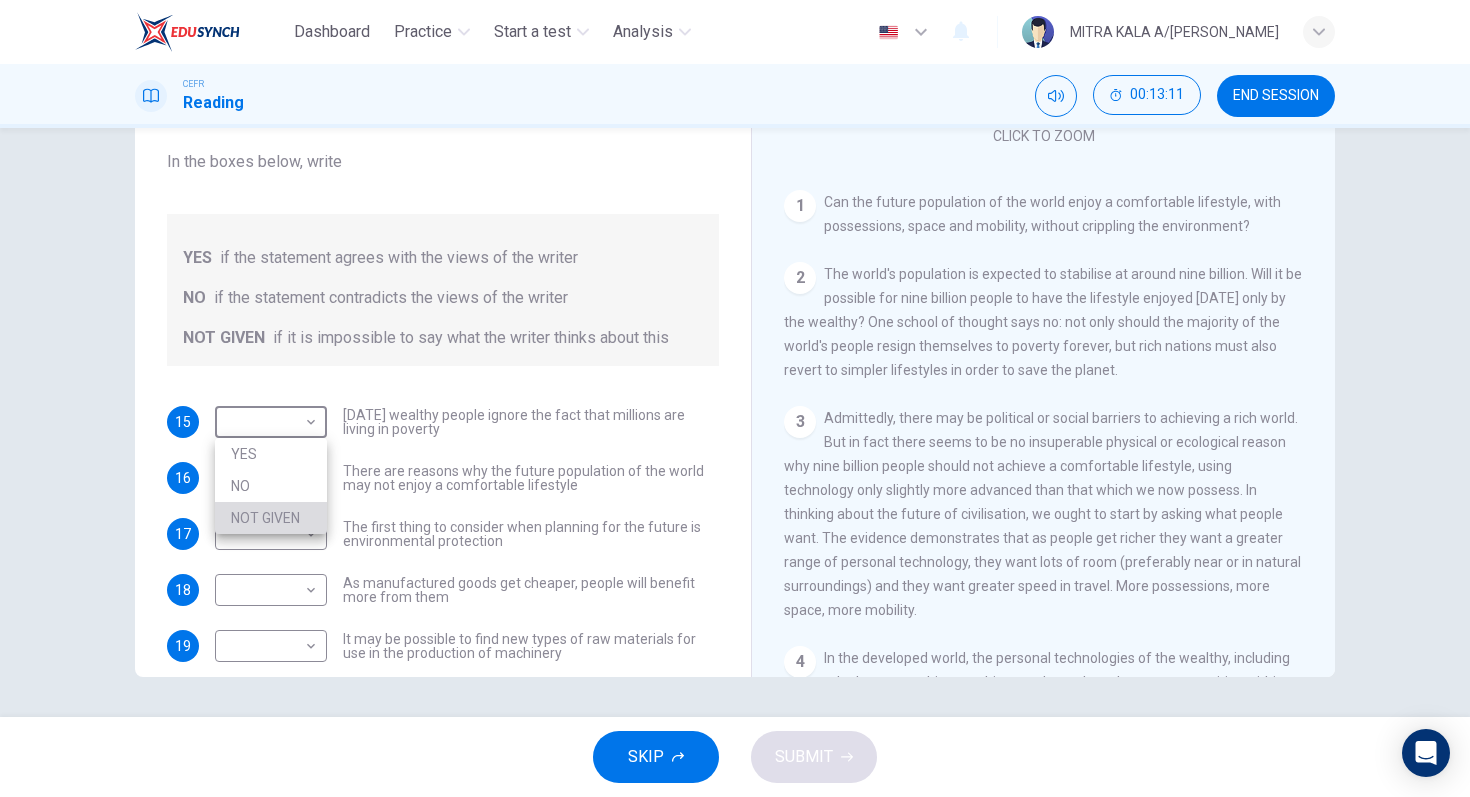 click on "NOT GIVEN" at bounding box center [271, 518] 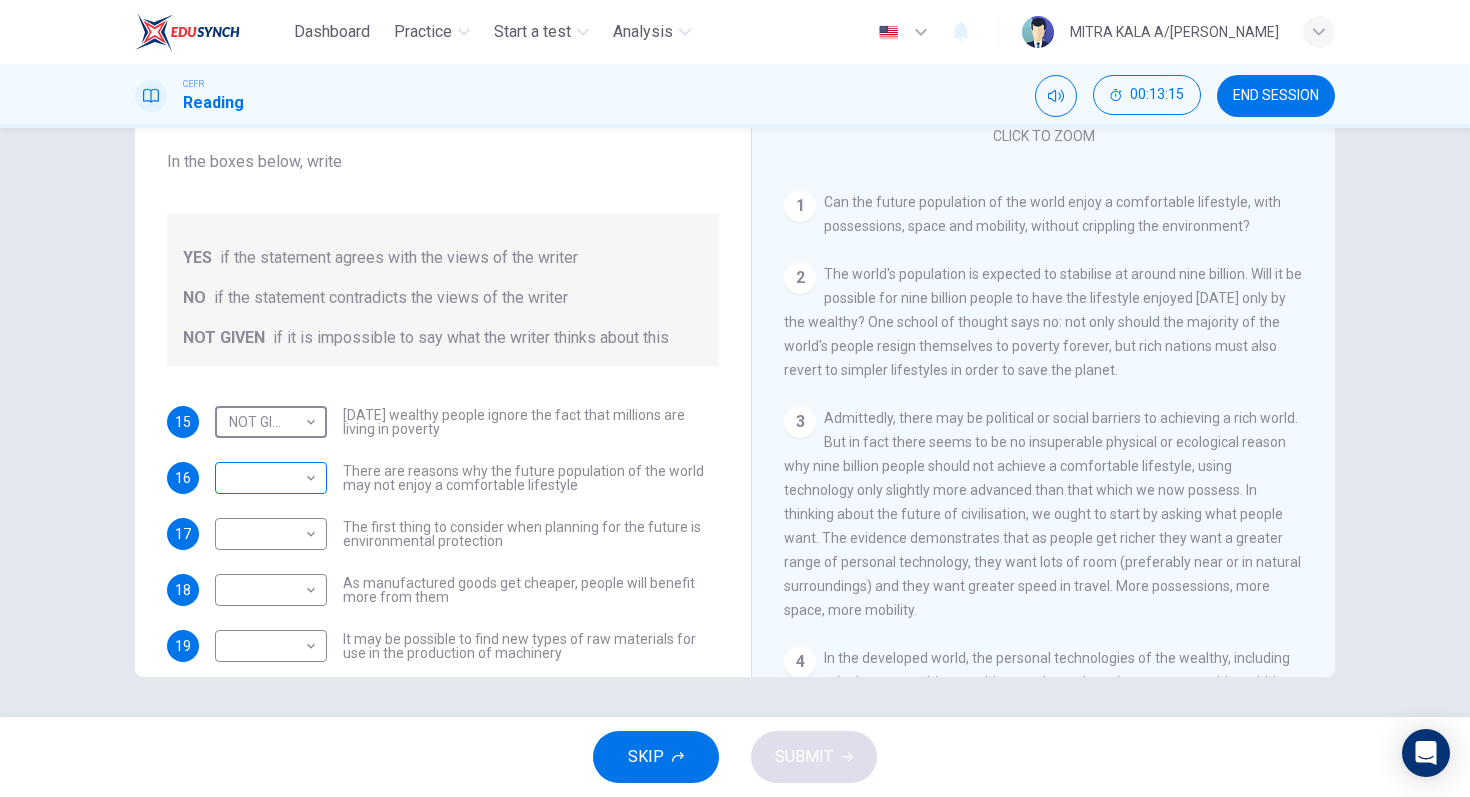 click on "Dashboard Practice Start a test Analysis English en ​ MITRA KALA A/P VIJAYAN CEFR Reading 00:13:15 END SESSION Questions 15 - 20 Do the following statements reflect the claims of the writer in the Reading Passage?
In the boxes below, write YES if the statement agrees with the views of the writer NO if the statement contradicts the views of the writer NOT GIVEN if it is impossible to say what the writer thinks about this 15 NOT GIVEN NOT GIVEN ​ Today's wealthy people ignore the fact that millions are living in poverty 16 ​ ​ There are reasons why the future population of the world may not enjoy a comfortable lifestyle 17 ​ ​ The first thing to consider when planning for the future is environmental protection 18 ​ ​ As manufactured goods get cheaper, people will benefit more from them 19 ​ ​ It may be possible to find new types of raw materials for use in the production of machinery 20 ​ ​ The rising prices of fossil fuels may bring some benefits Worldly Wealth CLICK TO ZOOM 1 2 3 4 5" at bounding box center [735, 398] 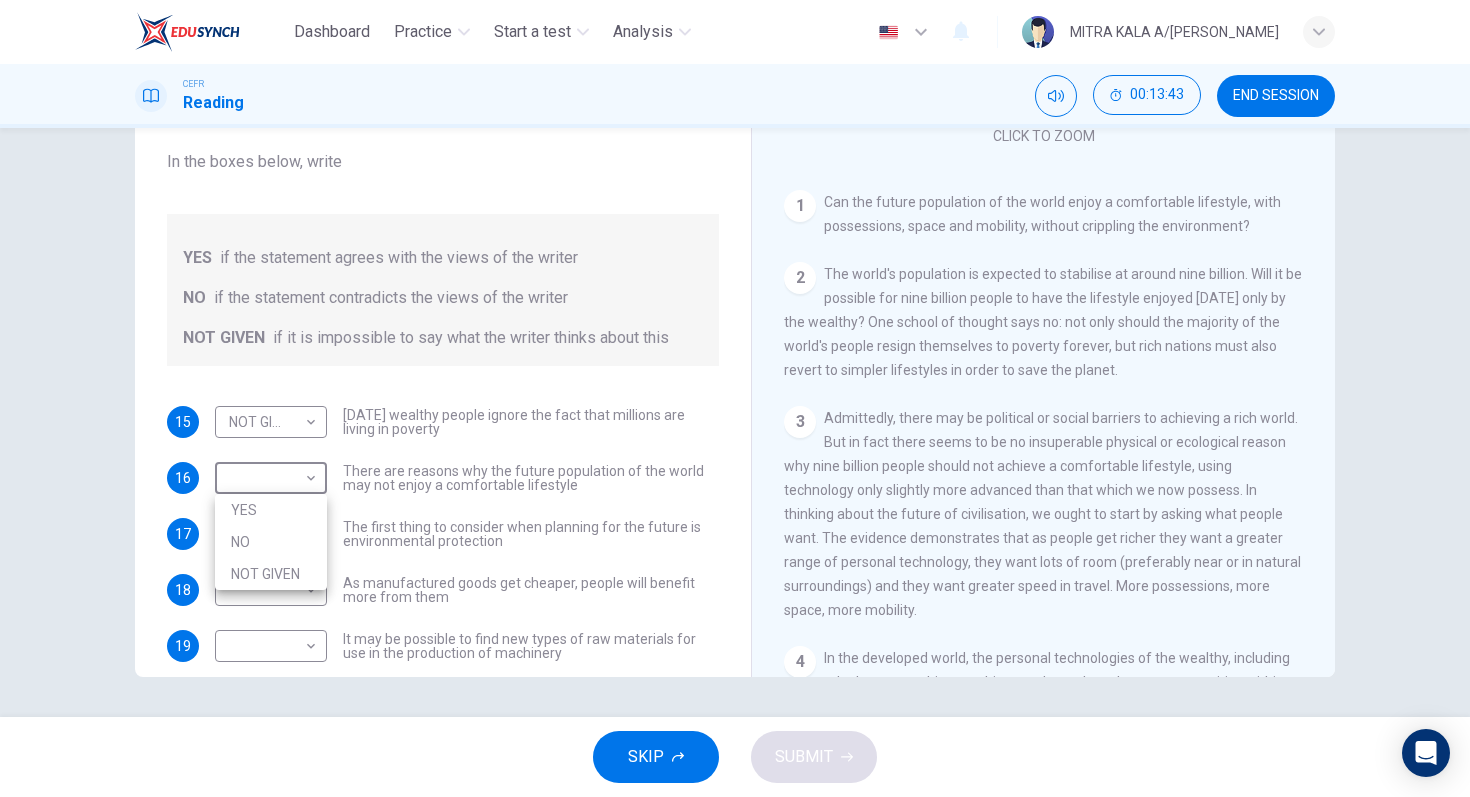 click at bounding box center (735, 398) 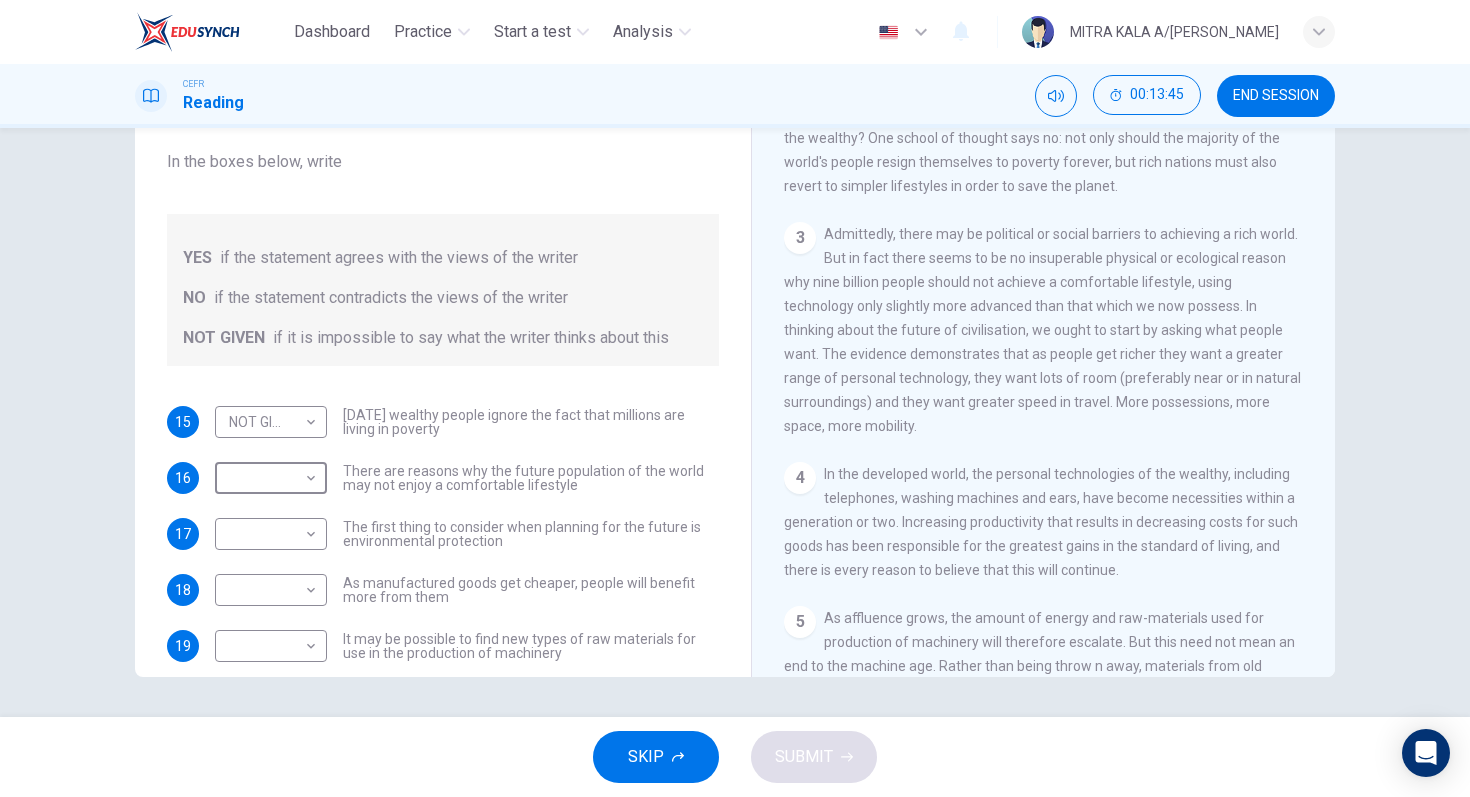 scroll, scrollTop: 487, scrollLeft: 0, axis: vertical 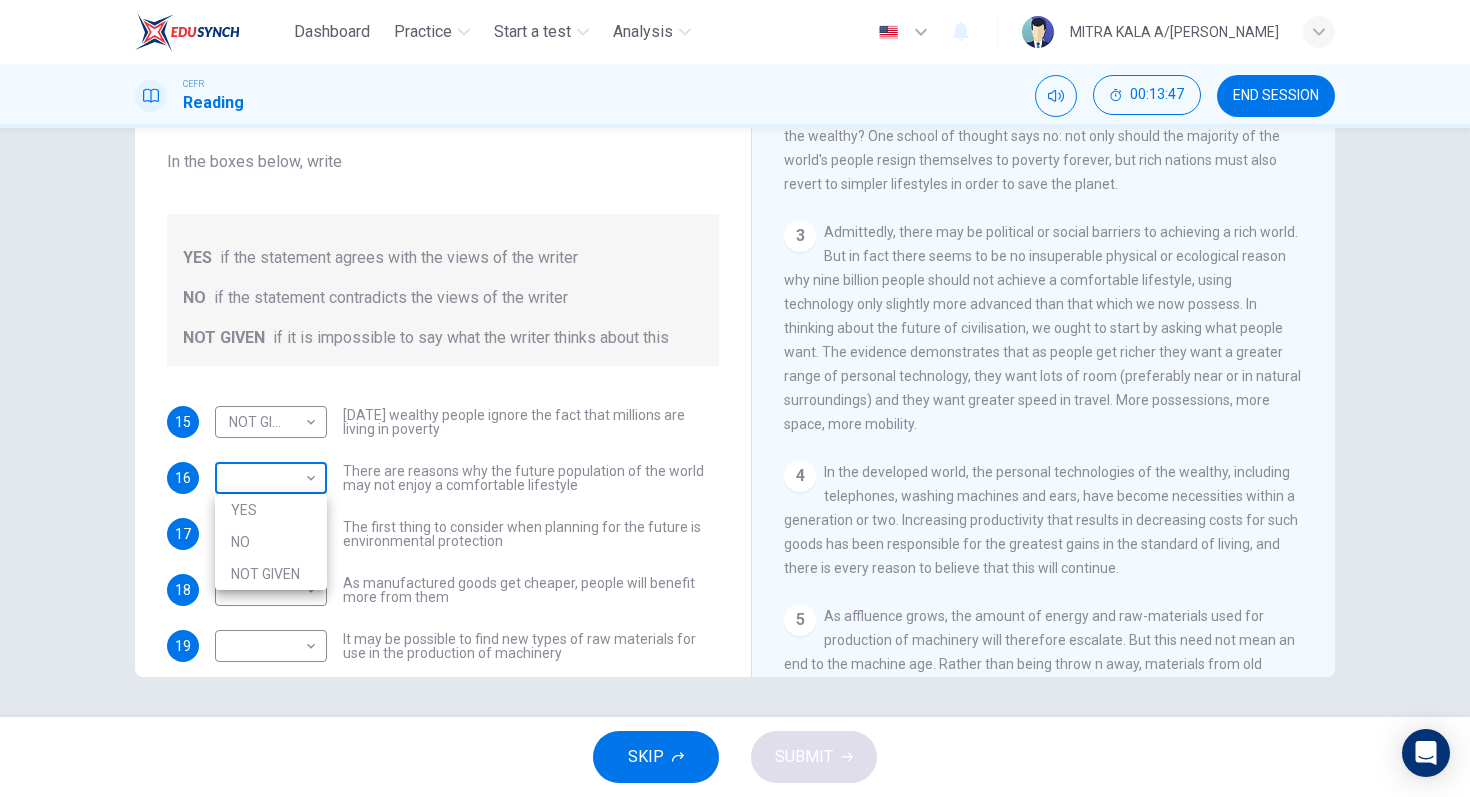 click on "Dashboard Practice Start a test Analysis English en ​ MITRA KALA A/P VIJAYAN CEFR Reading 00:13:47 END SESSION Questions 15 - 20 Do the following statements reflect the claims of the writer in the Reading Passage?
In the boxes below, write YES if the statement agrees with the views of the writer NO if the statement contradicts the views of the writer NOT GIVEN if it is impossible to say what the writer thinks about this 15 NOT GIVEN NOT GIVEN ​ Today's wealthy people ignore the fact that millions are living in poverty 16 ​ ​ There are reasons why the future population of the world may not enjoy a comfortable lifestyle 17 ​ ​ The first thing to consider when planning for the future is environmental protection 18 ​ ​ As manufactured goods get cheaper, people will benefit more from them 19 ​ ​ It may be possible to find new types of raw materials for use in the production of machinery 20 ​ ​ The rising prices of fossil fuels may bring some benefits Worldly Wealth CLICK TO ZOOM 1 2 3 4 5" at bounding box center [735, 398] 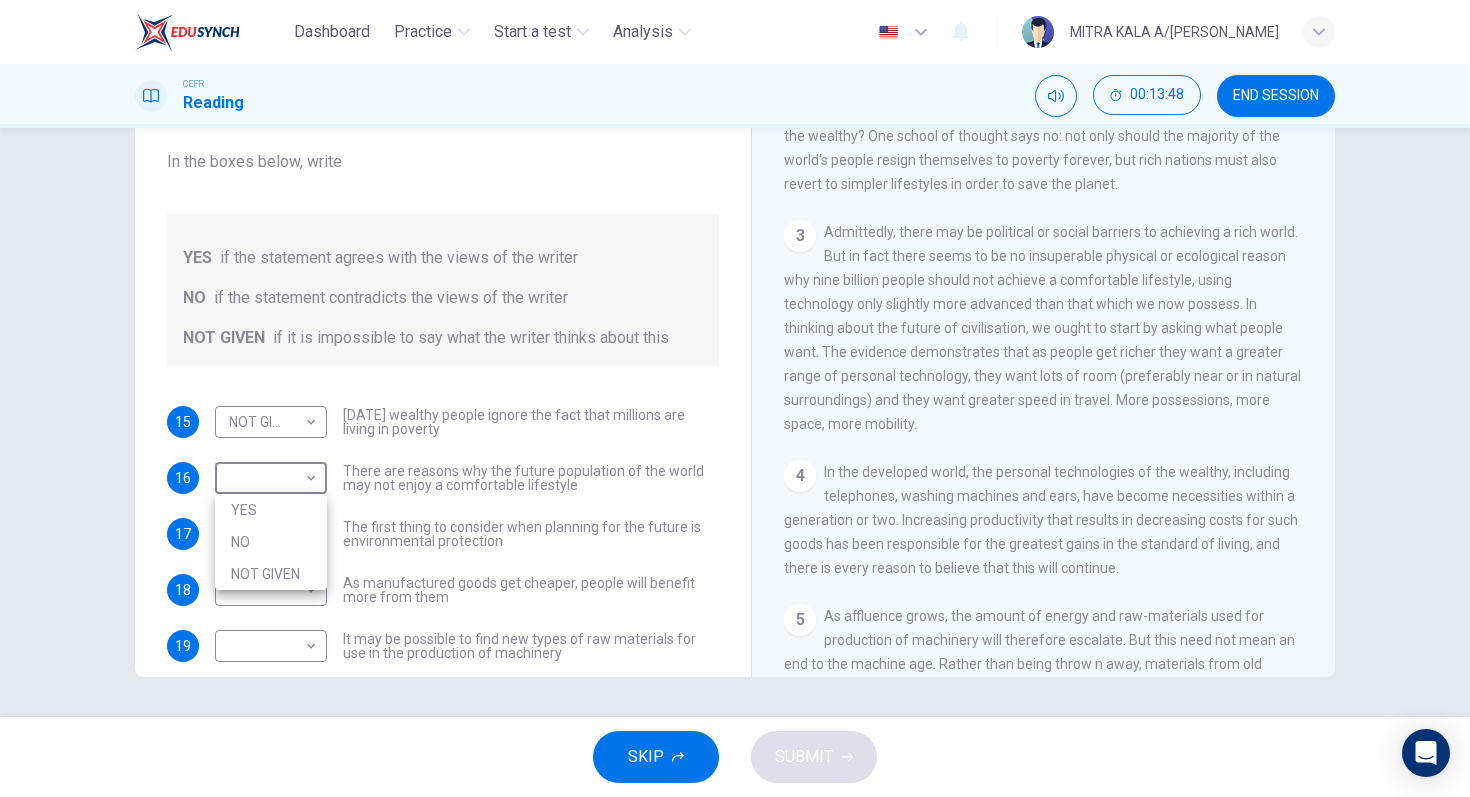 click on "NO" at bounding box center [271, 542] 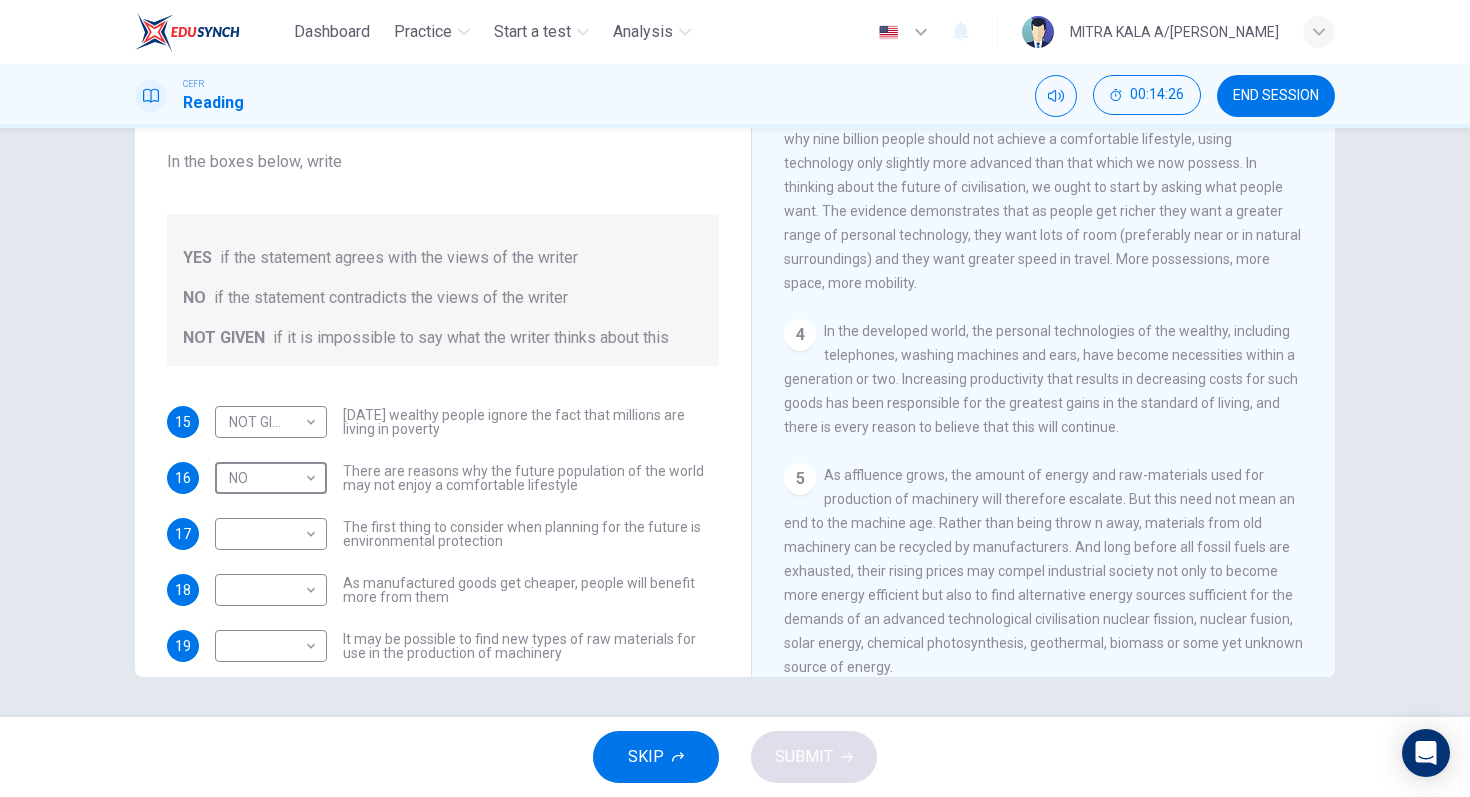 scroll, scrollTop: 629, scrollLeft: 0, axis: vertical 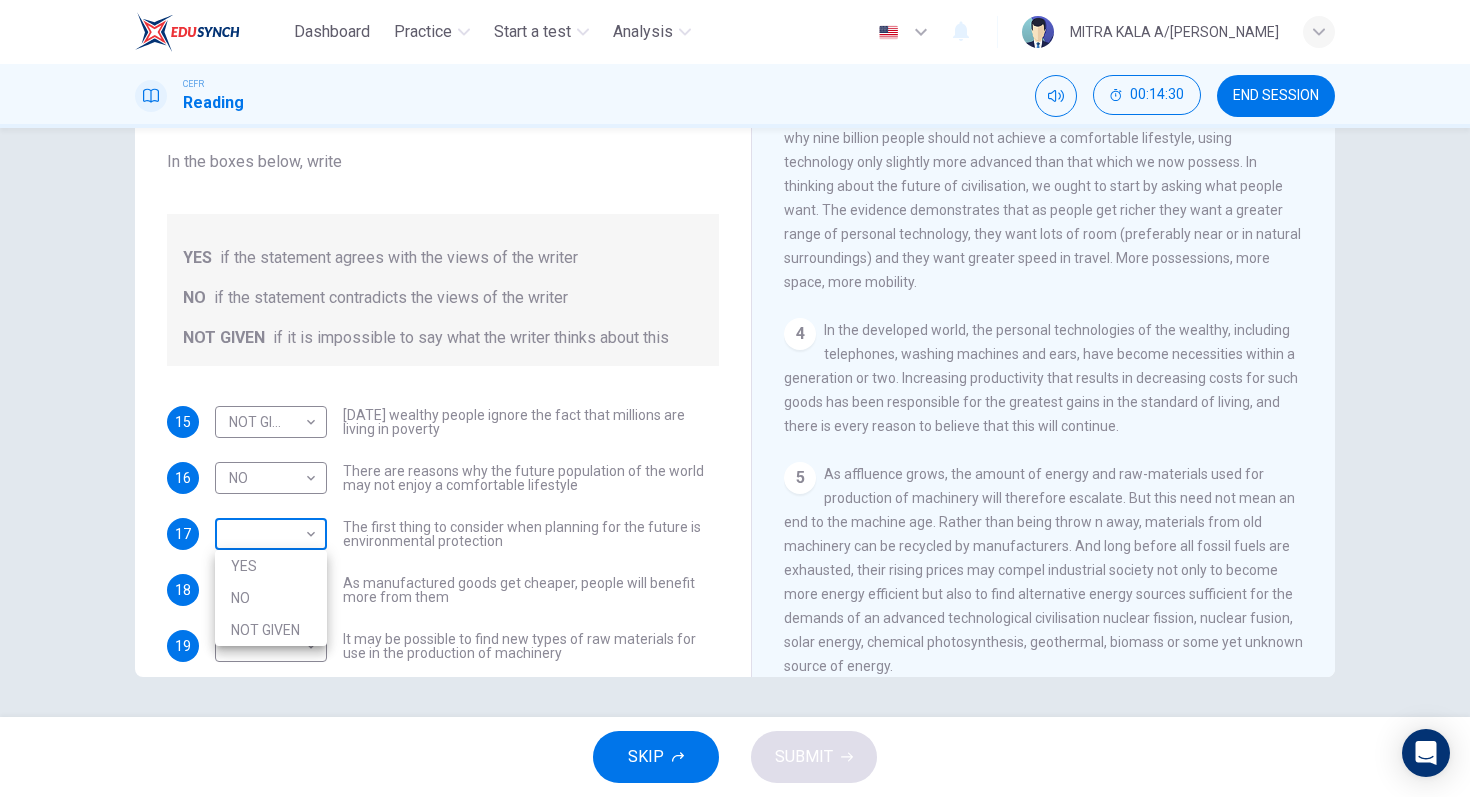 click on "Dashboard Practice Start a test Analysis English en ​ MITRA KALA A/P VIJAYAN CEFR Reading 00:14:30 END SESSION Questions 15 - 20 Do the following statements reflect the claims of the writer in the Reading Passage?
In the boxes below, write YES if the statement agrees with the views of the writer NO if the statement contradicts the views of the writer NOT GIVEN if it is impossible to say what the writer thinks about this 15 NOT GIVEN NOT GIVEN ​ Today's wealthy people ignore the fact that millions are living in poverty 16 NO NO ​ There are reasons why the future population of the world may not enjoy a comfortable lifestyle 17 ​ ​ The first thing to consider when planning for the future is environmental protection 18 ​ ​ As manufactured goods get cheaper, people will benefit more from them 19 ​ ​ It may be possible to find new types of raw materials for use in the production of machinery 20 ​ ​ The rising prices of fossil fuels may bring some benefits Worldly Wealth CLICK TO ZOOM 1 2 3 4" at bounding box center (735, 398) 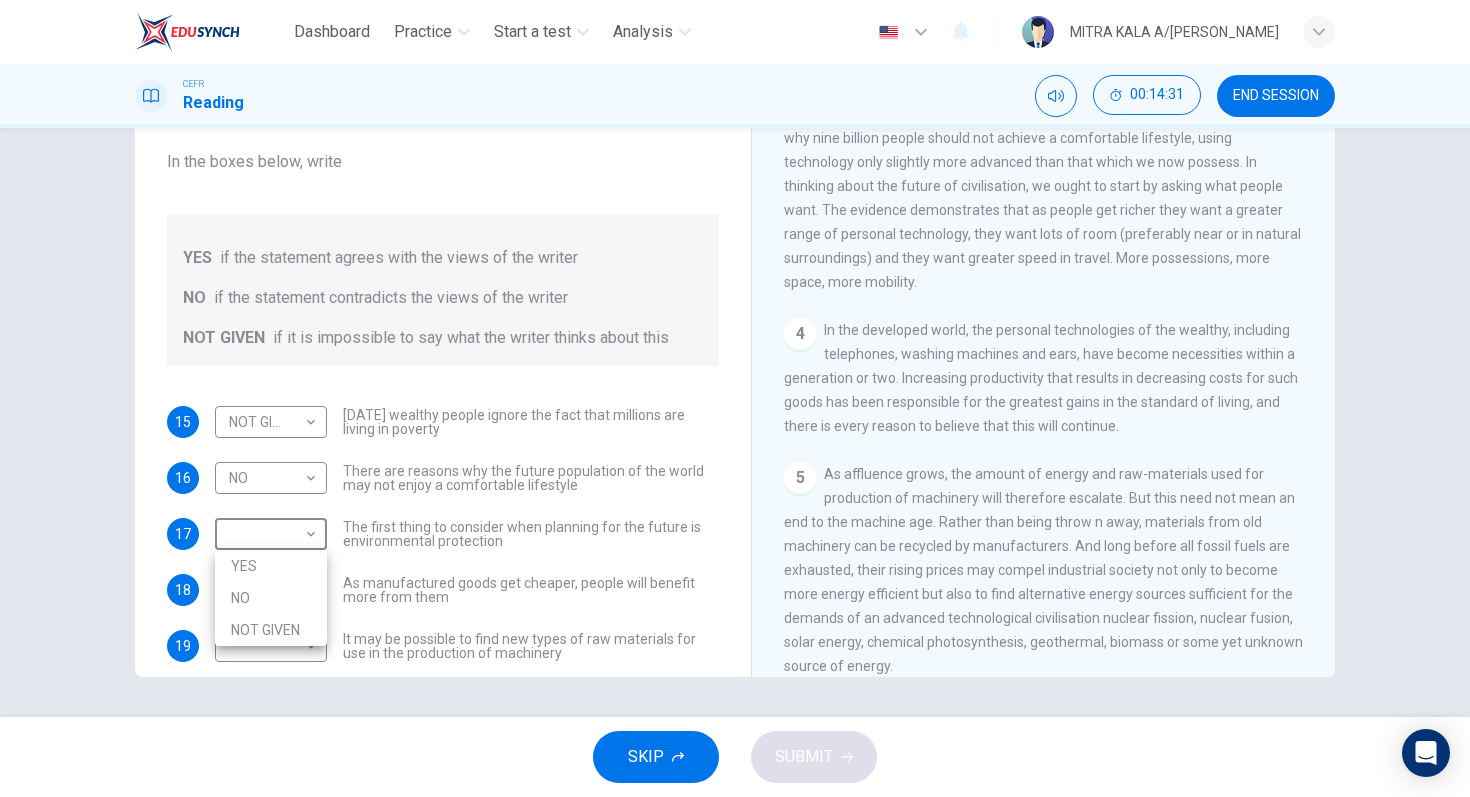 click on "YES" at bounding box center [271, 566] 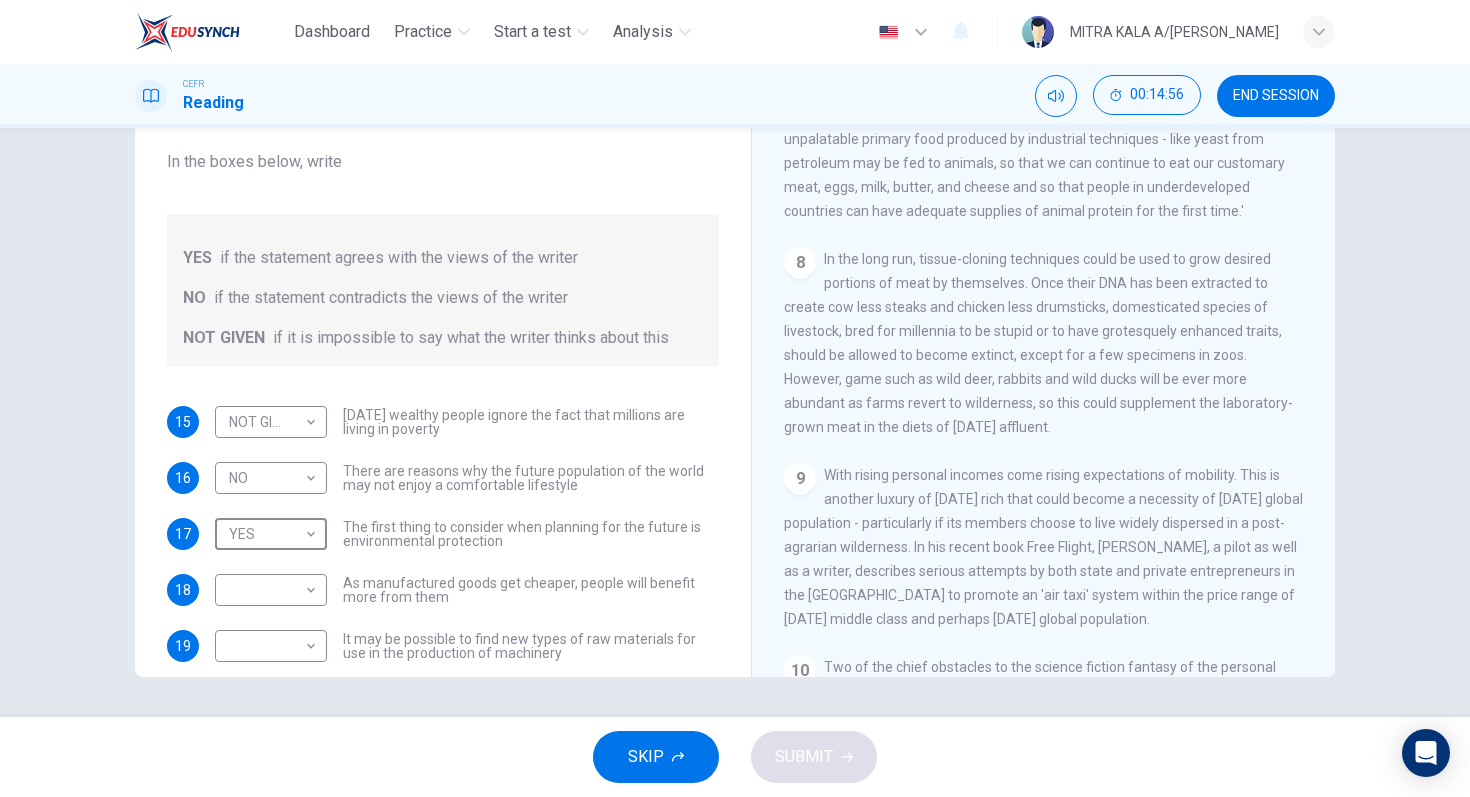 scroll, scrollTop: 1853, scrollLeft: 0, axis: vertical 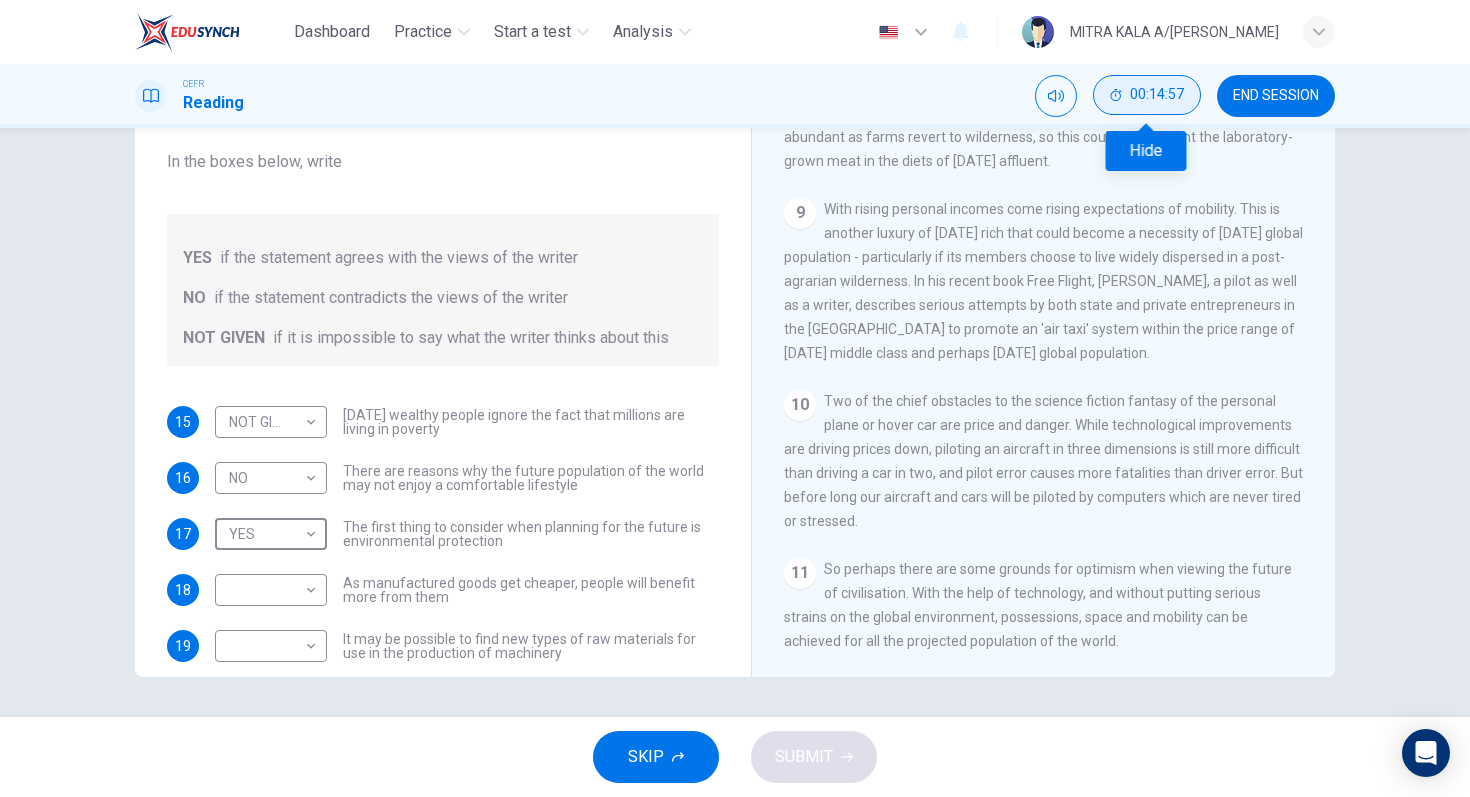 click 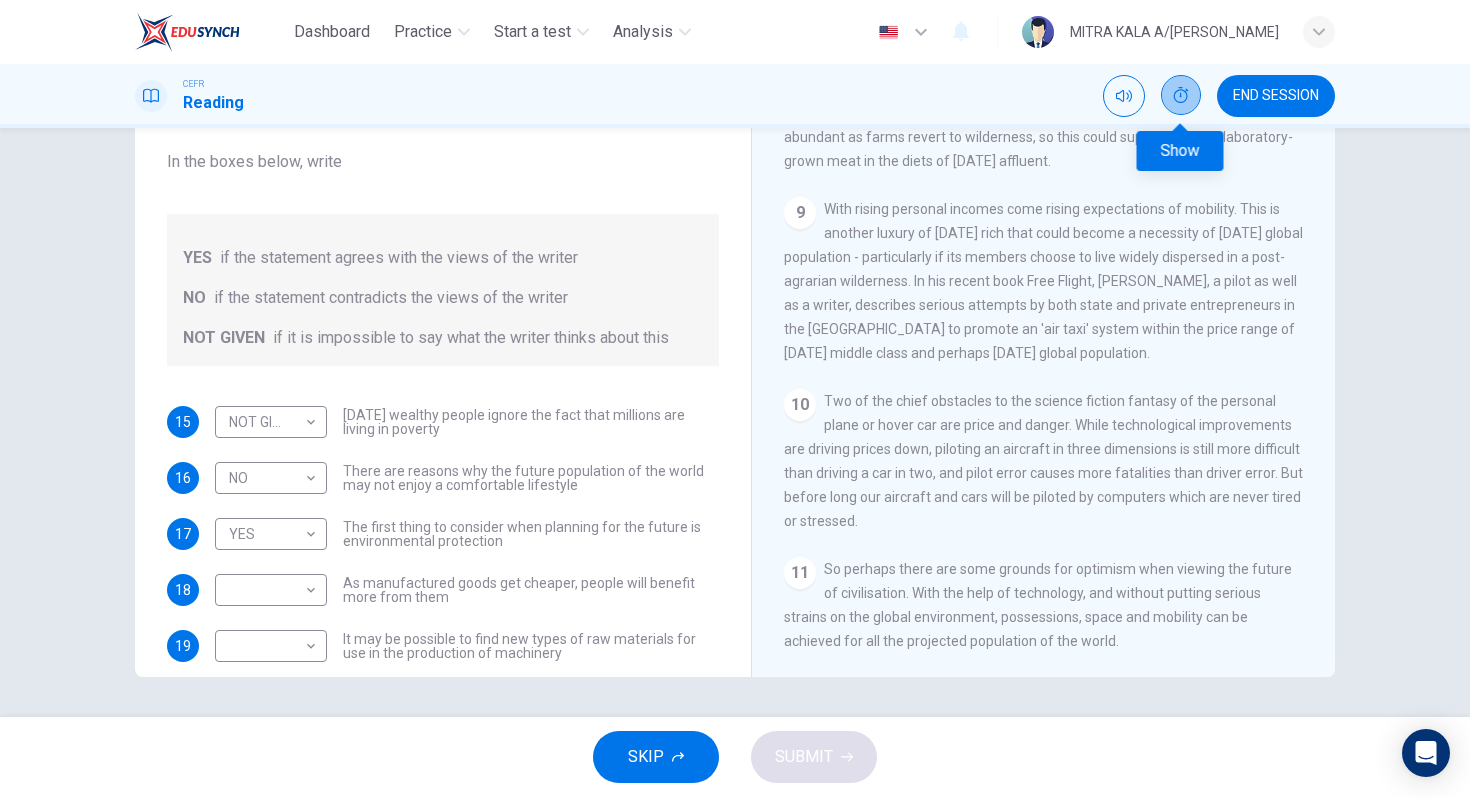 click at bounding box center (1181, 95) 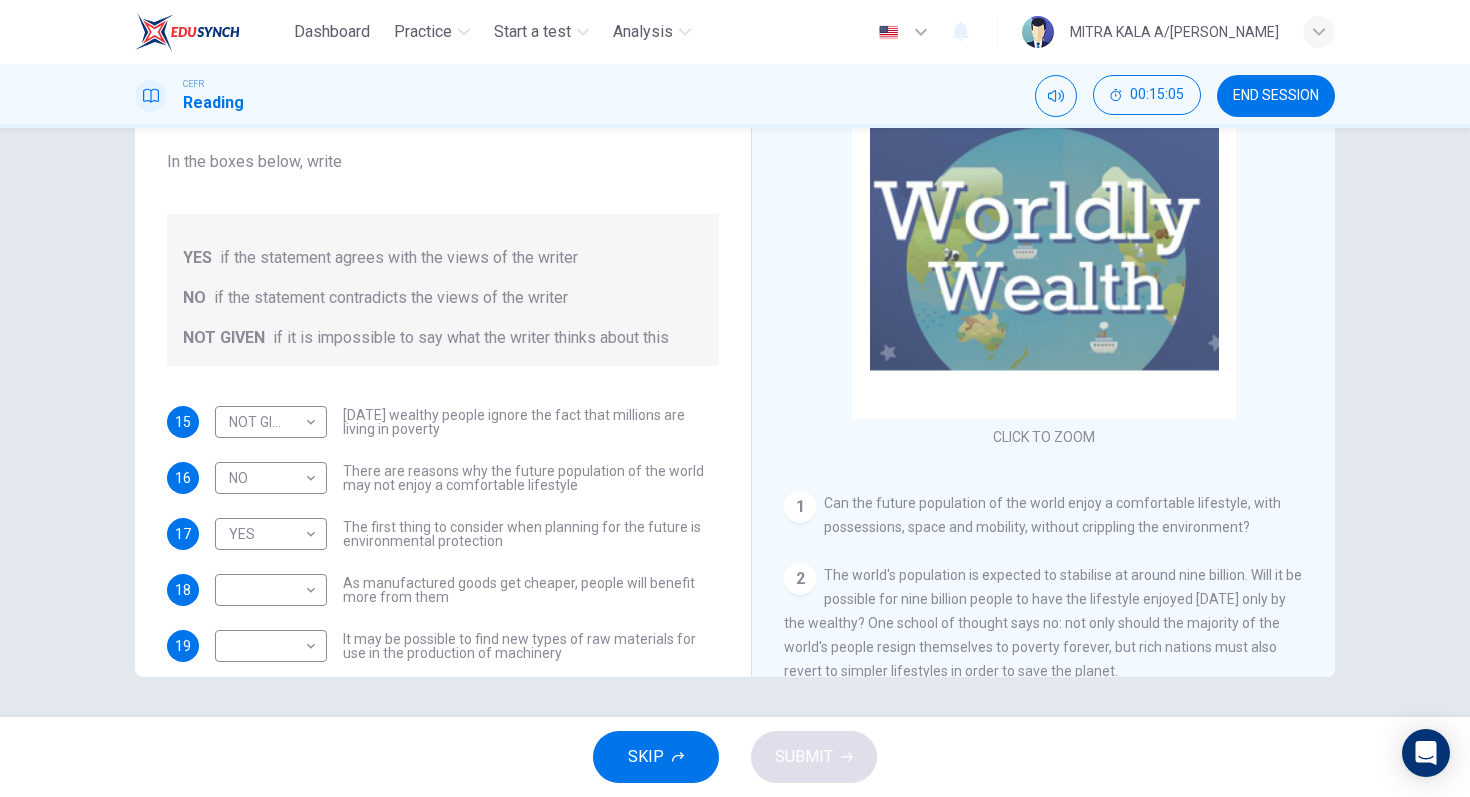 scroll, scrollTop: 242, scrollLeft: 0, axis: vertical 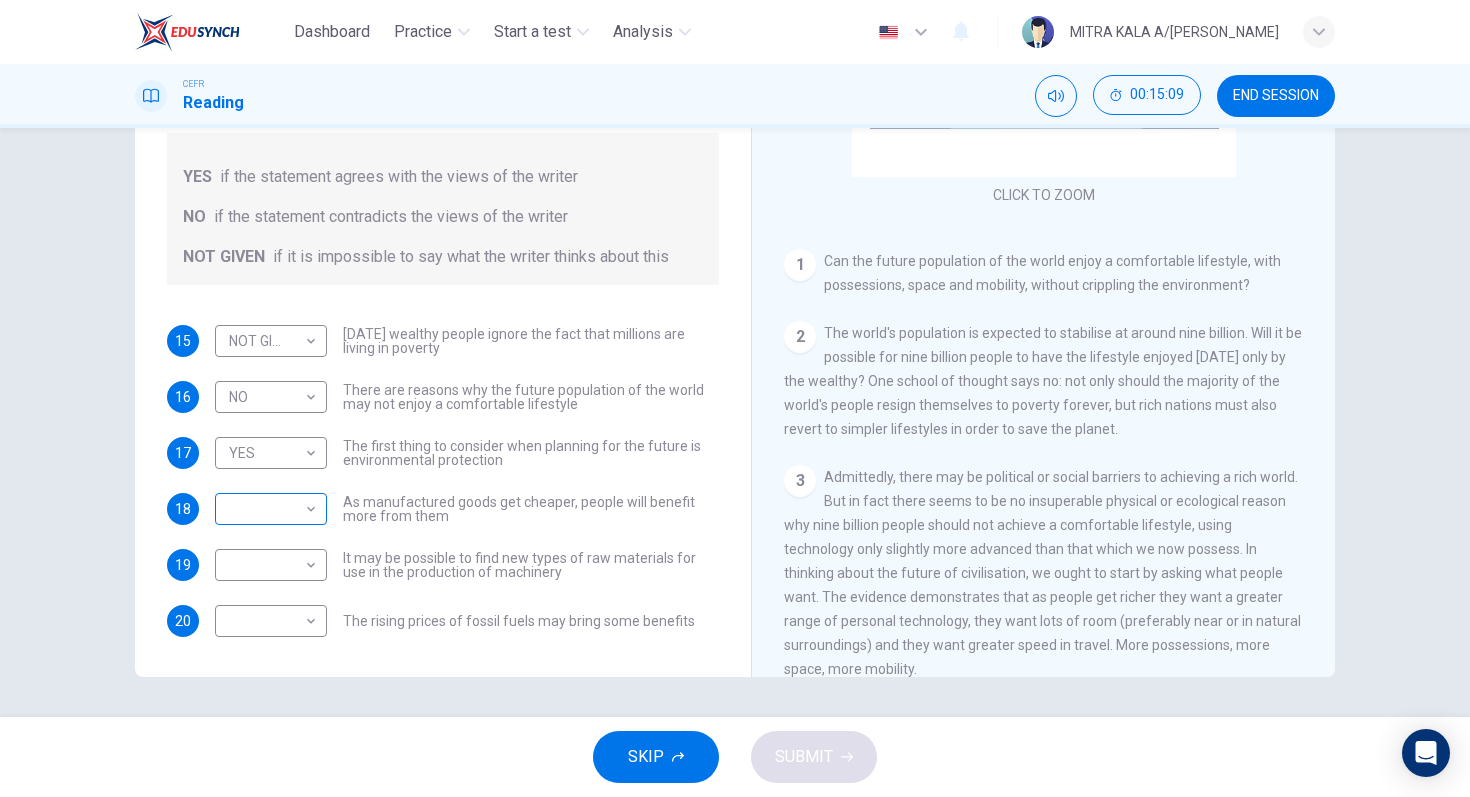 click on "Dashboard Practice Start a test Analysis English en ​ MITRA KALA A/P VIJAYAN CEFR Reading 00:15:09 END SESSION Questions 15 - 20 Do the following statements reflect the claims of the writer in the Reading Passage?
In the boxes below, write YES if the statement agrees with the views of the writer NO if the statement contradicts the views of the writer NOT GIVEN if it is impossible to say what the writer thinks about this 15 NOT GIVEN NOT GIVEN ​ Today's wealthy people ignore the fact that millions are living in poverty 16 NO NO ​ There are reasons why the future population of the world may not enjoy a comfortable lifestyle 17 YES YES ​ The first thing to consider when planning for the future is environmental protection 18 ​ ​ As manufactured goods get cheaper, people will benefit more from them 19 ​ ​ It may be possible to find new types of raw materials for use in the production of machinery 20 ​ ​ The rising prices of fossil fuels may bring some benefits Worldly Wealth CLICK TO ZOOM 1 2" at bounding box center [735, 398] 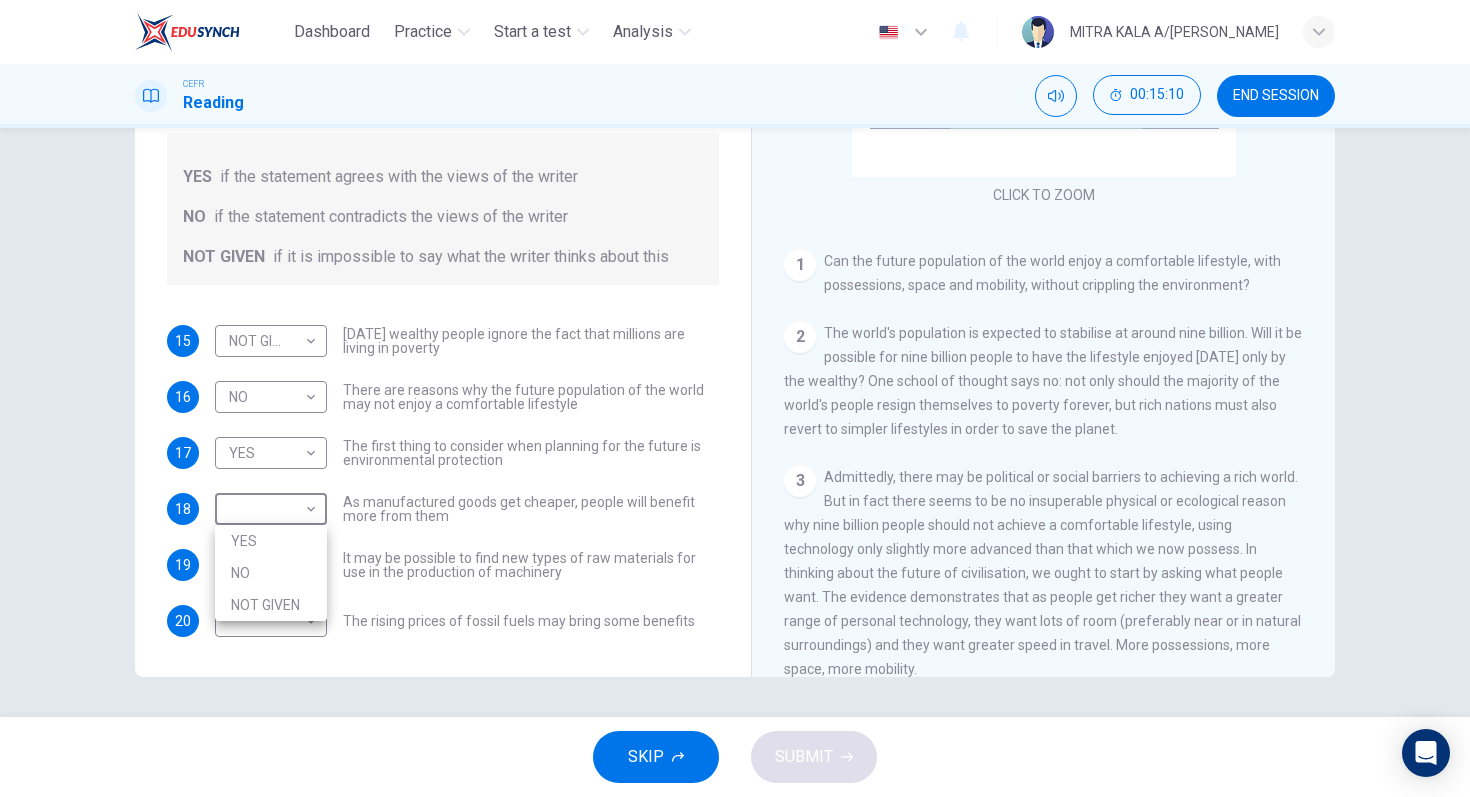 click on "NO" at bounding box center (271, 573) 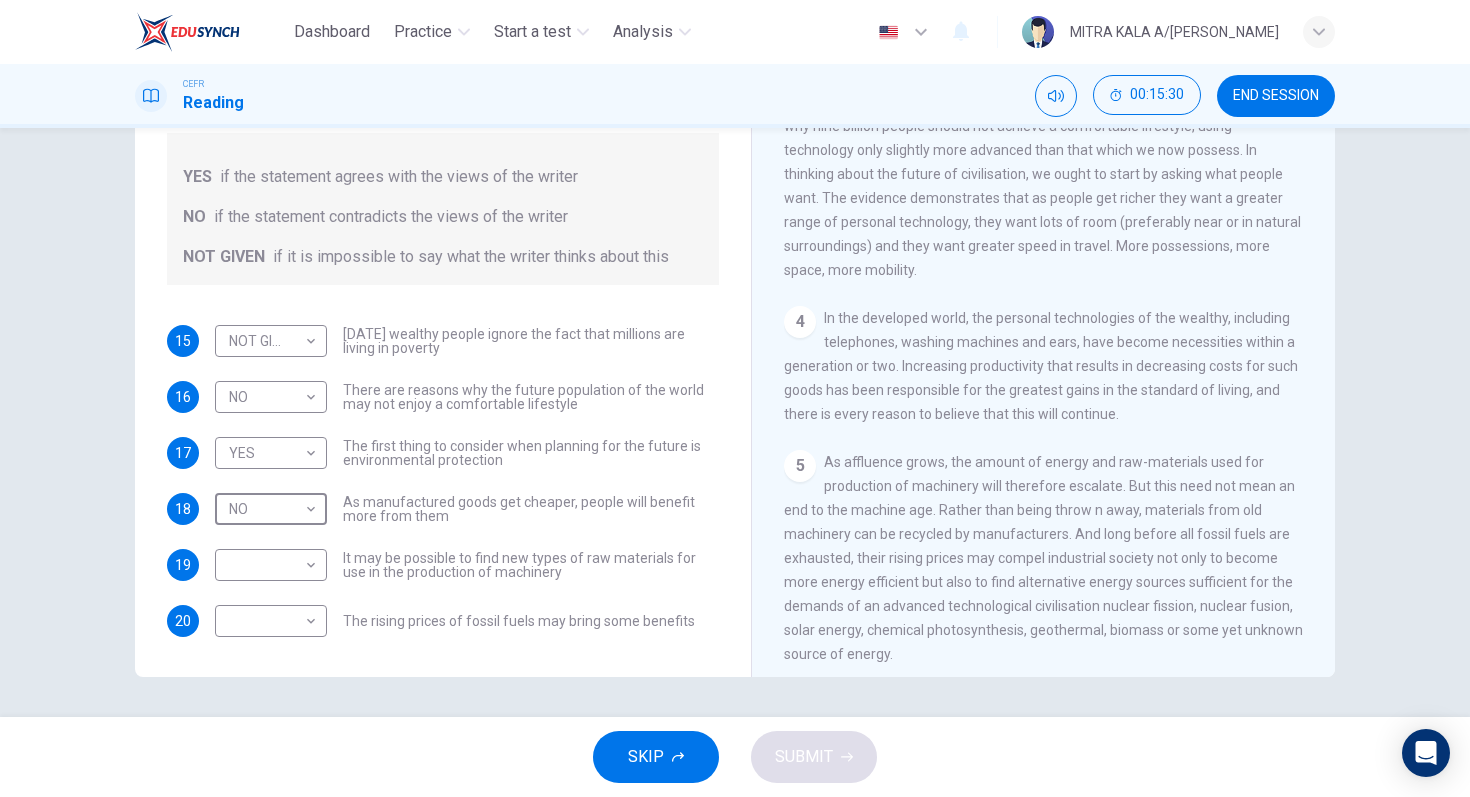 scroll, scrollTop: 644, scrollLeft: 0, axis: vertical 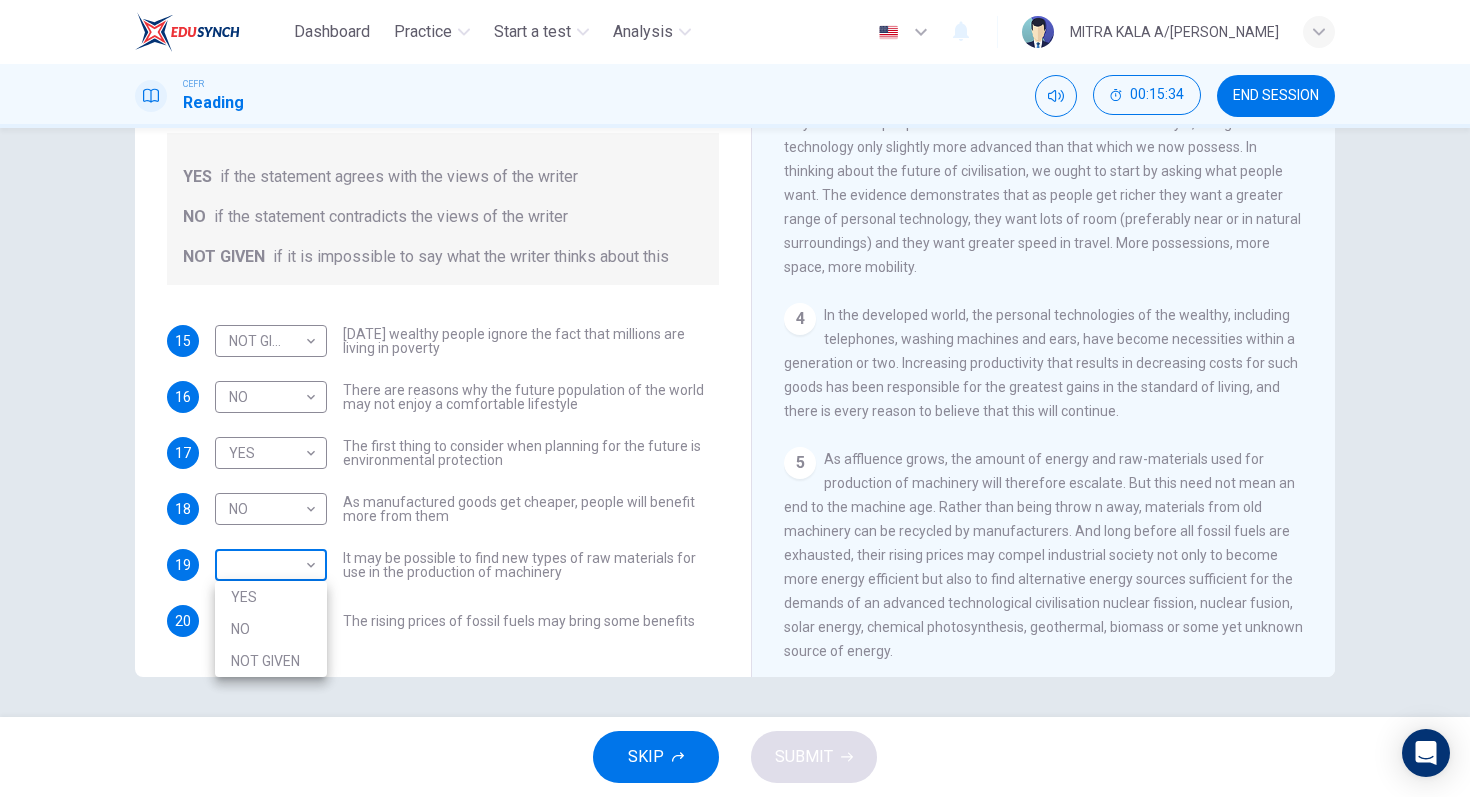 click on "Dashboard Practice Start a test Analysis English en ​ MITRA KALA A/P VIJAYAN CEFR Reading 00:15:34 END SESSION Questions 15 - 20 Do the following statements reflect the claims of the writer in the Reading Passage?
In the boxes below, write YES if the statement agrees with the views of the writer NO if the statement contradicts the views of the writer NOT GIVEN if it is impossible to say what the writer thinks about this 15 NOT GIVEN NOT GIVEN ​ Today's wealthy people ignore the fact that millions are living in poverty 16 NO NO ​ There are reasons why the future population of the world may not enjoy a comfortable lifestyle 17 YES YES ​ The first thing to consider when planning for the future is environmental protection 18 NO NO ​ As manufactured goods get cheaper, people will benefit more from them 19 ​ ​ It may be possible to find new types of raw materials for use in the production of machinery 20 ​ ​ The rising prices of fossil fuels may bring some benefits Worldly Wealth CLICK TO ZOOM 1" at bounding box center (735, 398) 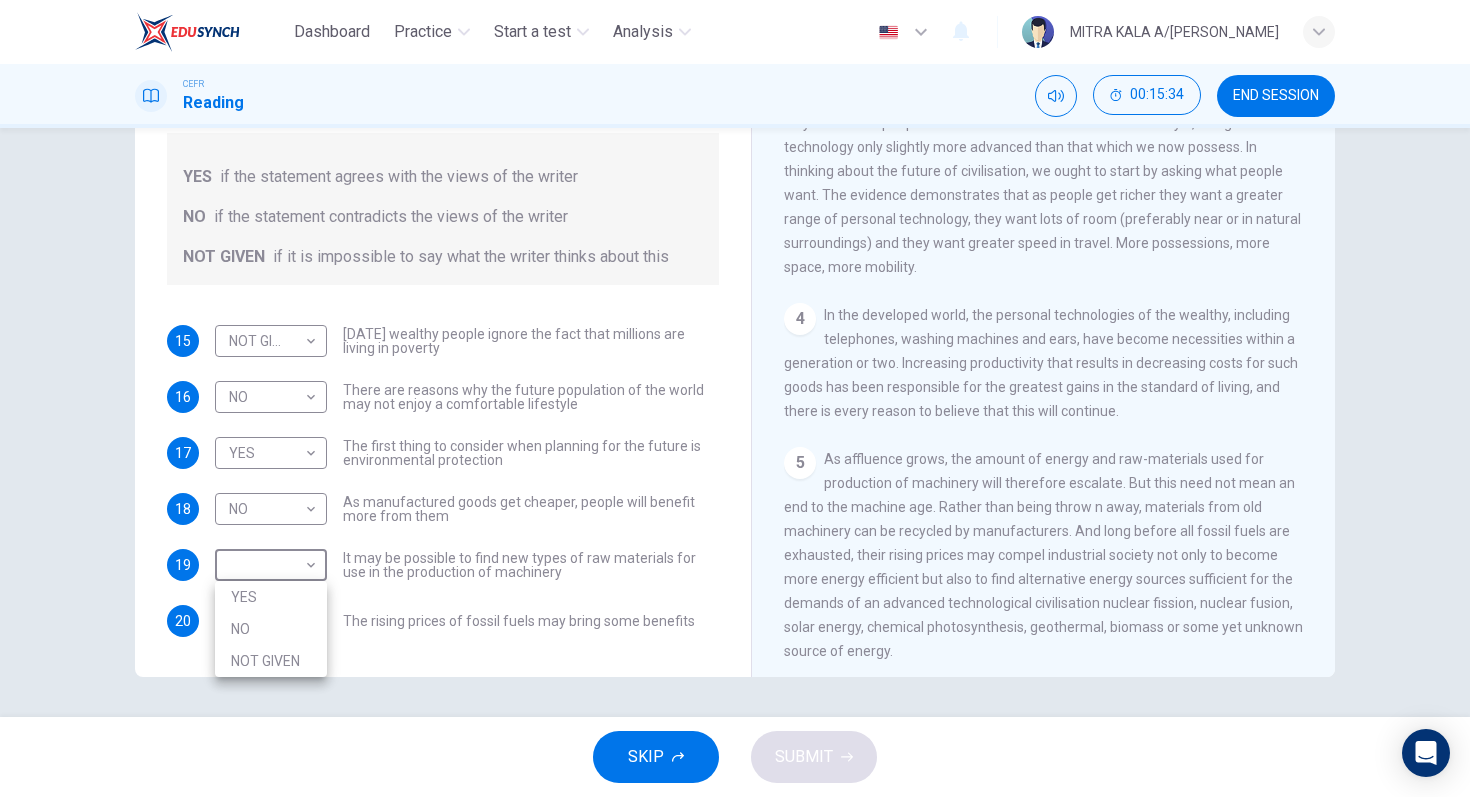 click on "NO" at bounding box center (271, 629) 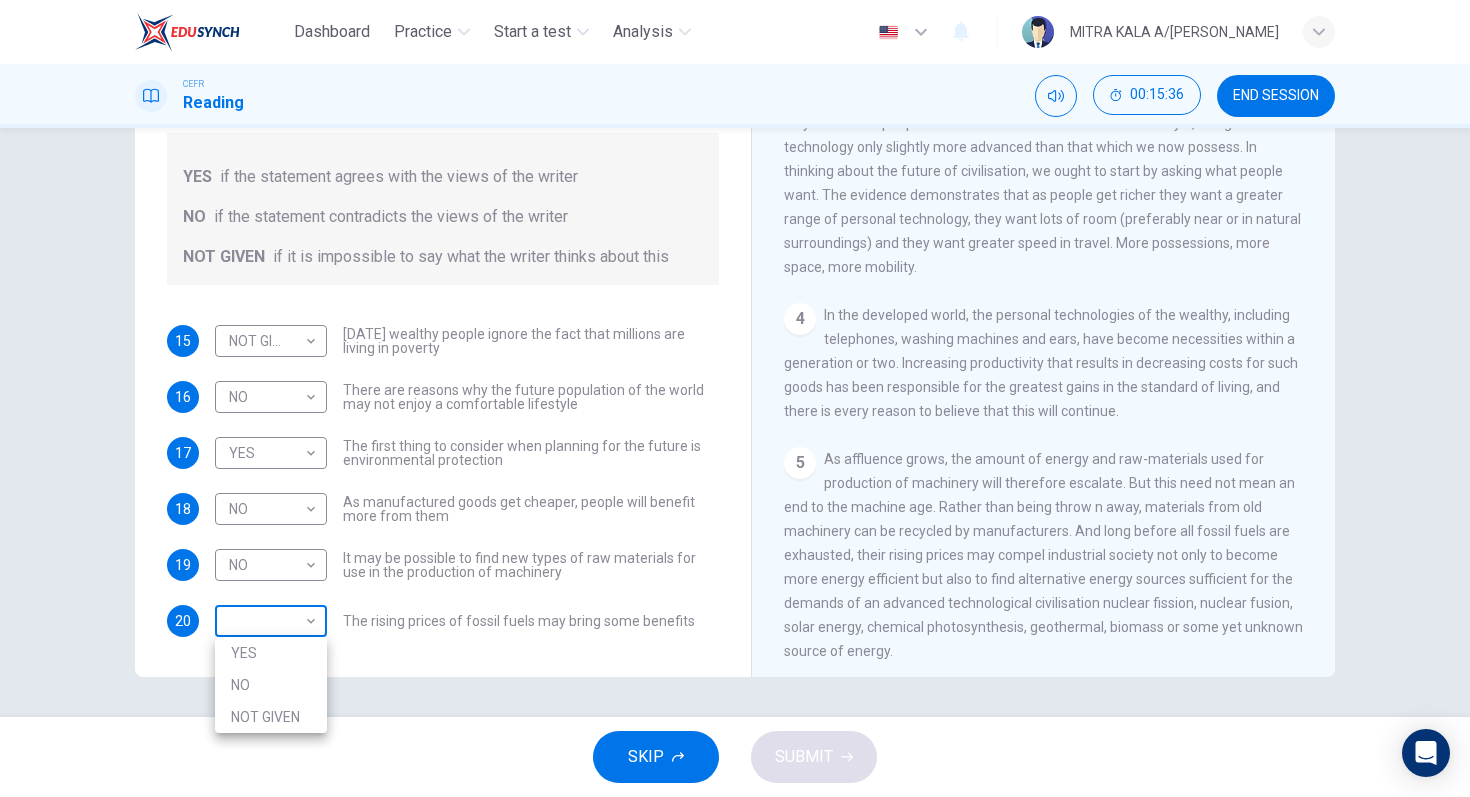 click on "Dashboard Practice Start a test Analysis English en ​ MITRA KALA A/P VIJAYAN CEFR Reading 00:15:36 END SESSION Questions 15 - 20 Do the following statements reflect the claims of the writer in the Reading Passage?
In the boxes below, write YES if the statement agrees with the views of the writer NO if the statement contradicts the views of the writer NOT GIVEN if it is impossible to say what the writer thinks about this 15 NOT GIVEN NOT GIVEN ​ Today's wealthy people ignore the fact that millions are living in poverty 16 NO NO ​ There are reasons why the future population of the world may not enjoy a comfortable lifestyle 17 YES YES ​ The first thing to consider when planning for the future is environmental protection 18 NO NO ​ As manufactured goods get cheaper, people will benefit more from them 19 NO NO ​ It may be possible to find new types of raw materials for use in the production of machinery 20 ​ ​ The rising prices of fossil fuels may bring some benefits Worldly Wealth CLICK TO ZOOM" at bounding box center [735, 398] 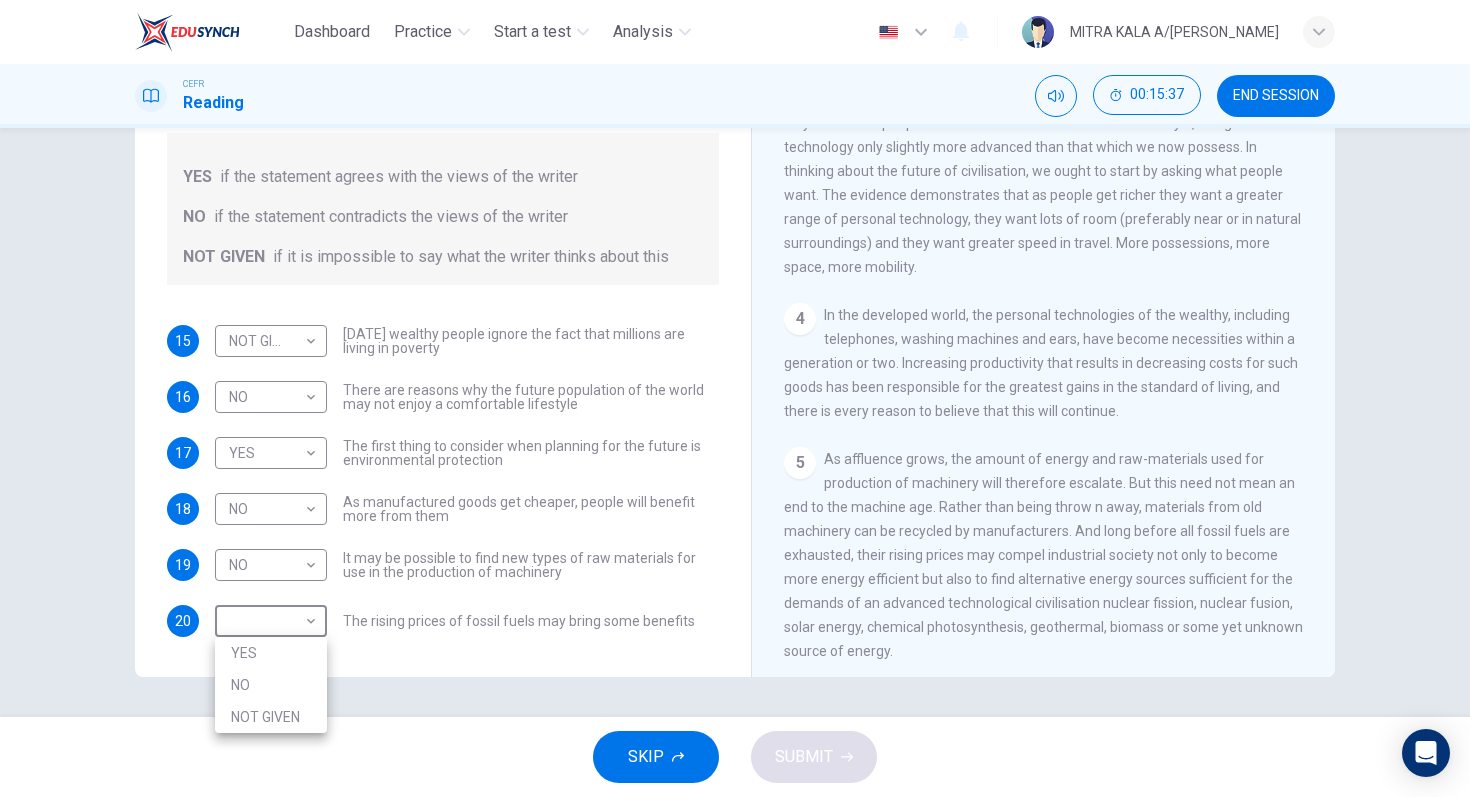 click on "NO" at bounding box center (271, 685) 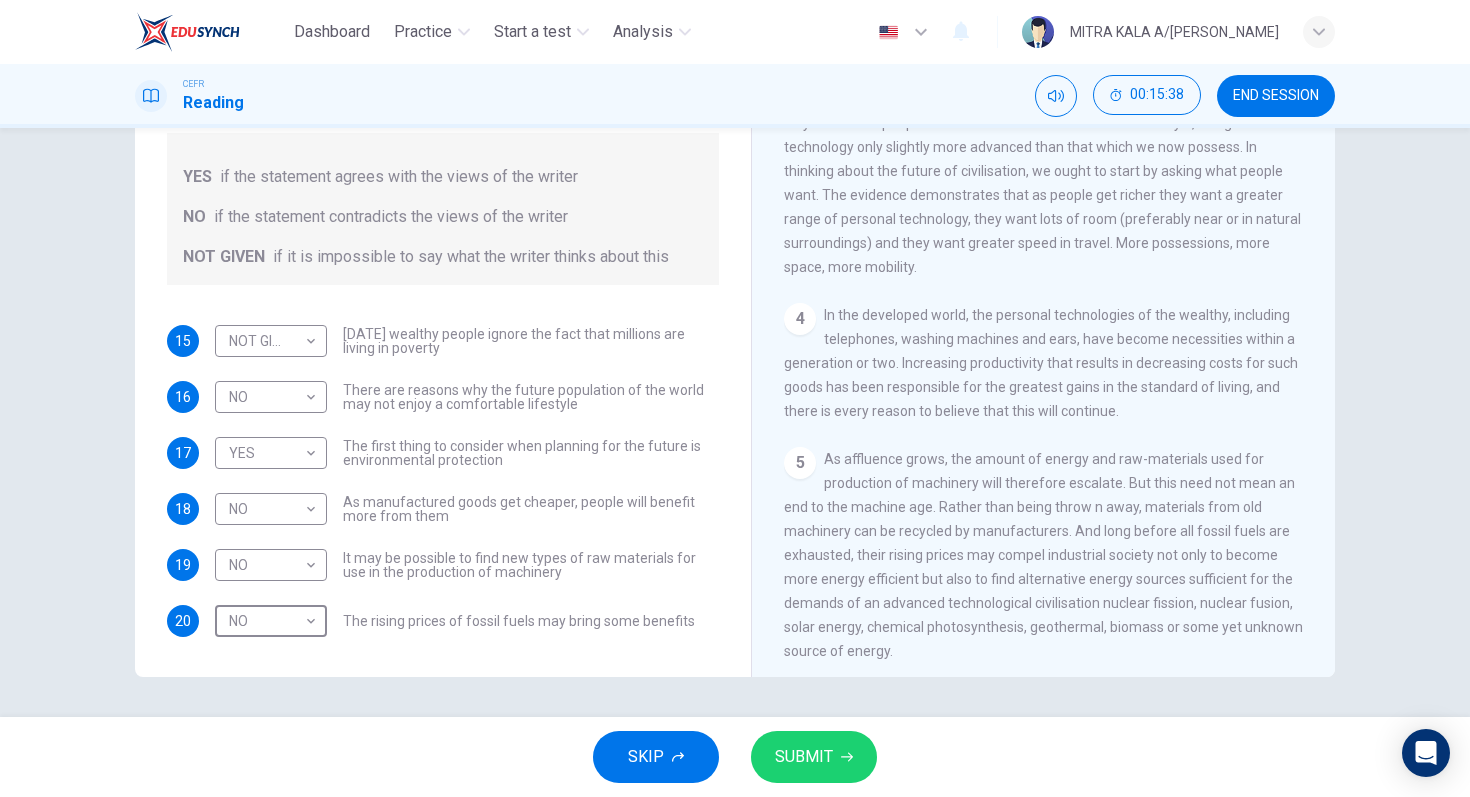 click on "SKIP SUBMIT" at bounding box center (735, 757) 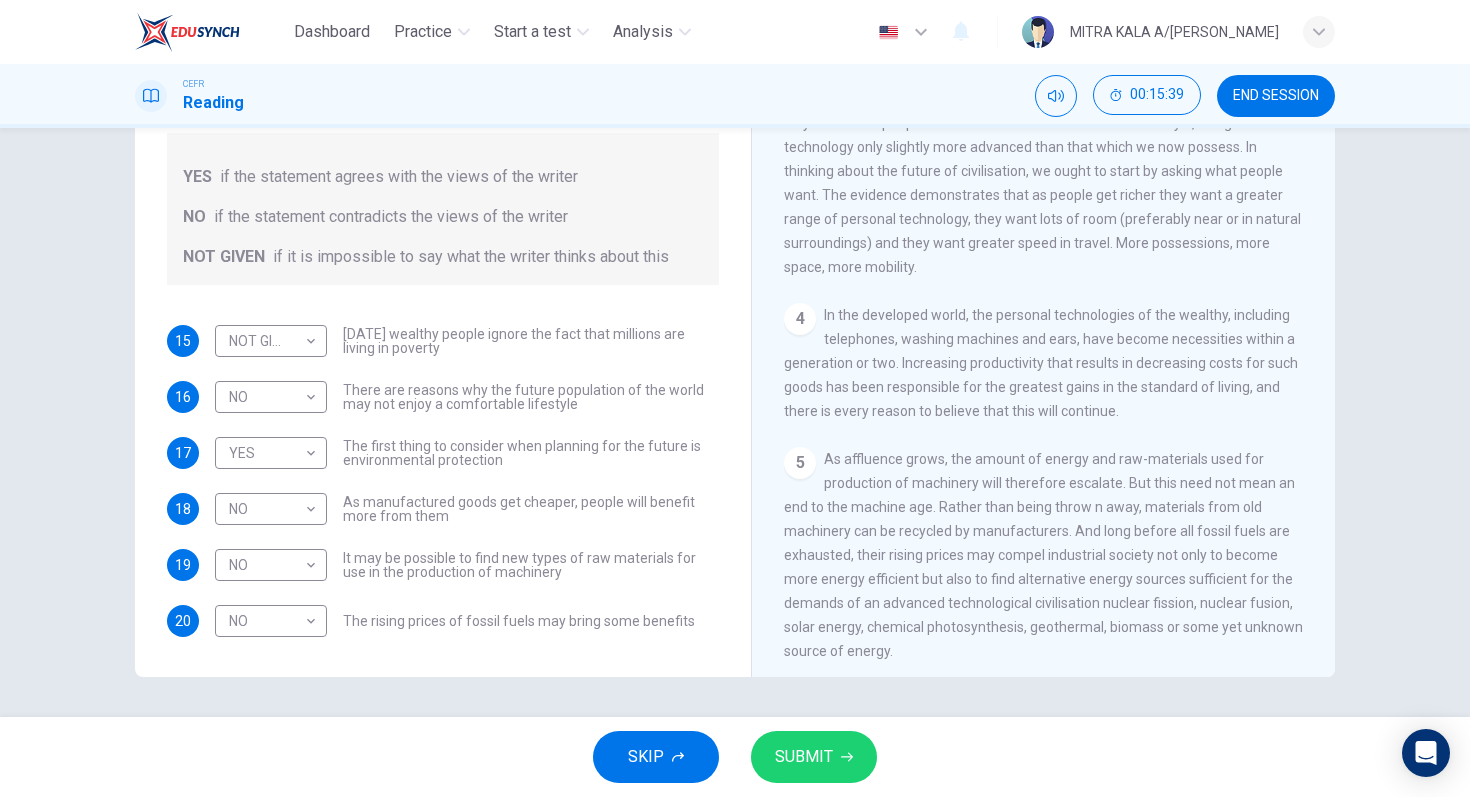 click on "SUBMIT" at bounding box center [804, 757] 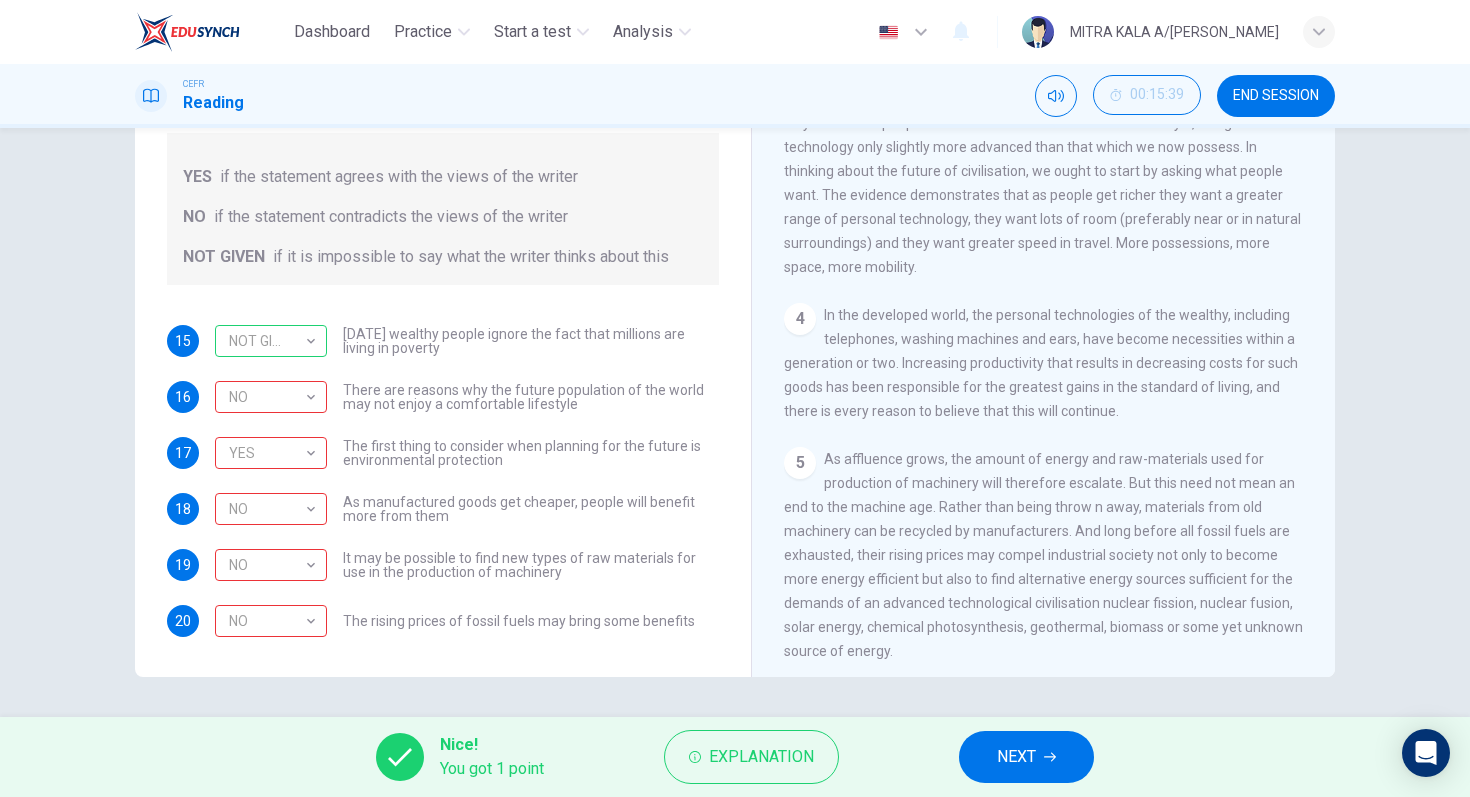 click on "Explanation" at bounding box center [761, 757] 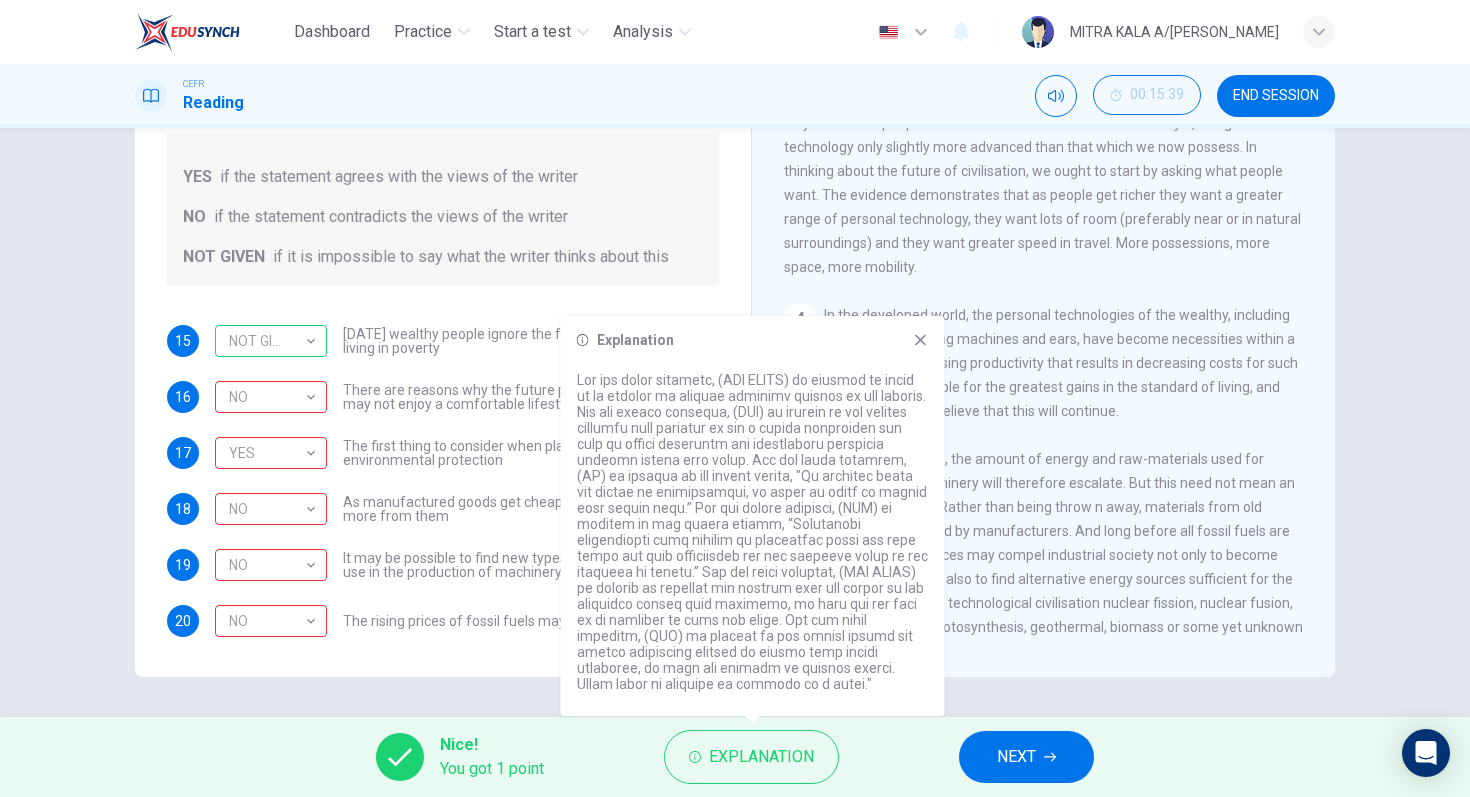 click on "END SESSION" at bounding box center [1276, 96] 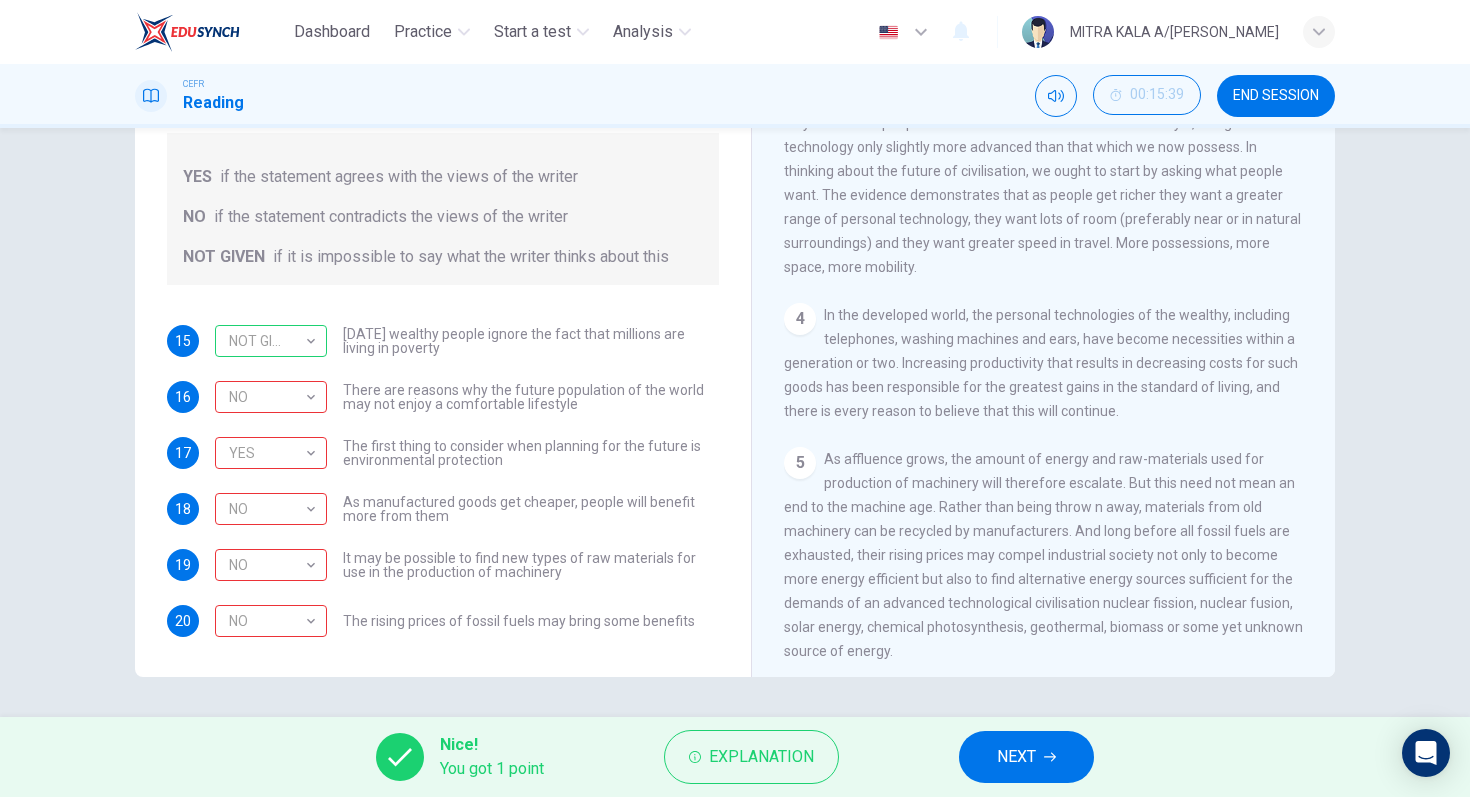 click on "NEXT" at bounding box center (1026, 757) 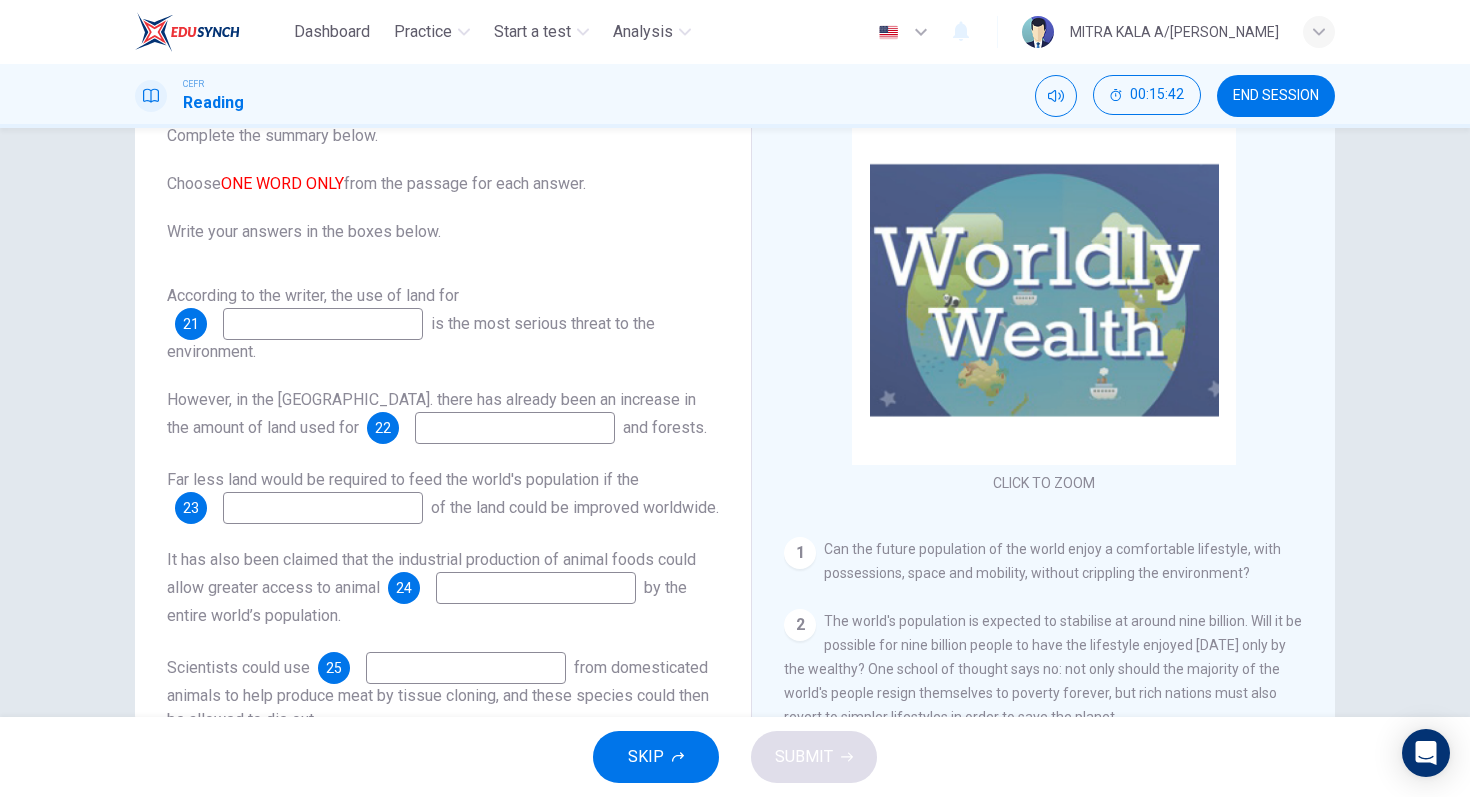 scroll, scrollTop: 186, scrollLeft: 0, axis: vertical 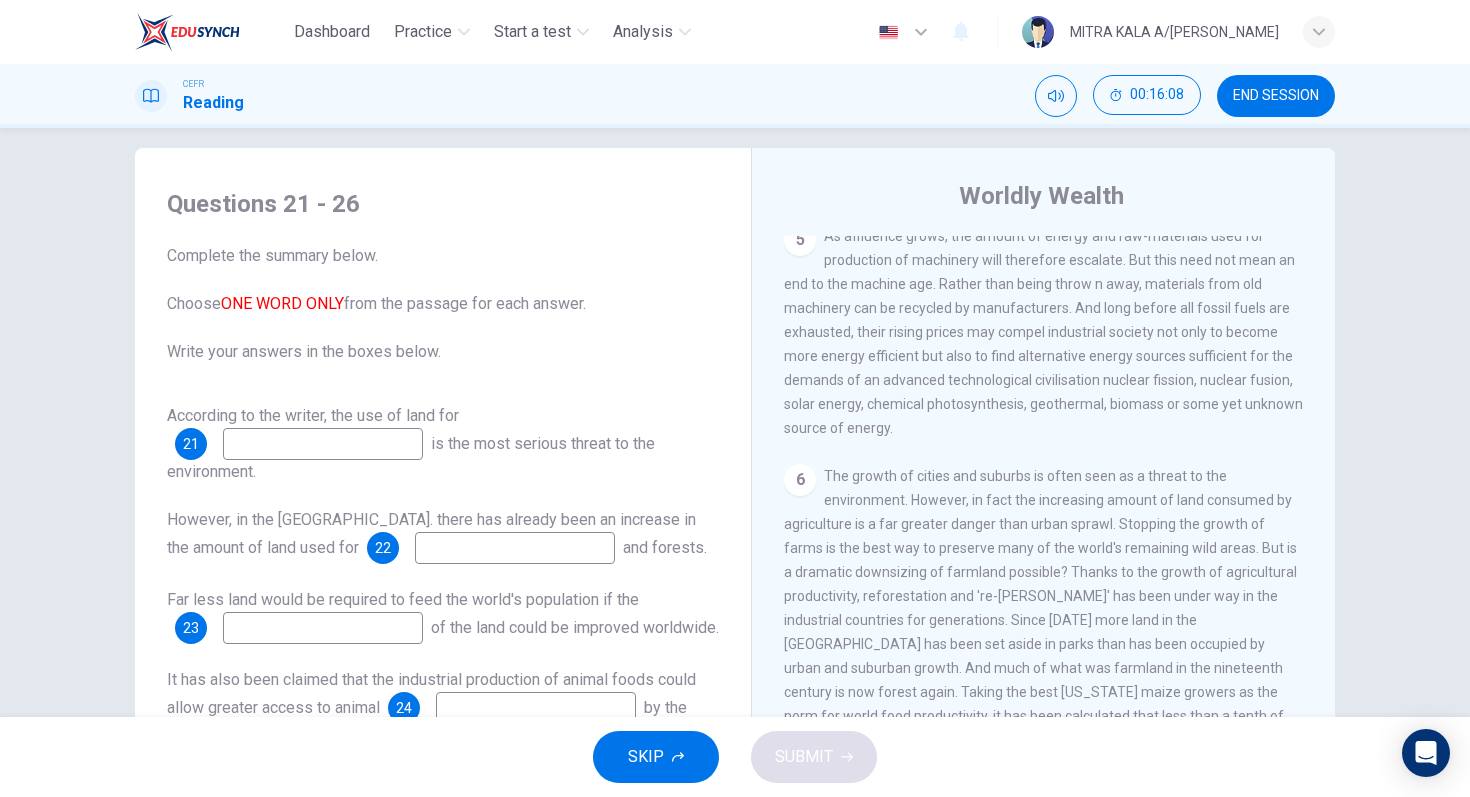 click at bounding box center [323, 444] 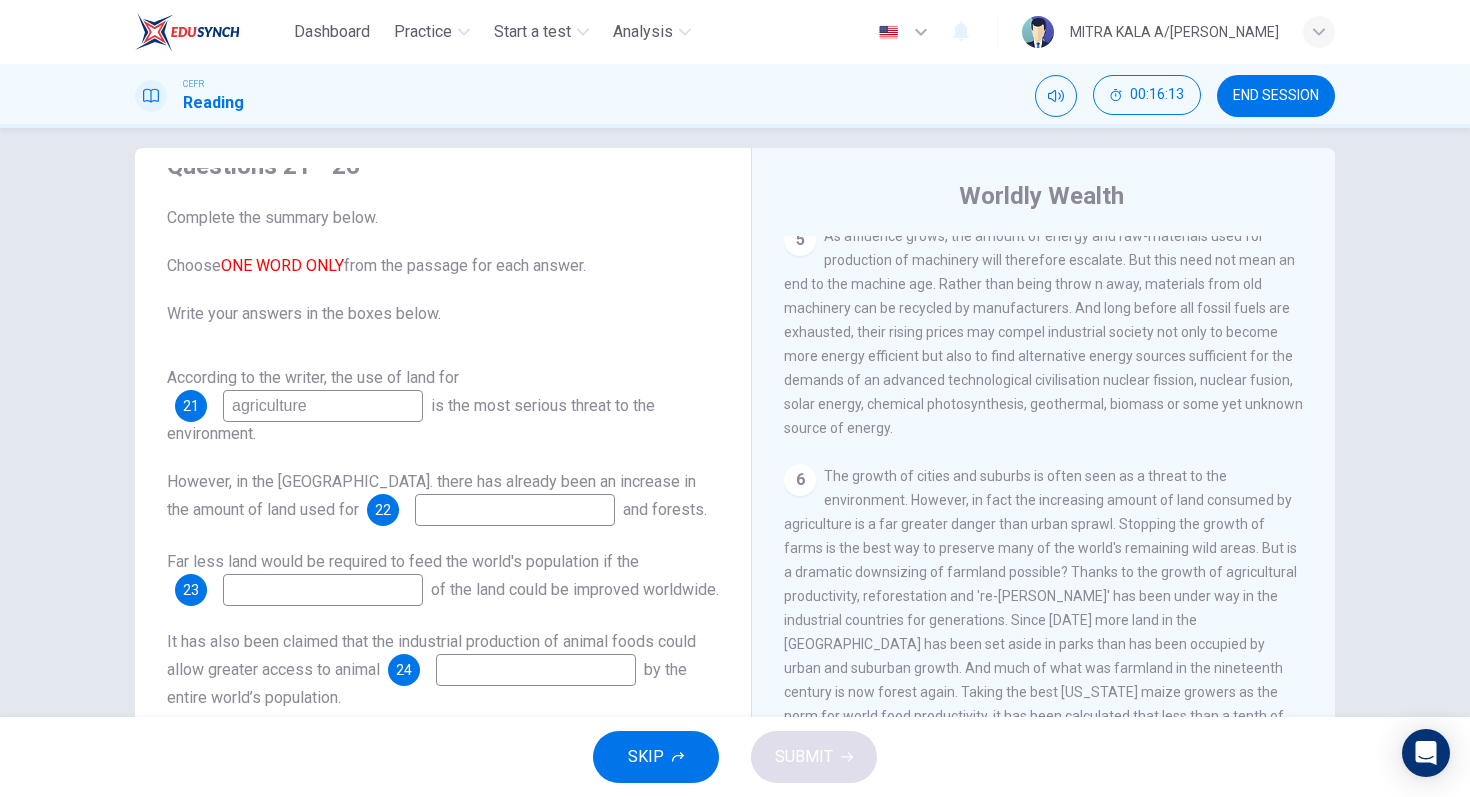 scroll, scrollTop: 43, scrollLeft: 0, axis: vertical 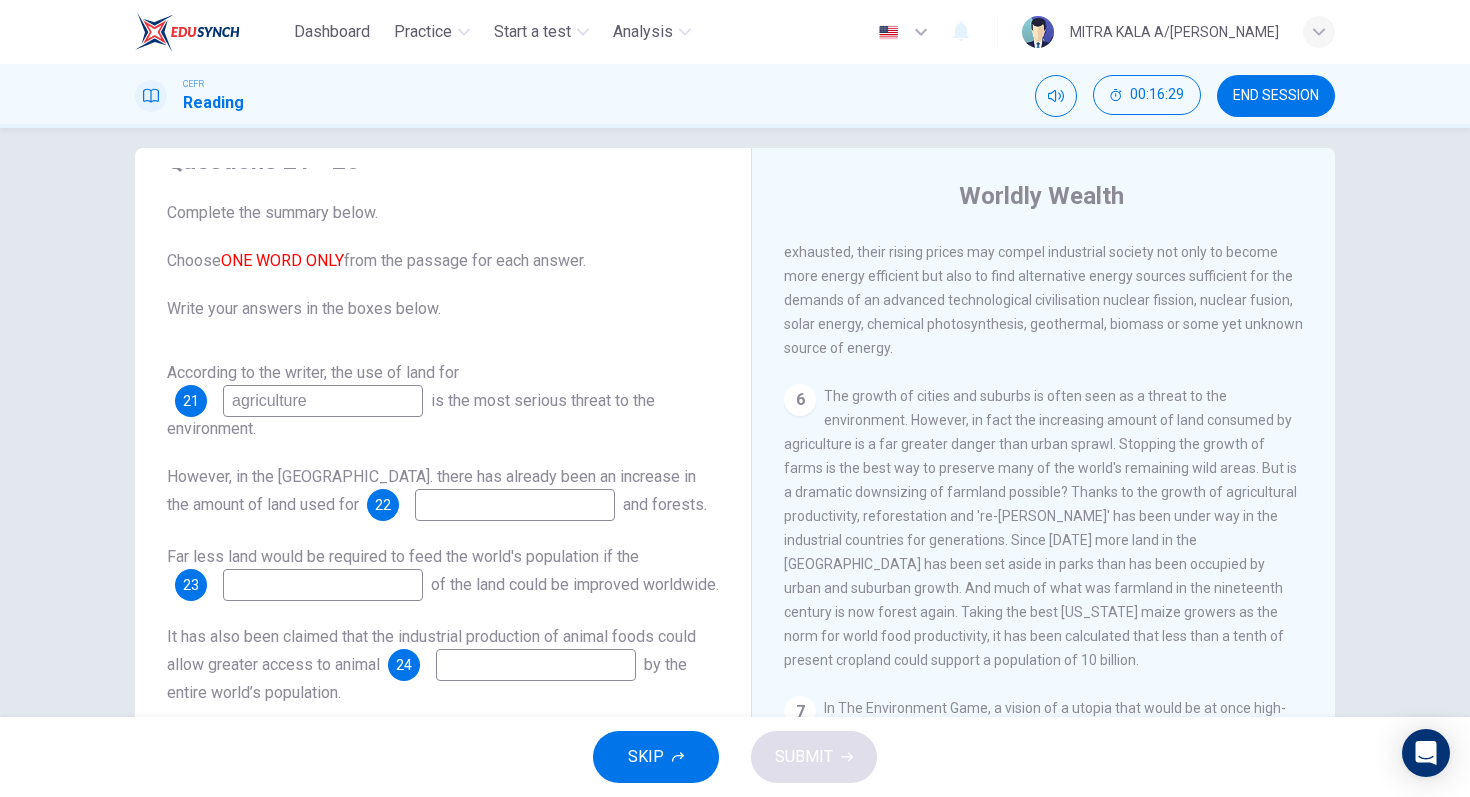 type on "agriculture" 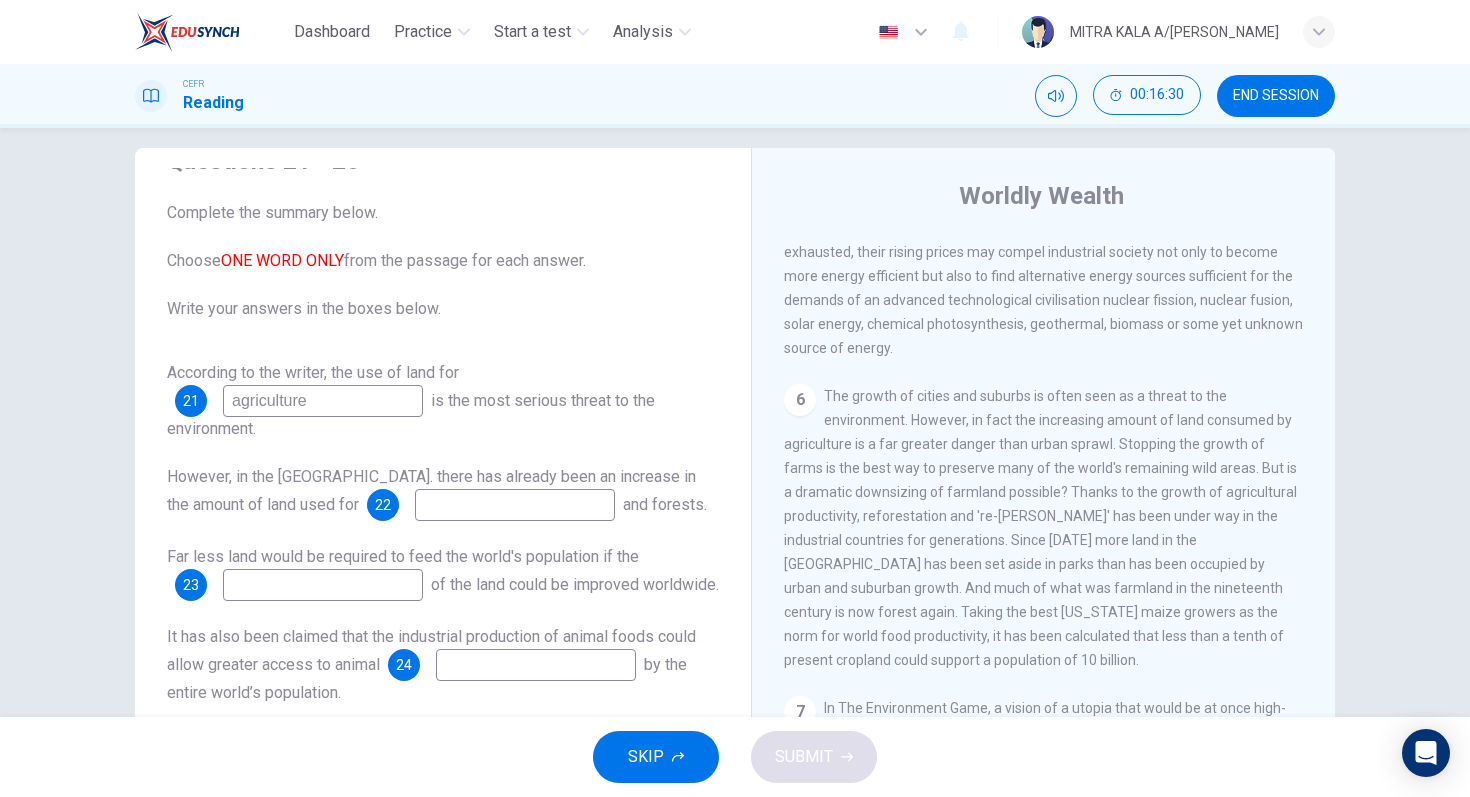 drag, startPoint x: 1129, startPoint y: 558, endPoint x: 1146, endPoint y: 569, distance: 20.248457 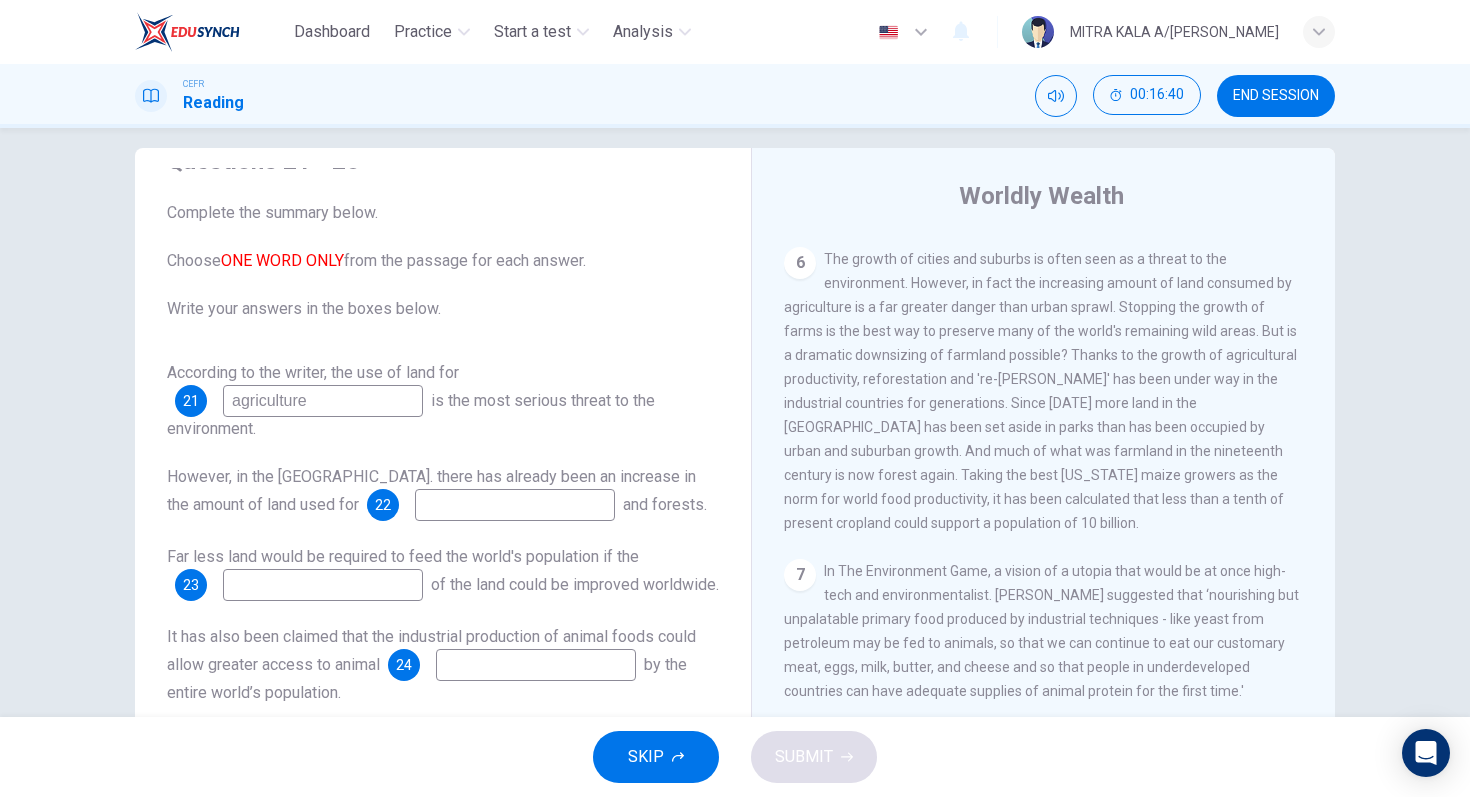 scroll, scrollTop: 1260, scrollLeft: 0, axis: vertical 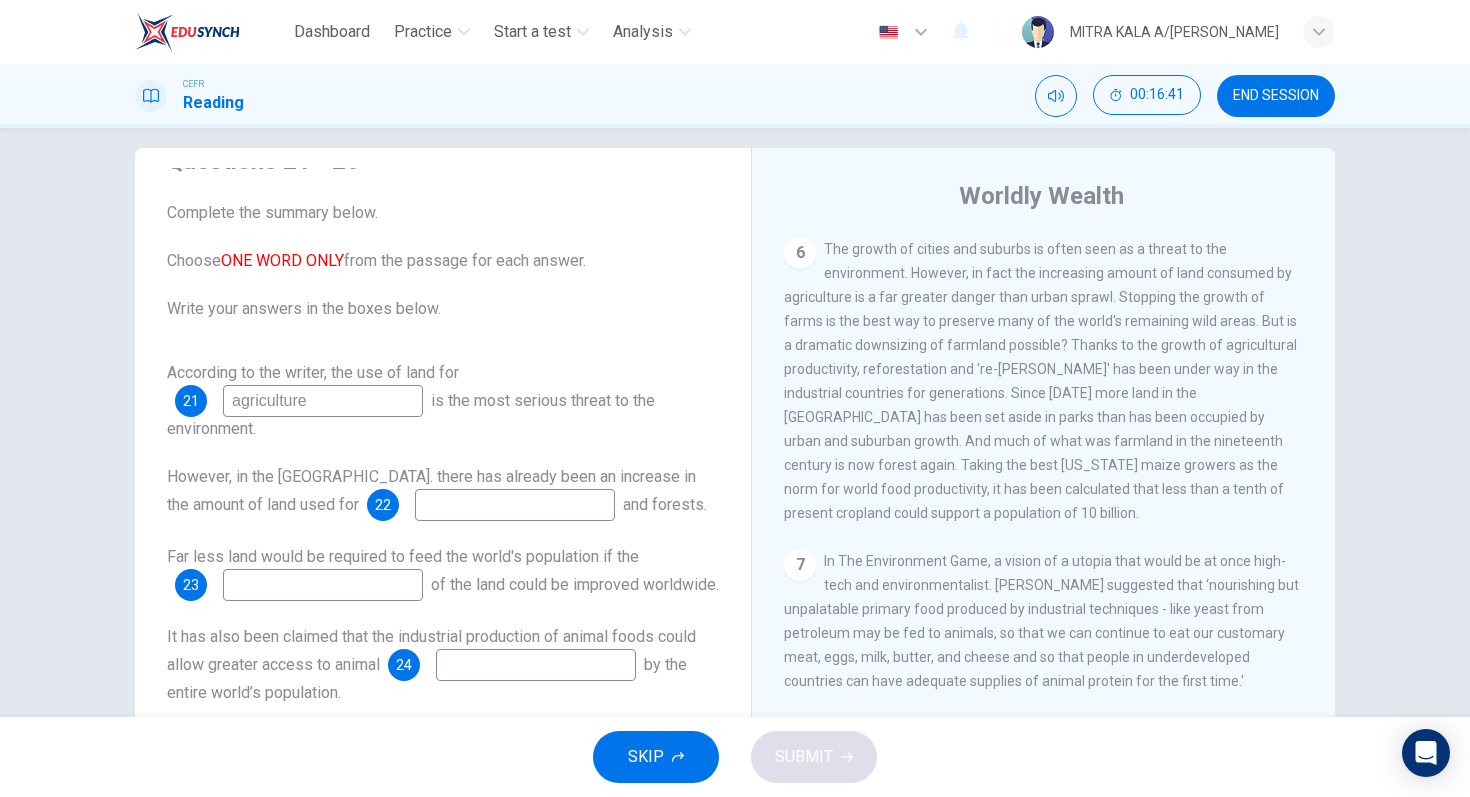 click on "According to the writer, the use of land for  21 agriculture  is the most serious threat to the environment. However, in the US. there has already been an increase in the amount of land used for  22  and forests. Far less land would be required to feed the world's population if the  23  of the land could be improved worldwide. It has also been claimed that the industrial production of animal foods could allow greater access to animal  24  by the entire world’s population. Scientists could use  25  from domesticated animals to help produce meat by tissue cloning, and these species could then be allowed to die out. In addition to this type of meat,  26  will also be widely available." at bounding box center (443, 625) 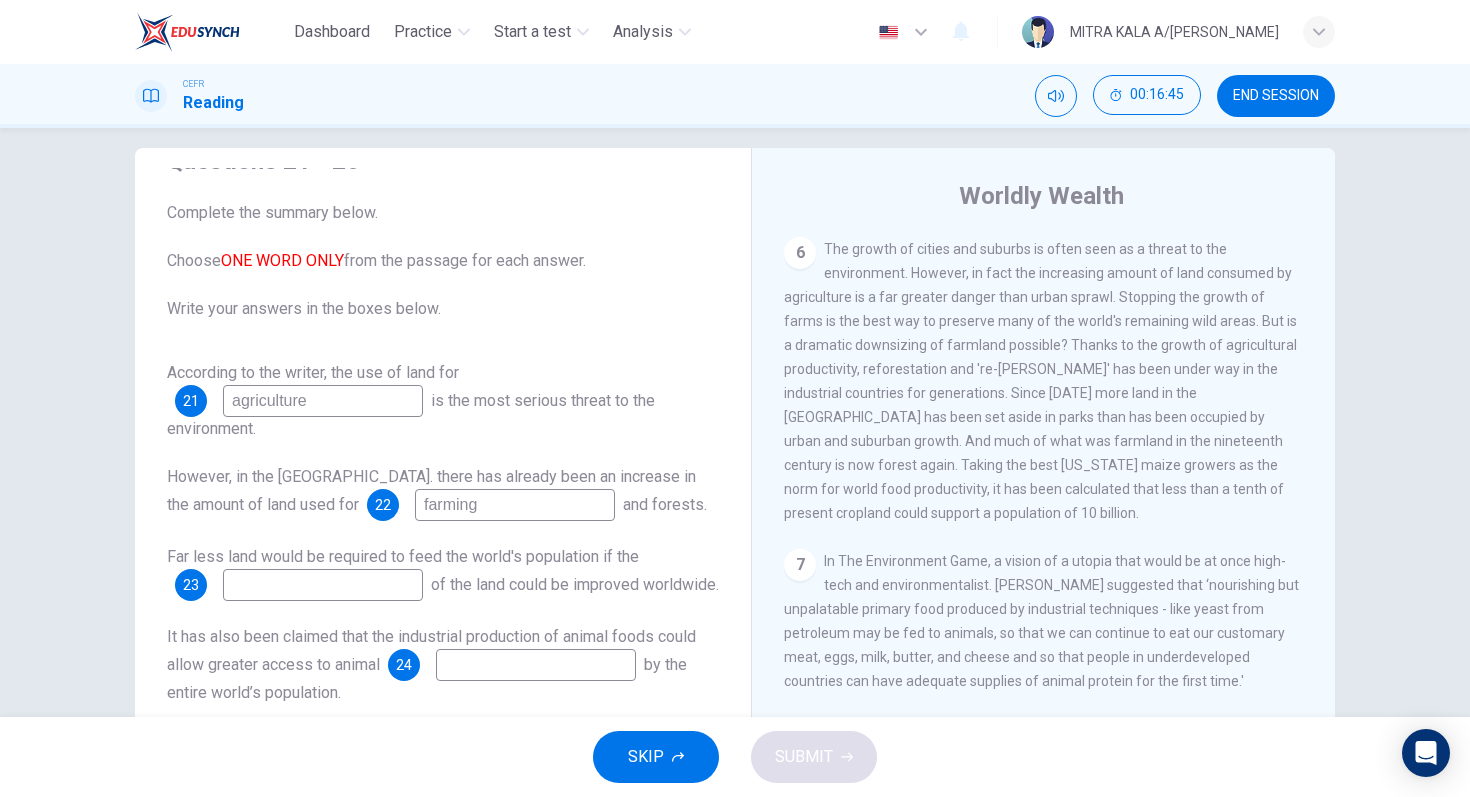 scroll, scrollTop: 105, scrollLeft: 0, axis: vertical 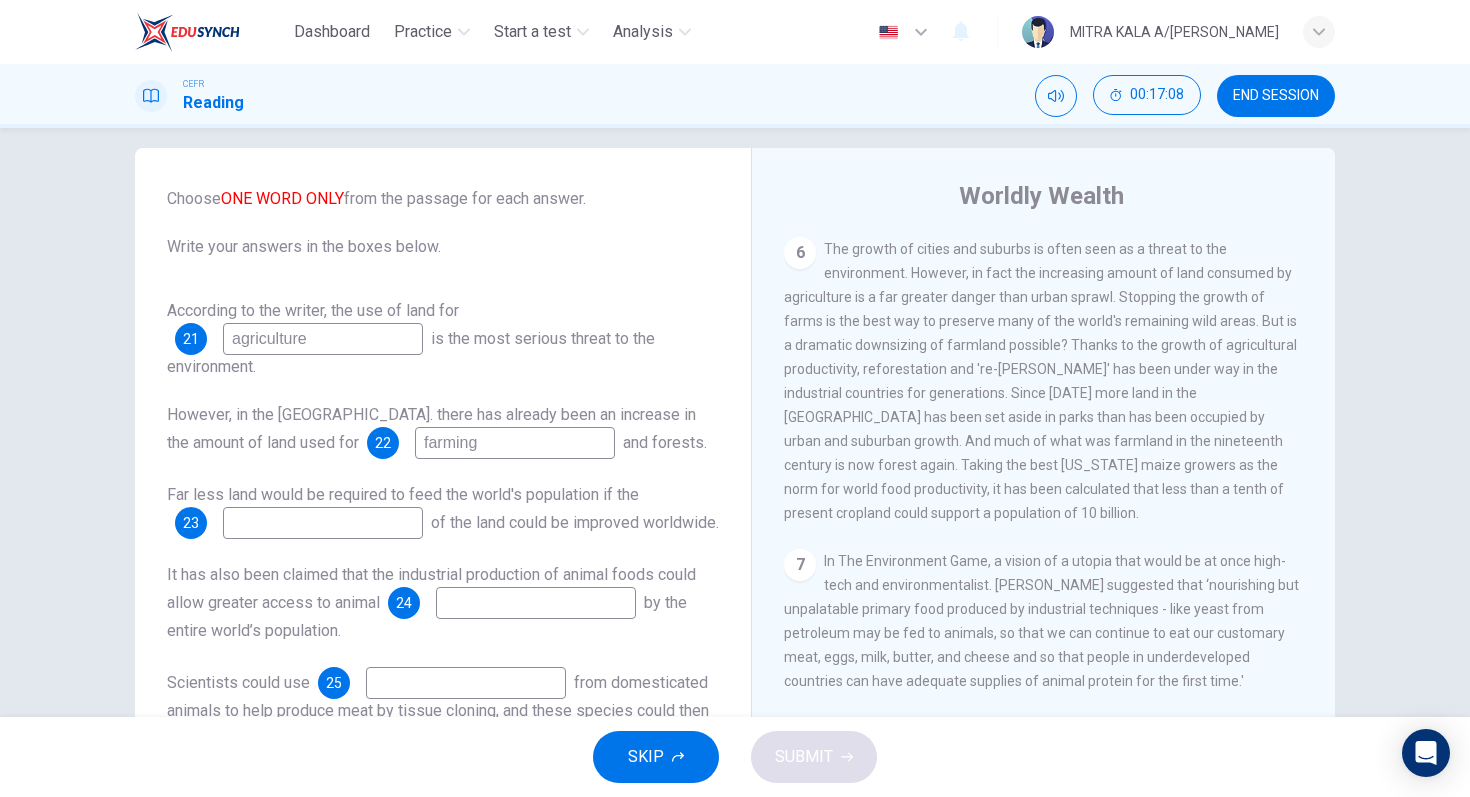 type on "farming" 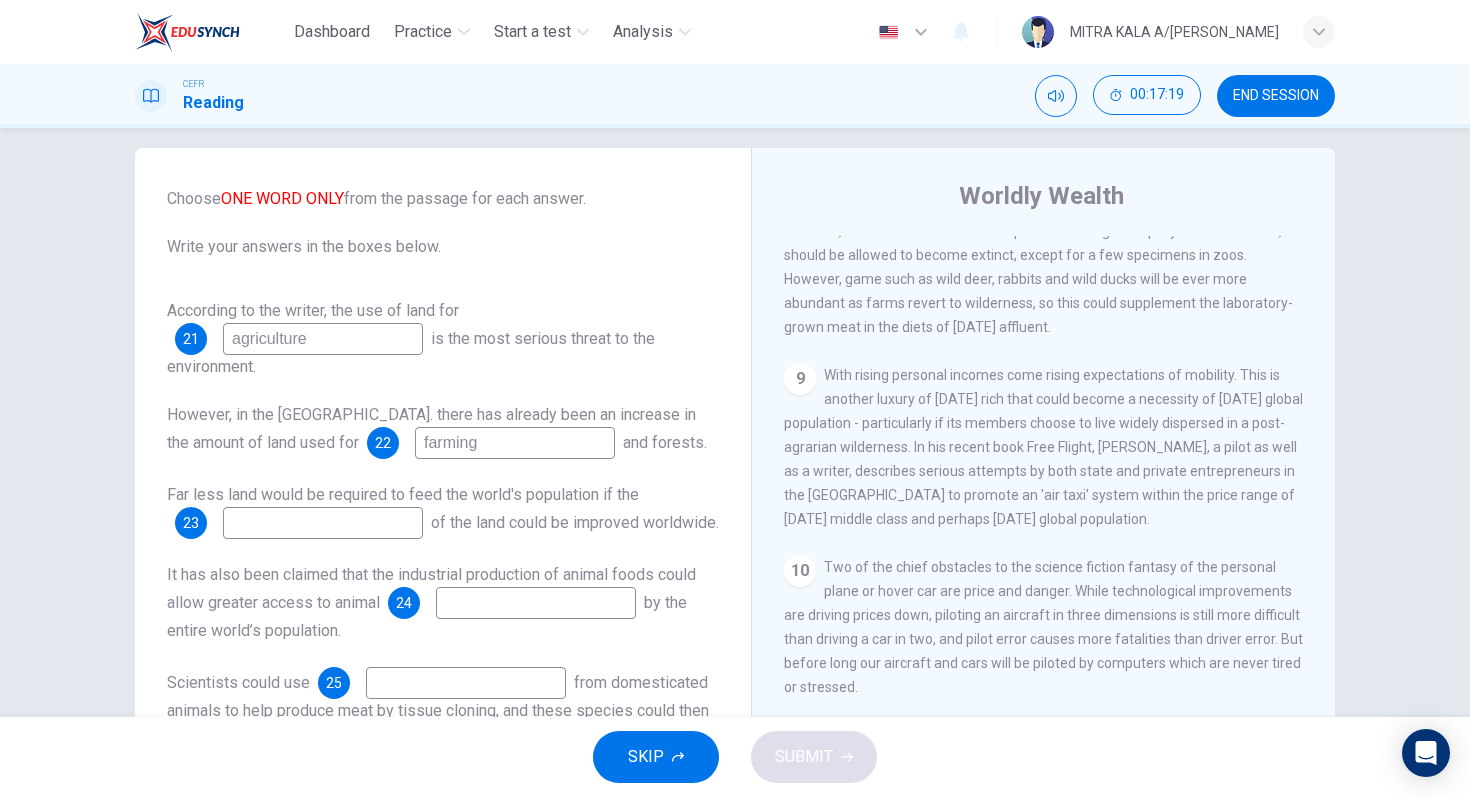 scroll, scrollTop: 1853, scrollLeft: 0, axis: vertical 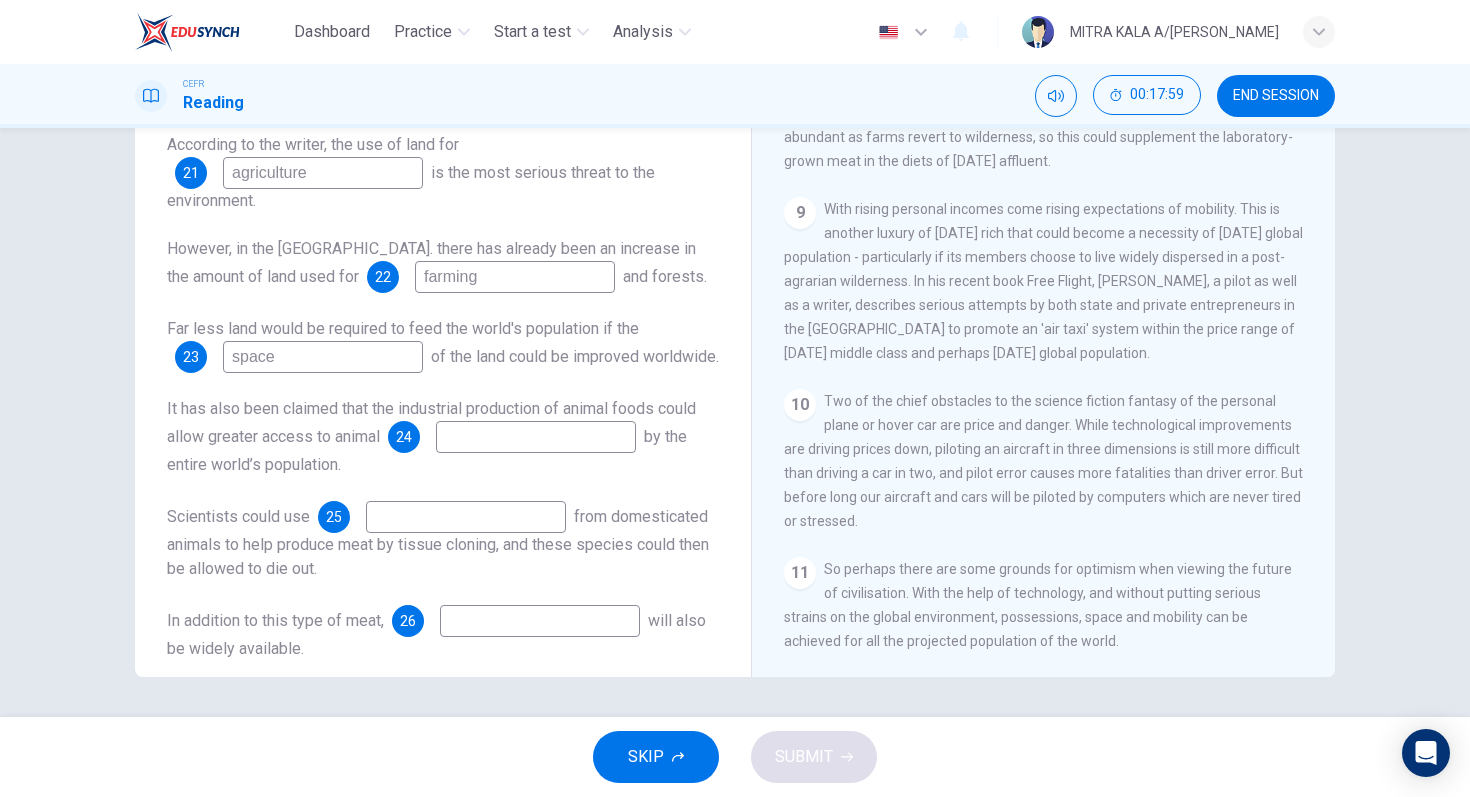 type on "space" 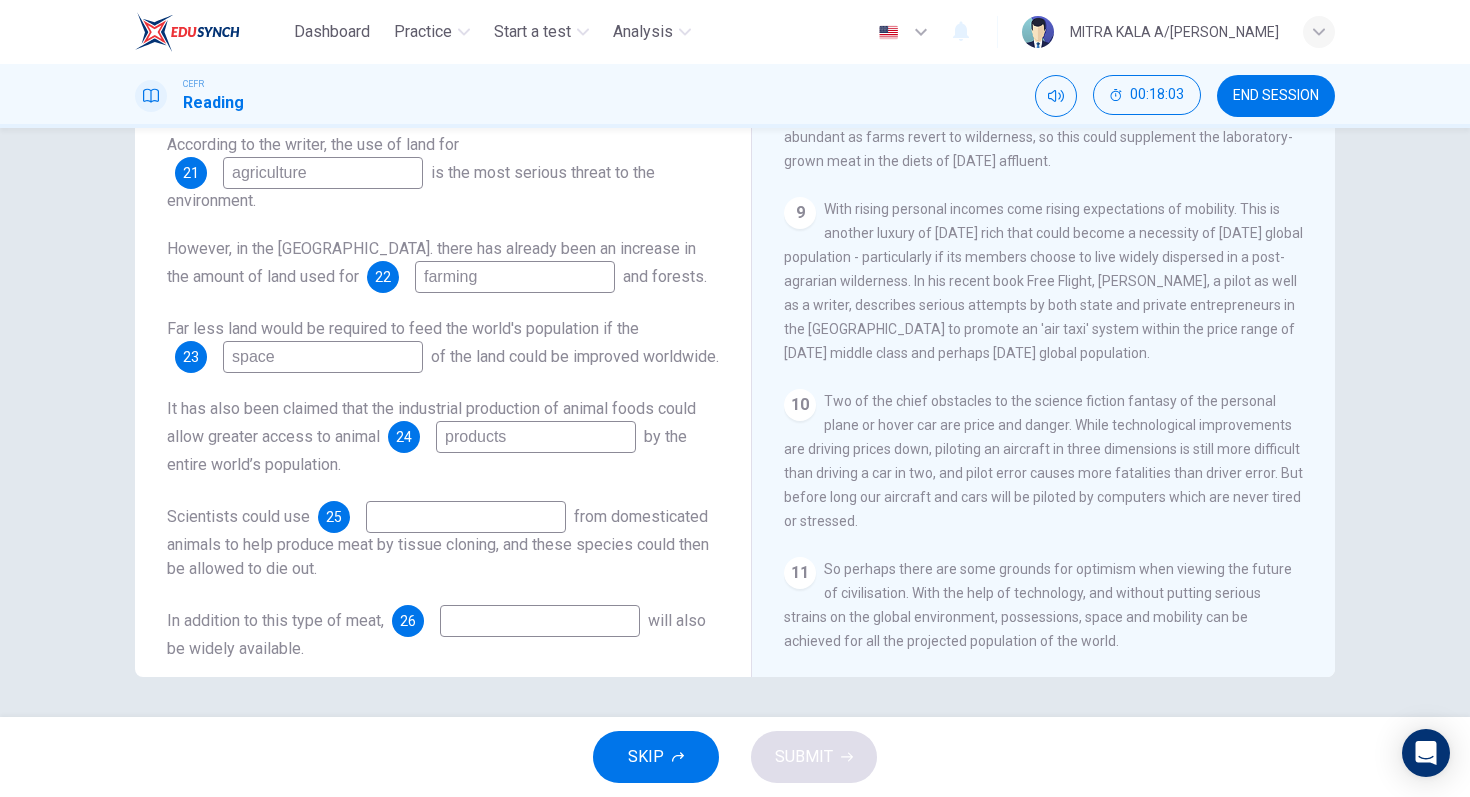 type on "products" 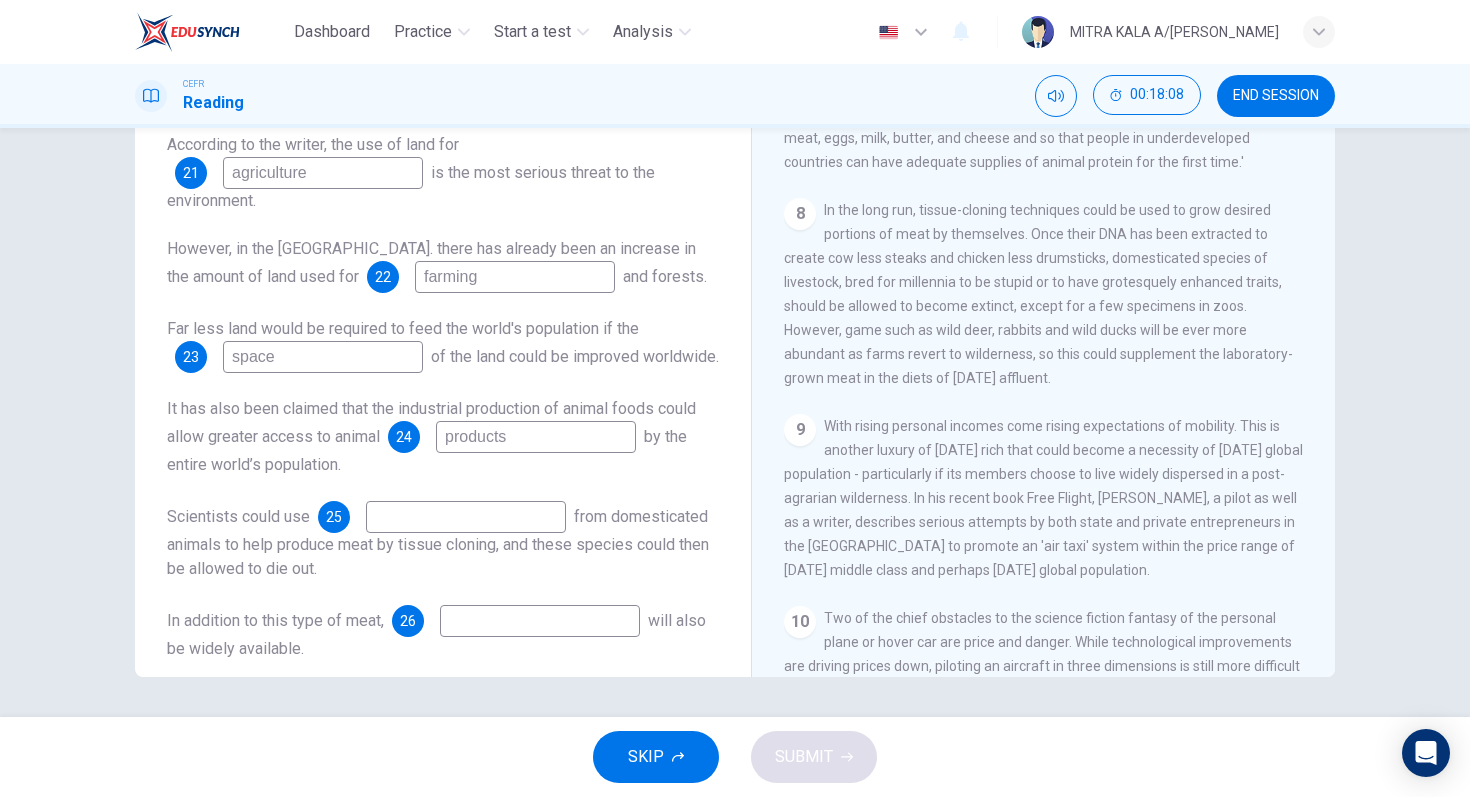scroll, scrollTop: 1608, scrollLeft: 0, axis: vertical 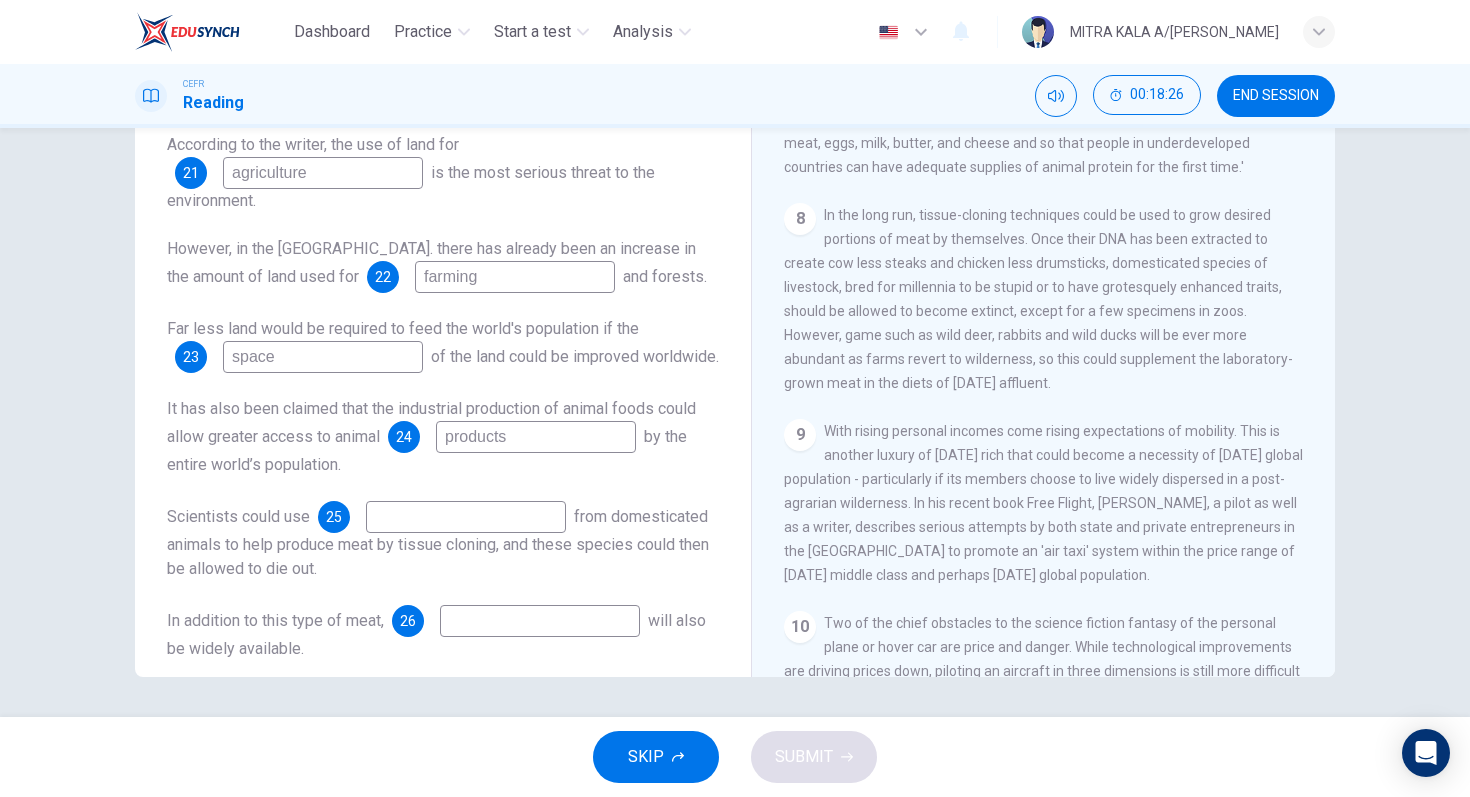click at bounding box center (540, 621) 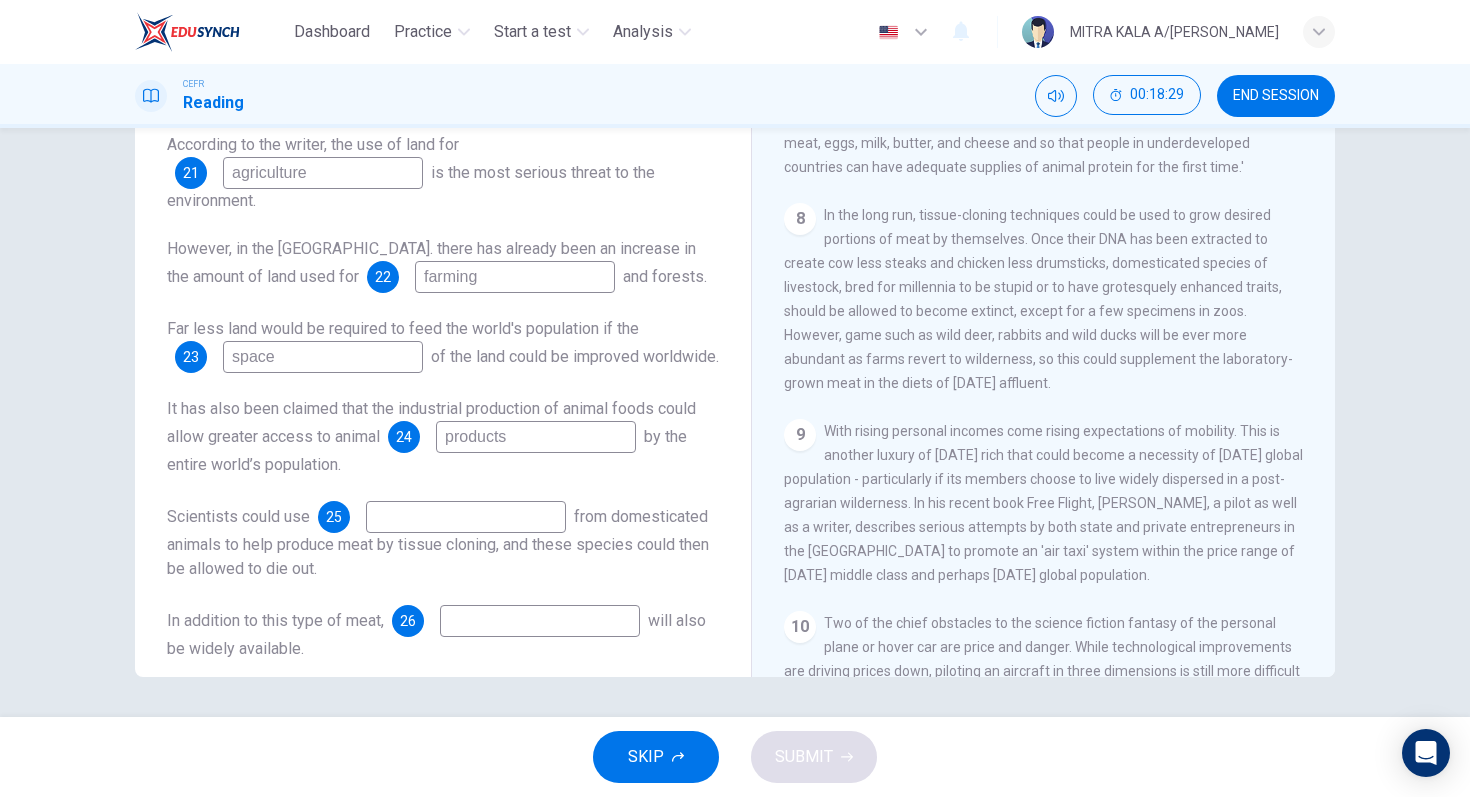 click at bounding box center [466, 517] 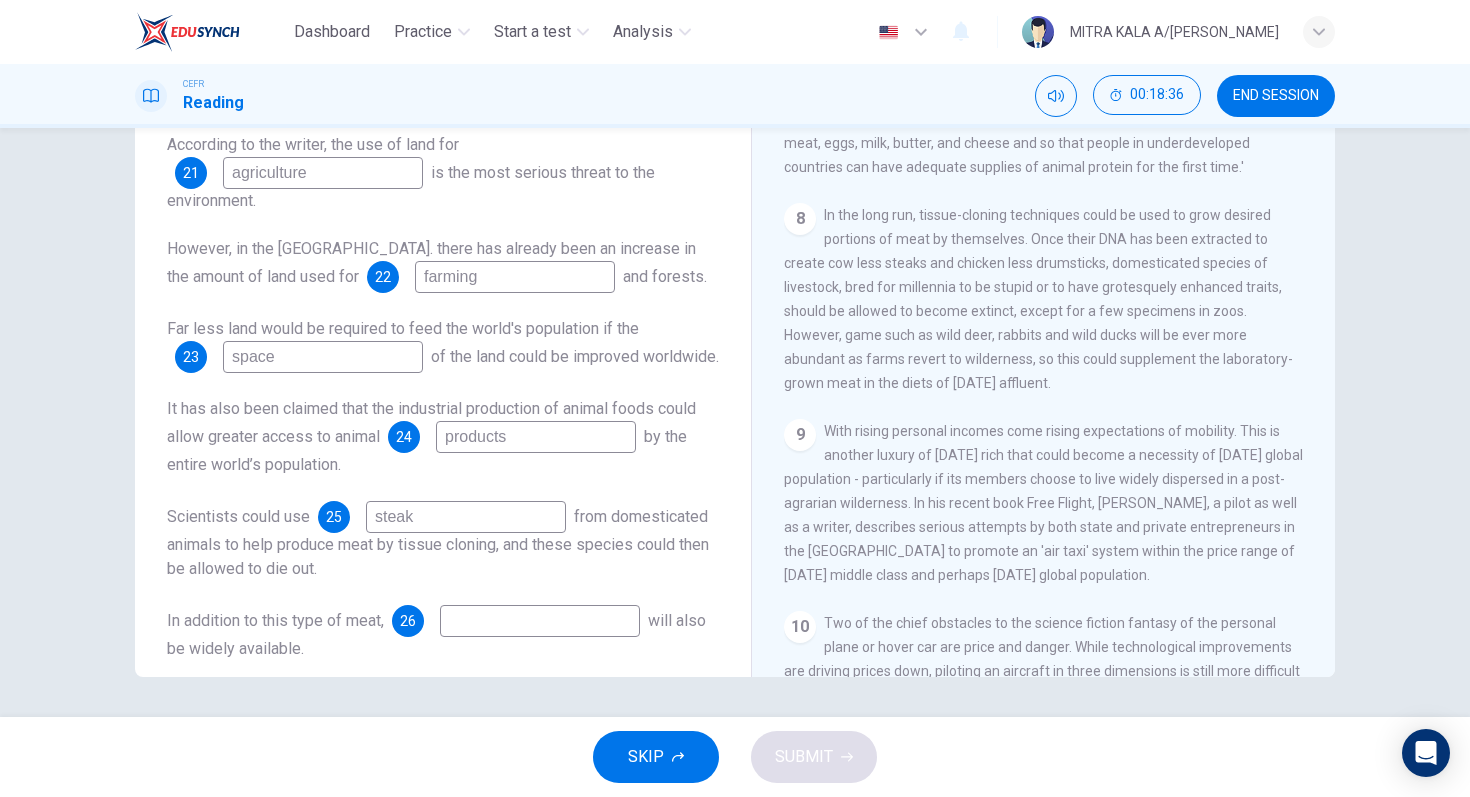 click on "steak" at bounding box center [466, 517] 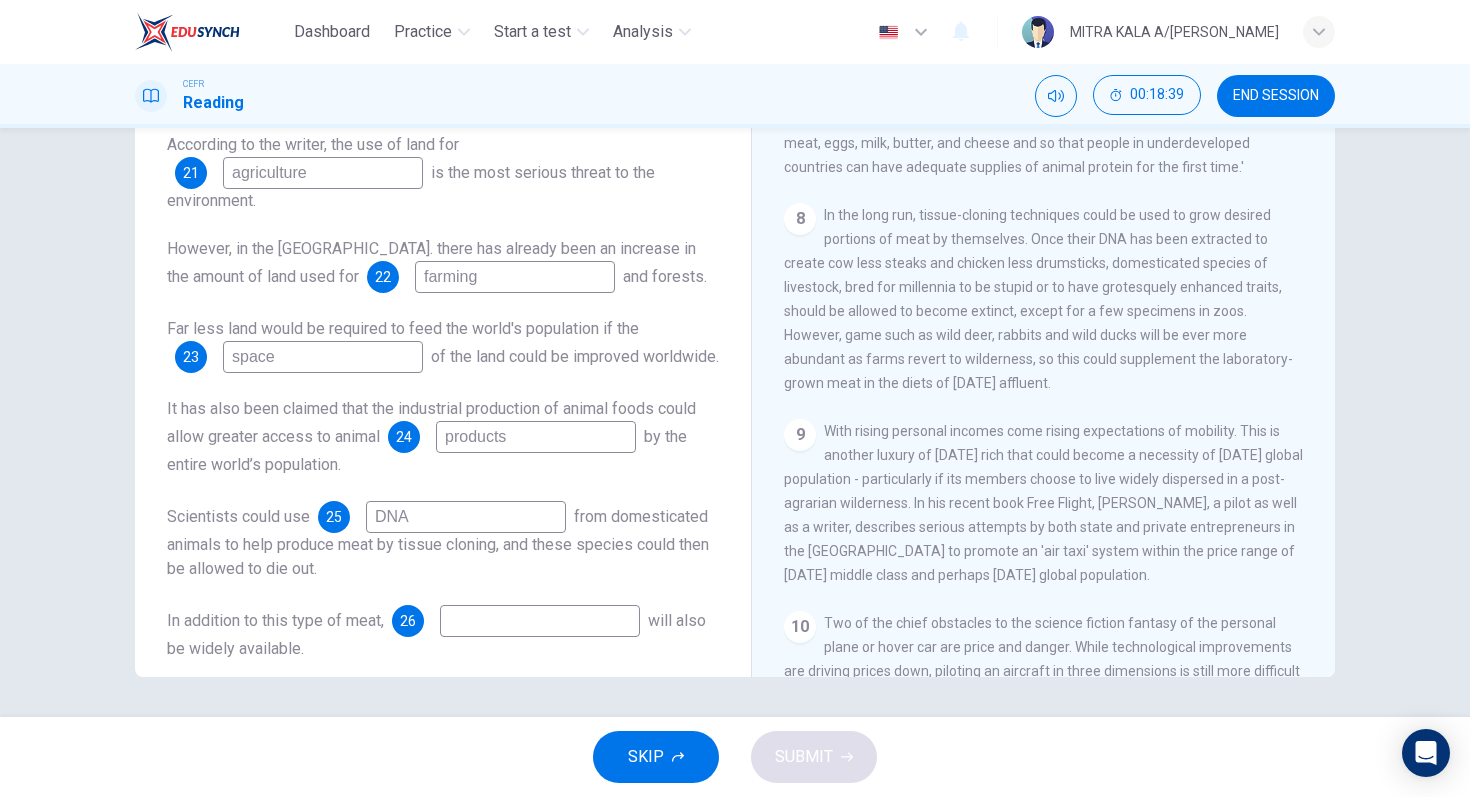 type on "DNA" 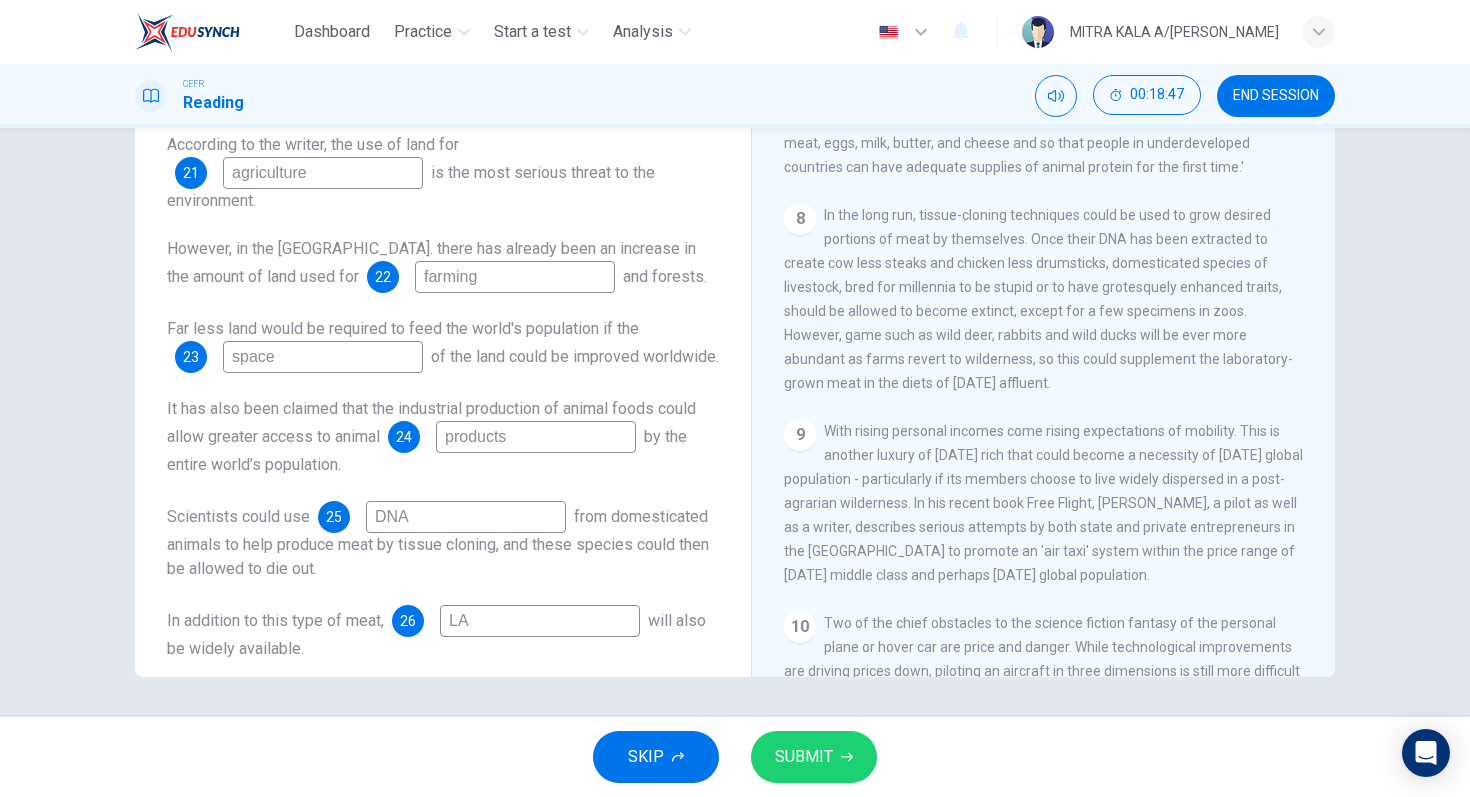 type on "L" 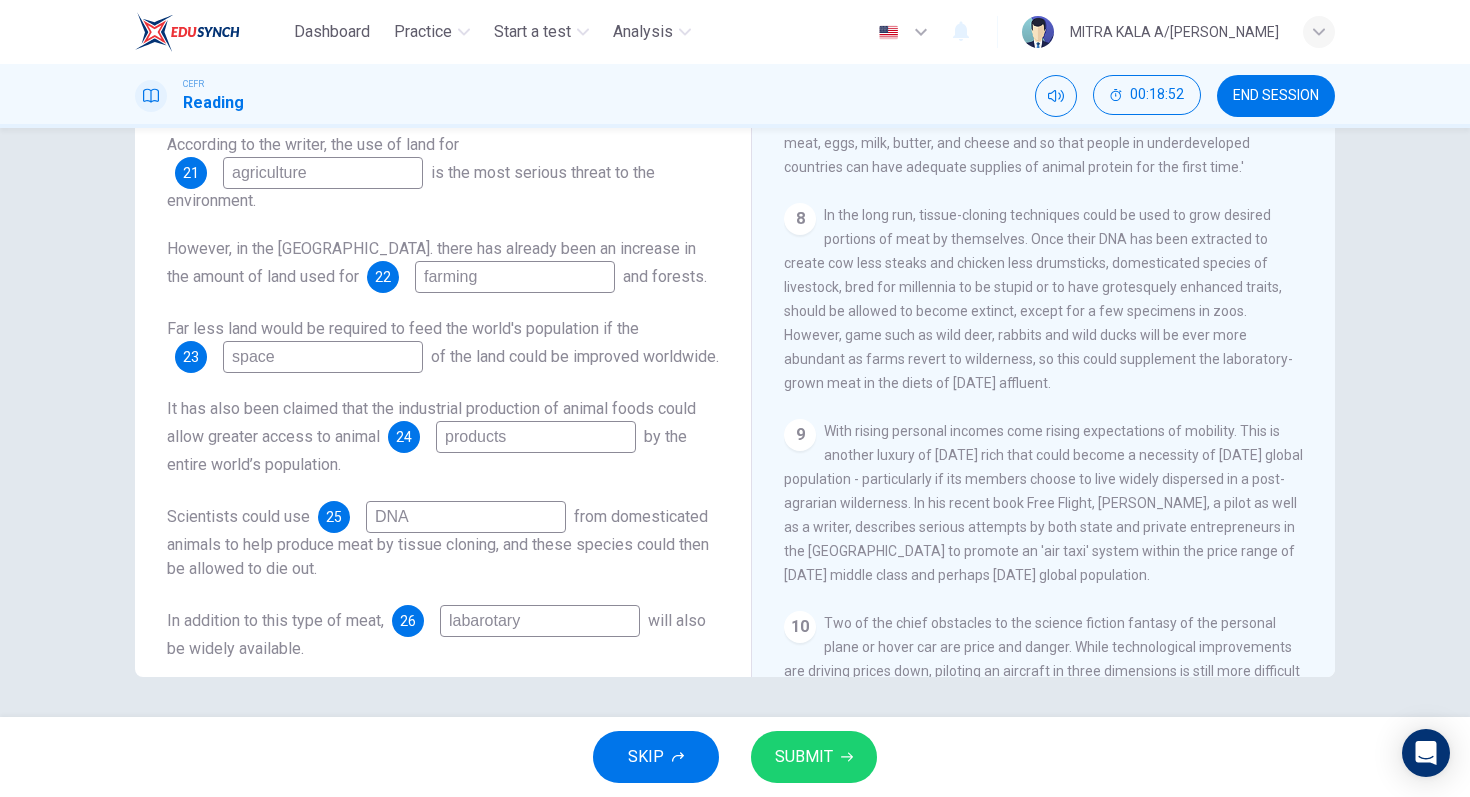 type on "labarotary" 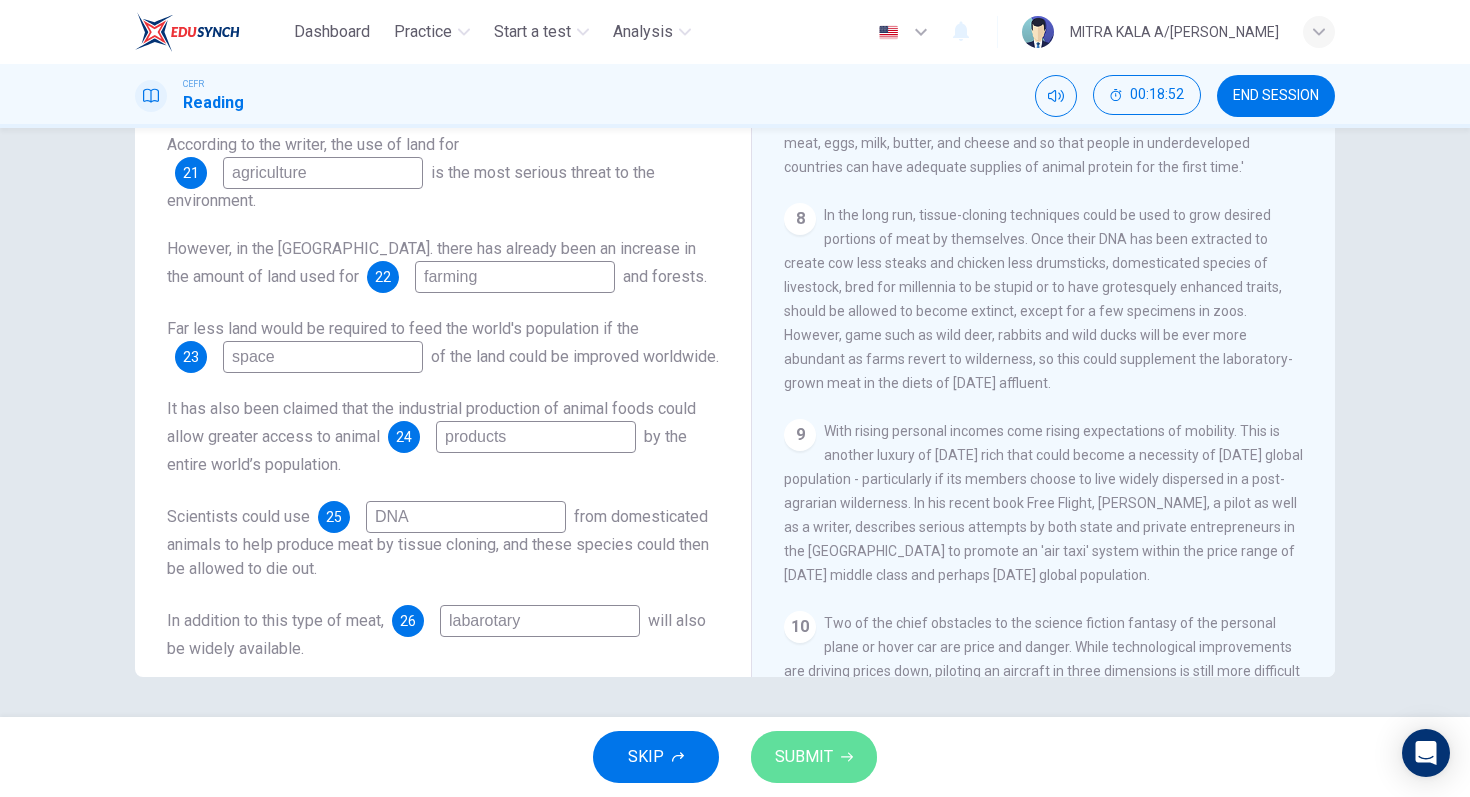 click on "SUBMIT" at bounding box center [814, 757] 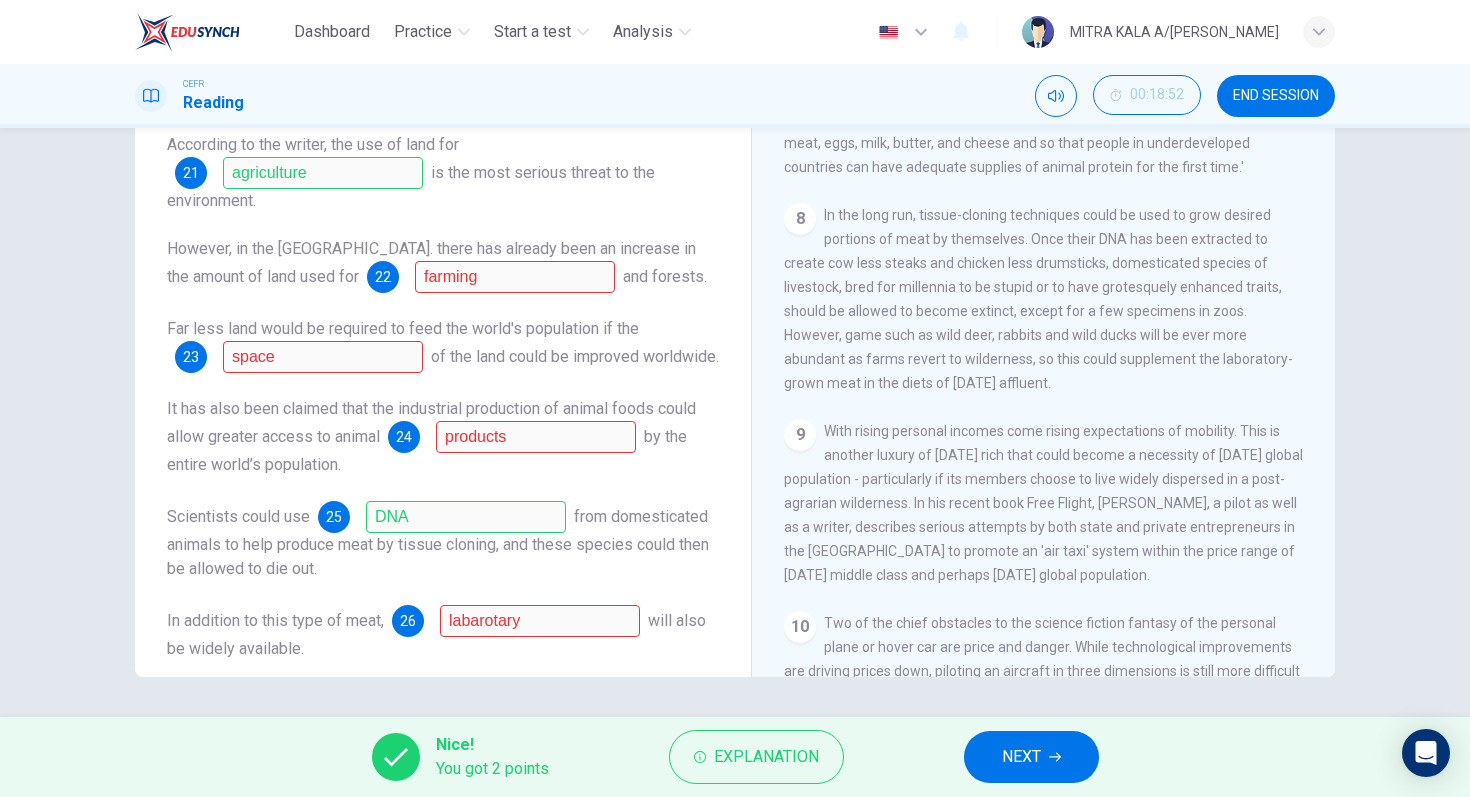 scroll, scrollTop: 1589, scrollLeft: 0, axis: vertical 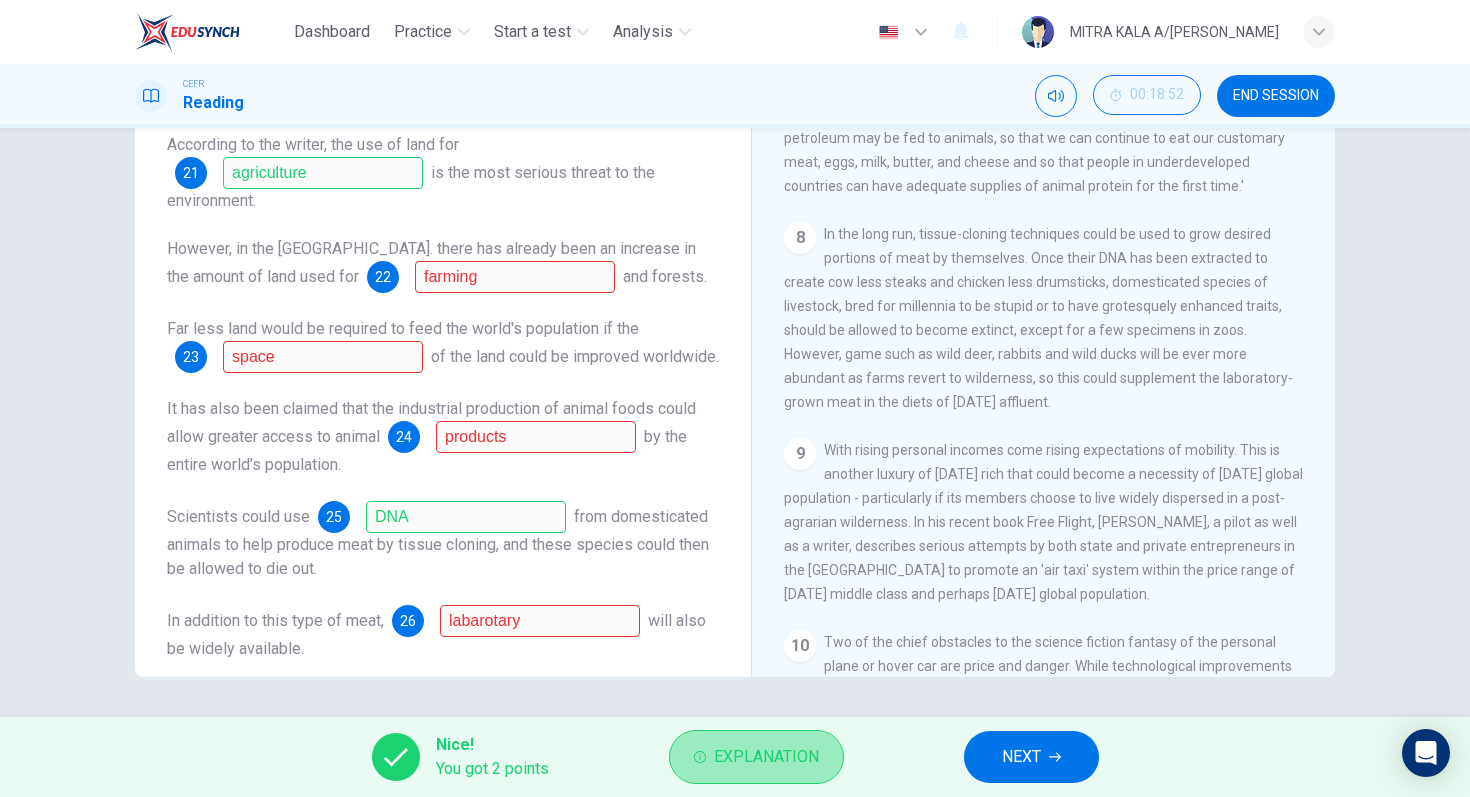 click on "Explanation" at bounding box center (756, 757) 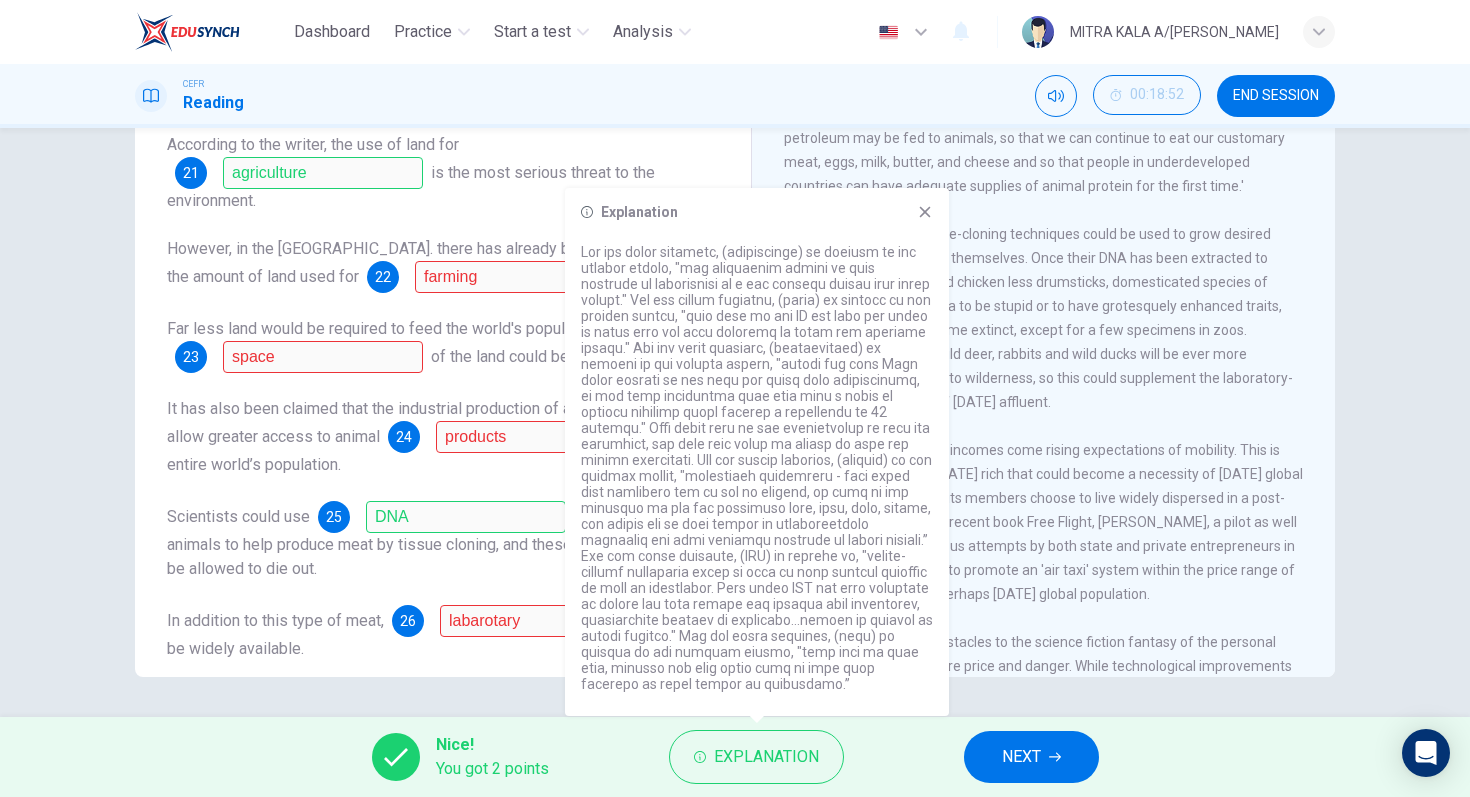 click on "NEXT" at bounding box center (1031, 757) 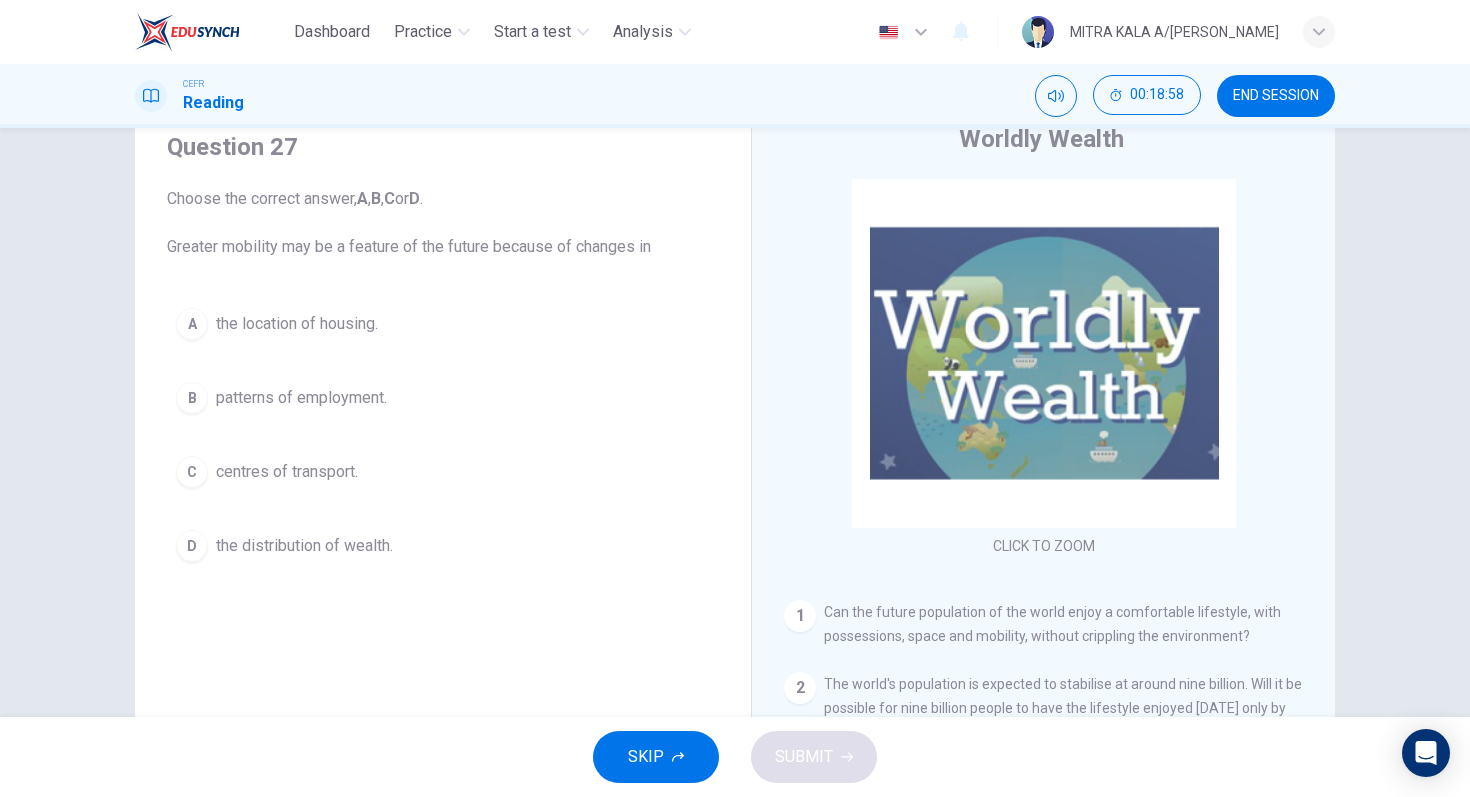 scroll, scrollTop: 162, scrollLeft: 0, axis: vertical 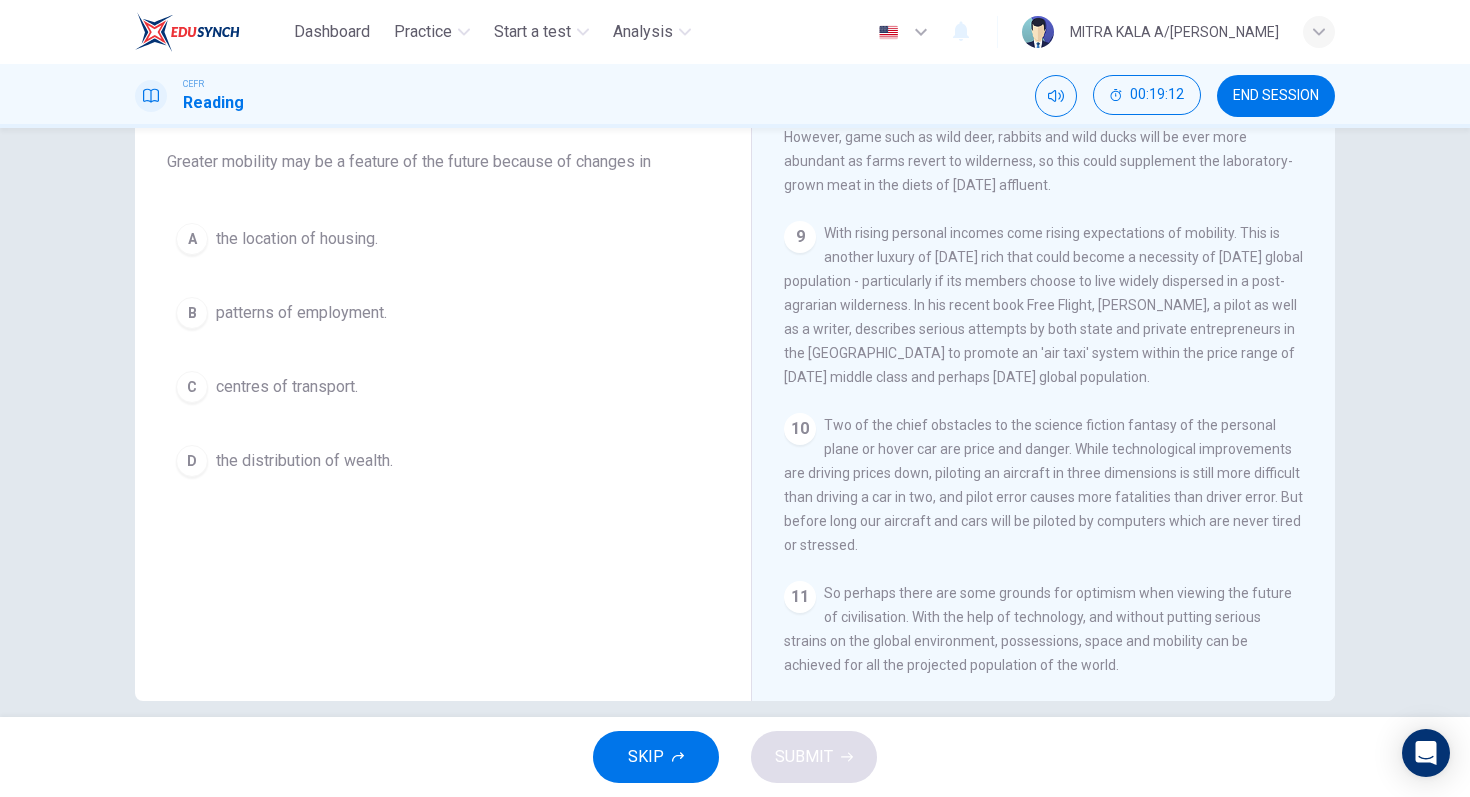 click on "Choose the correct answer,  A ,  B ,  C  or  D .
Greater mobility may be a feature of the future because of changes in" at bounding box center [443, 138] 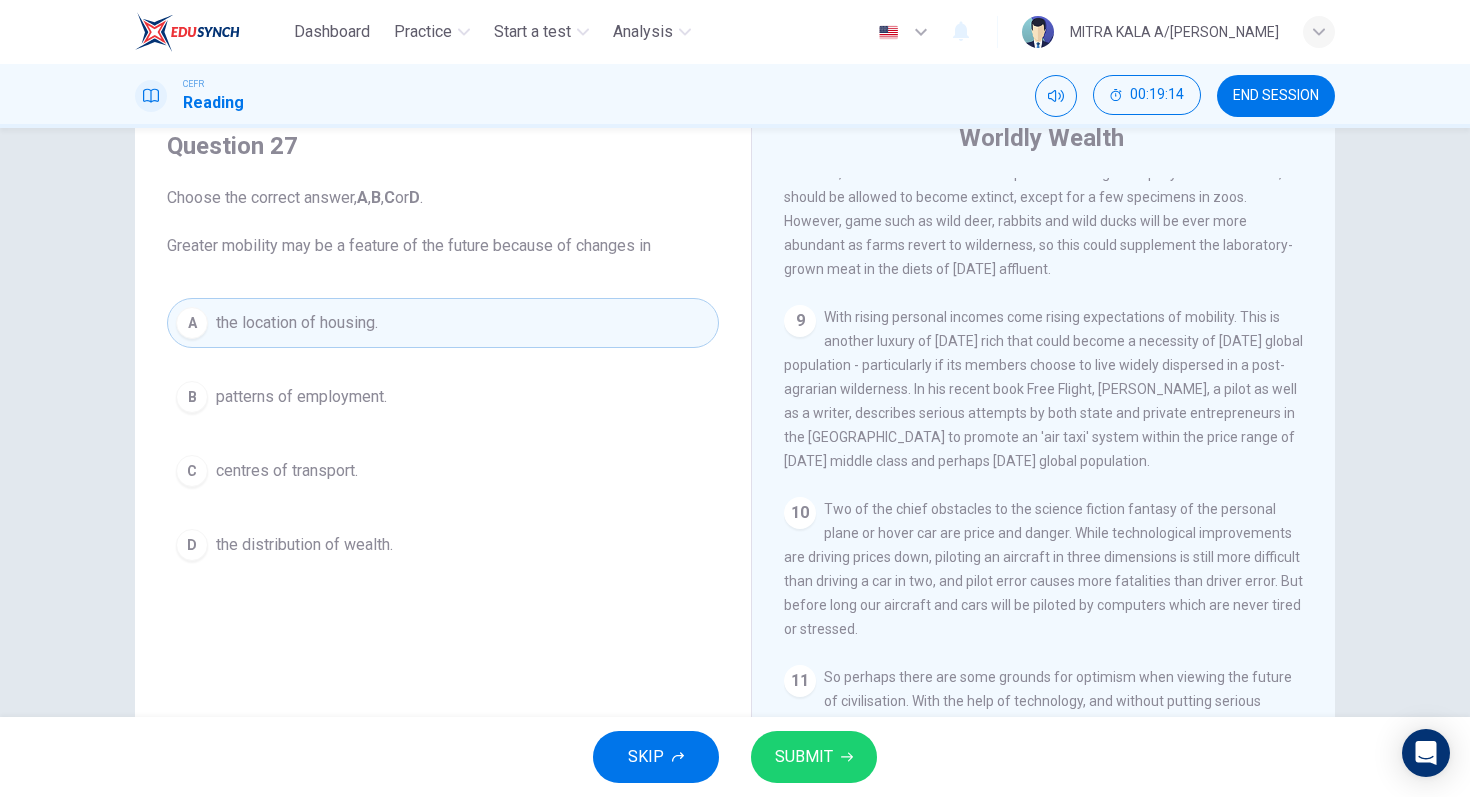 scroll, scrollTop: 71, scrollLeft: 0, axis: vertical 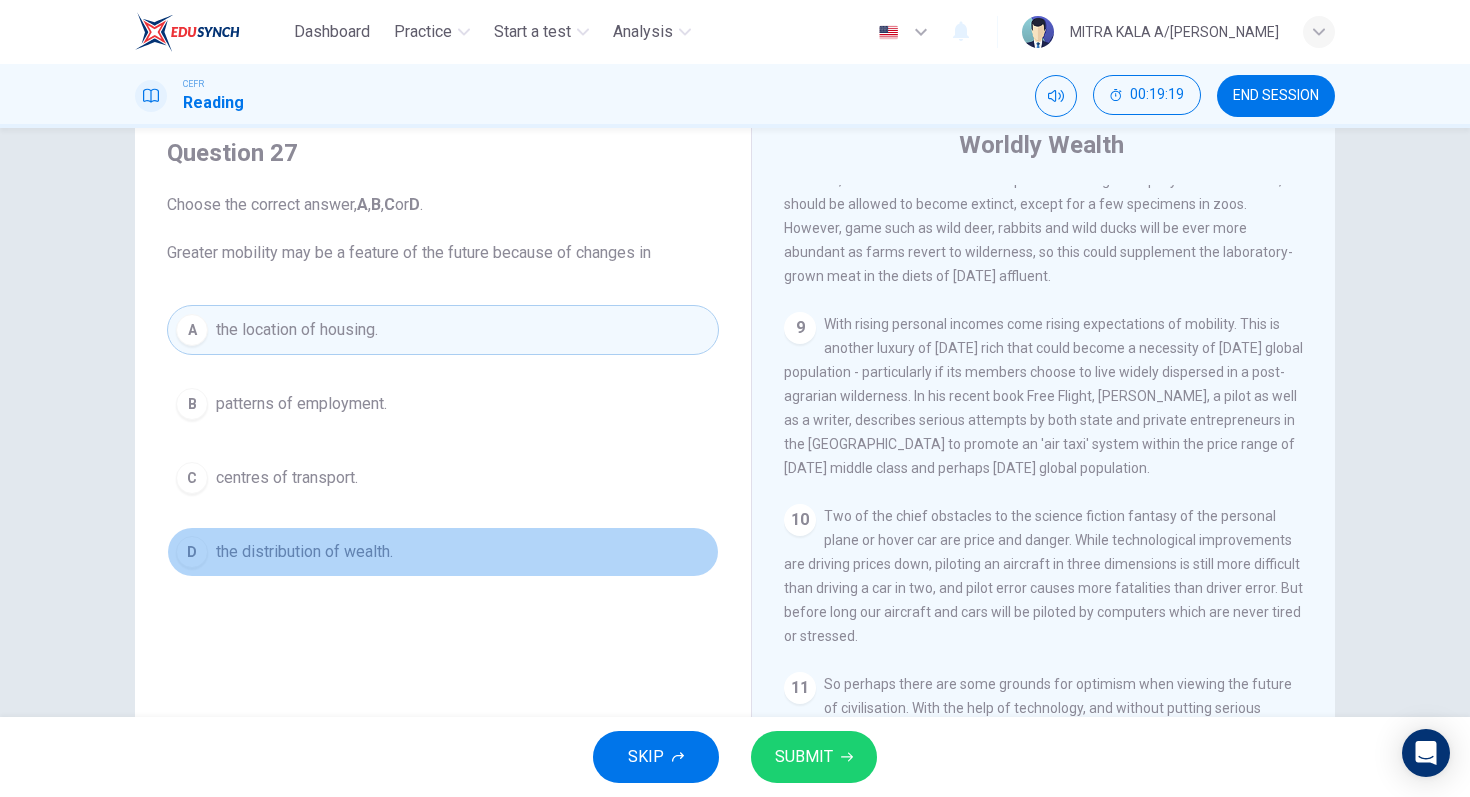 click on "D" at bounding box center [192, 552] 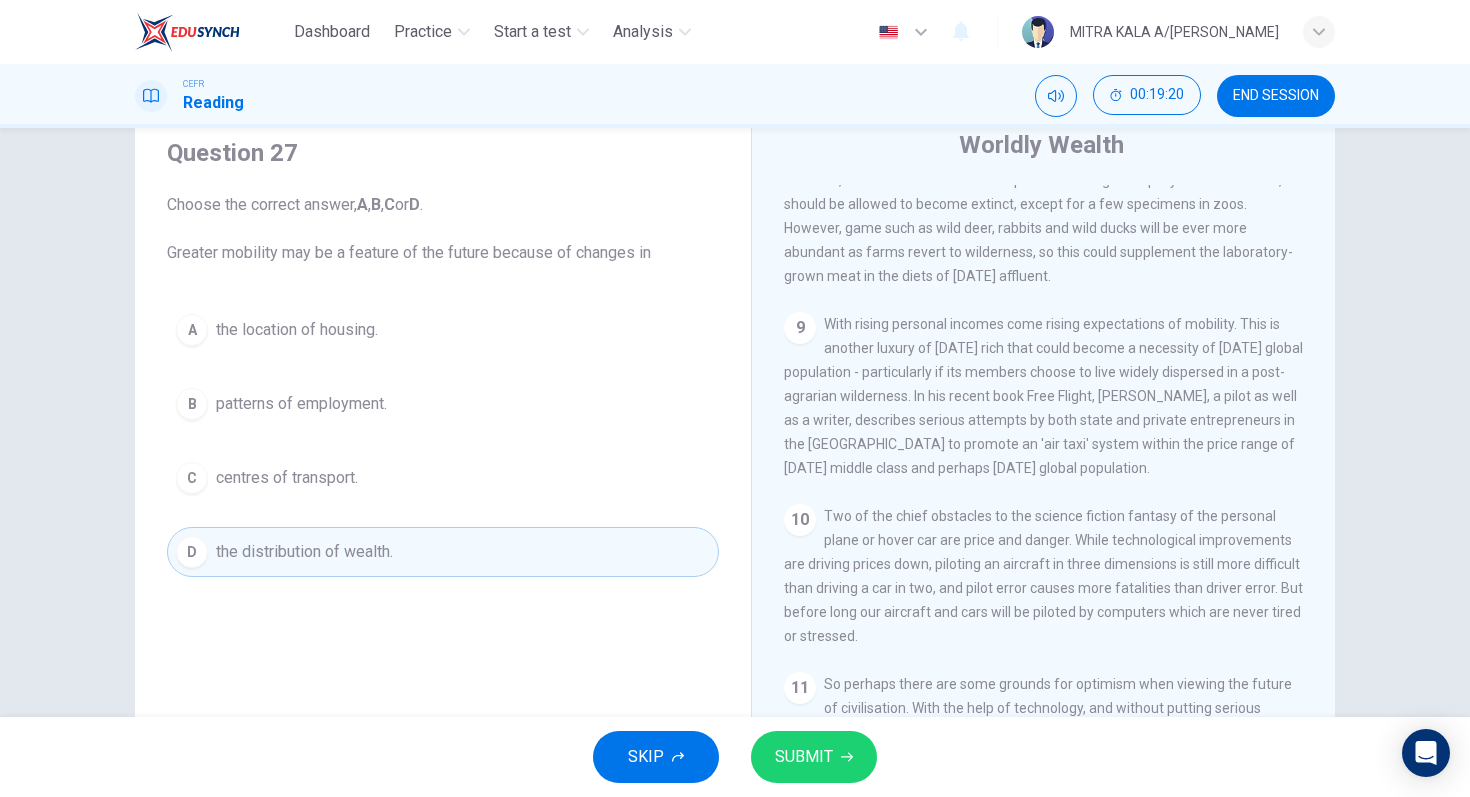 click on "SUBMIT" at bounding box center (804, 757) 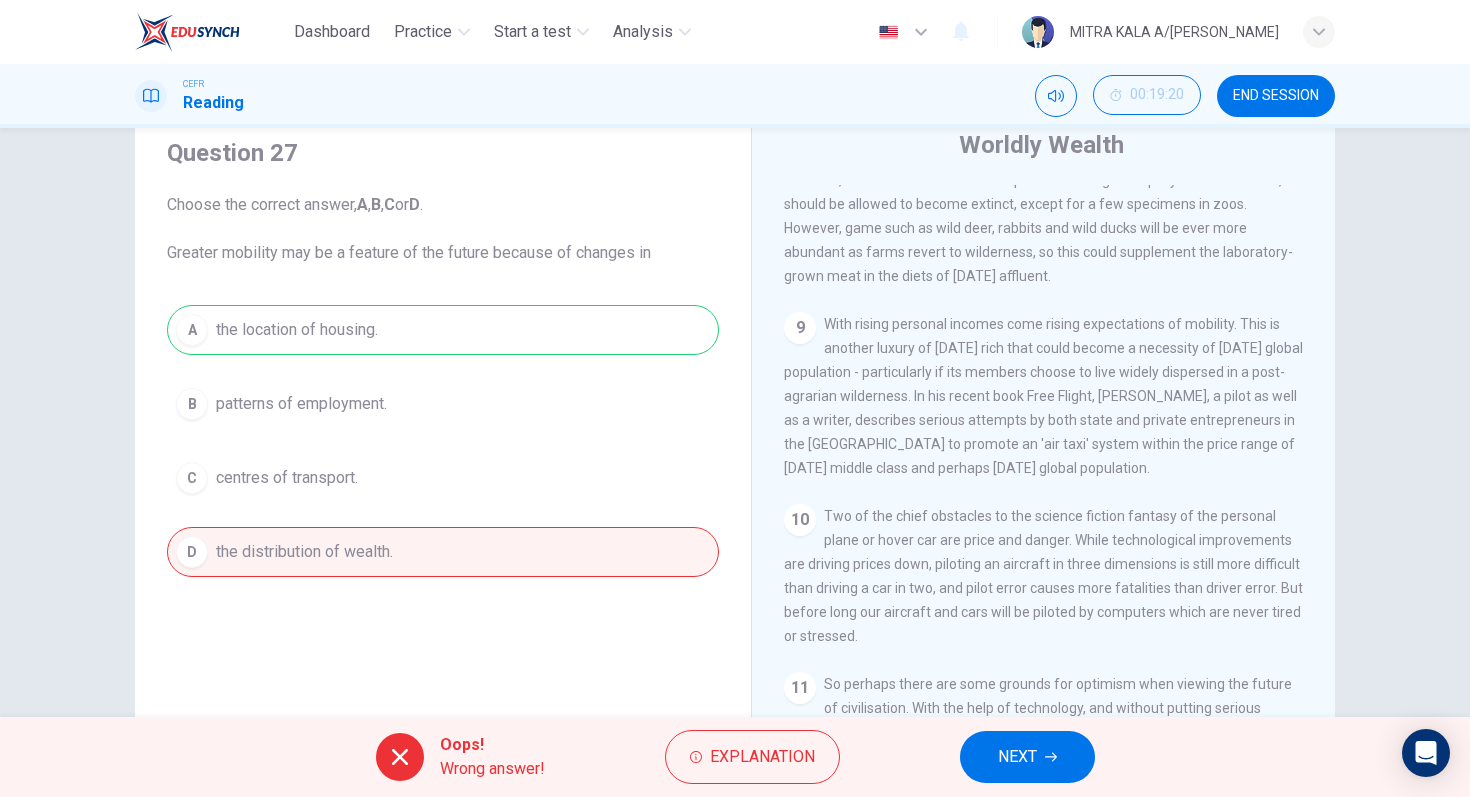 click on "NEXT" at bounding box center (1017, 757) 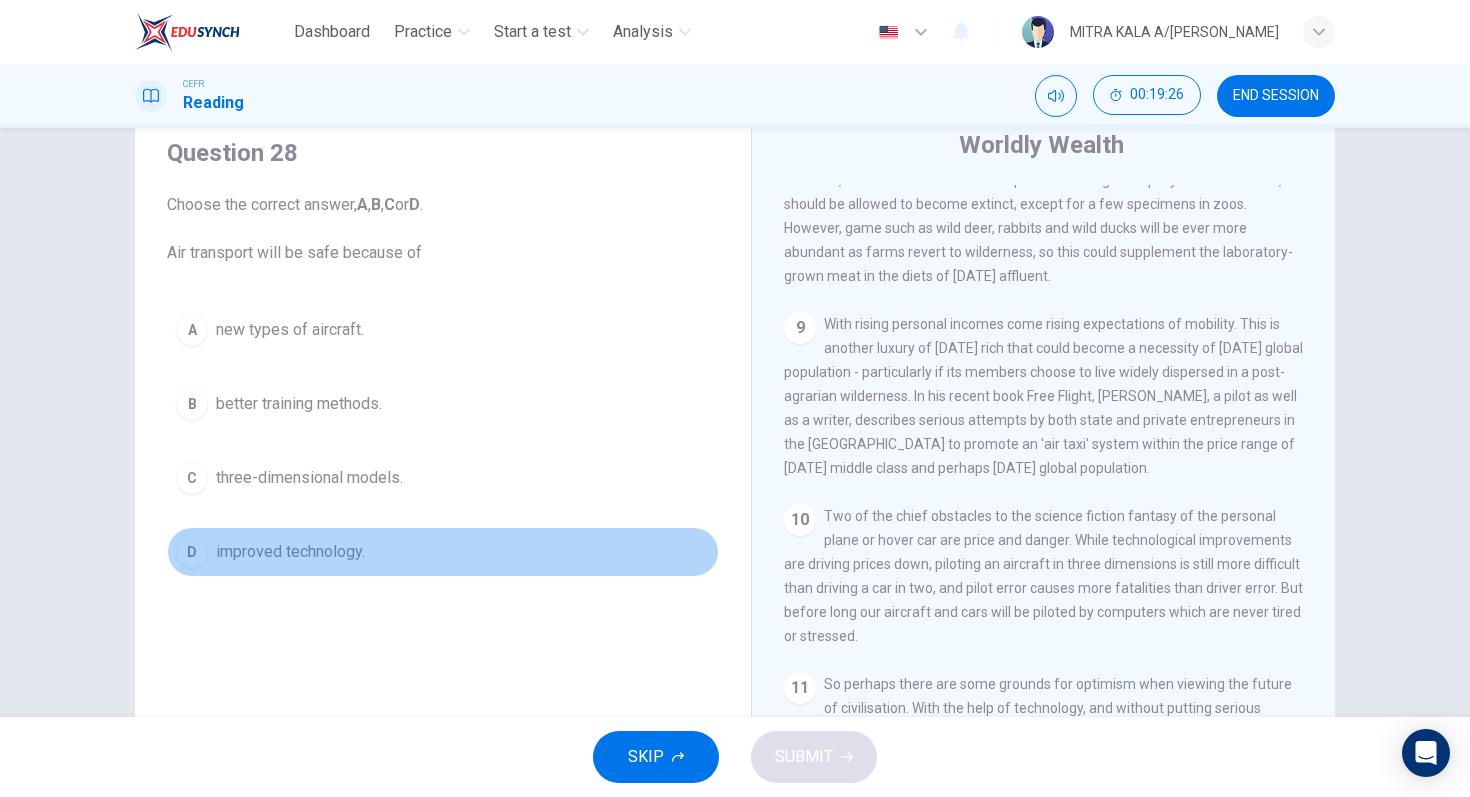 click on "D" at bounding box center (192, 552) 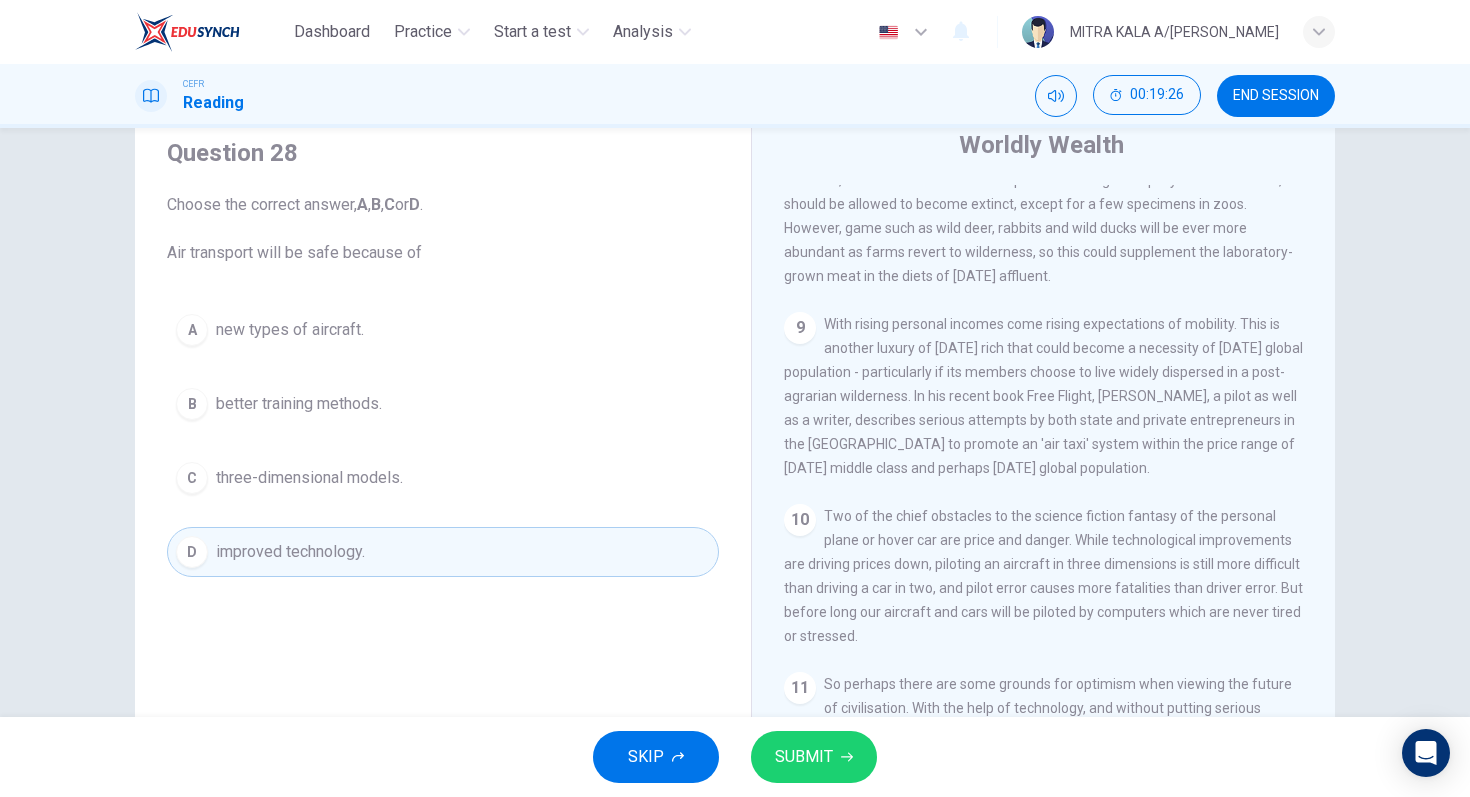 click on "SUBMIT" at bounding box center (804, 757) 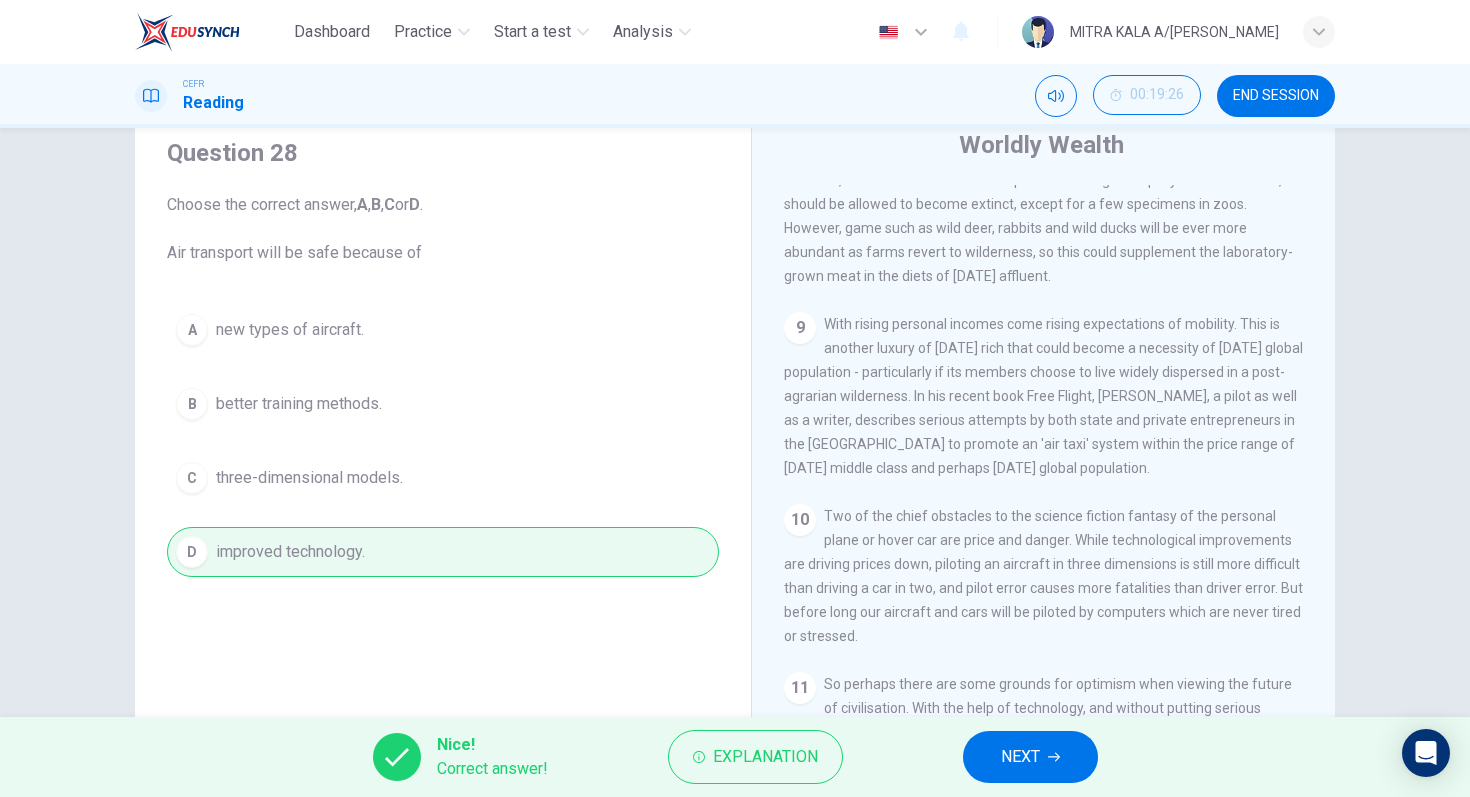 click on "NEXT" at bounding box center (1030, 757) 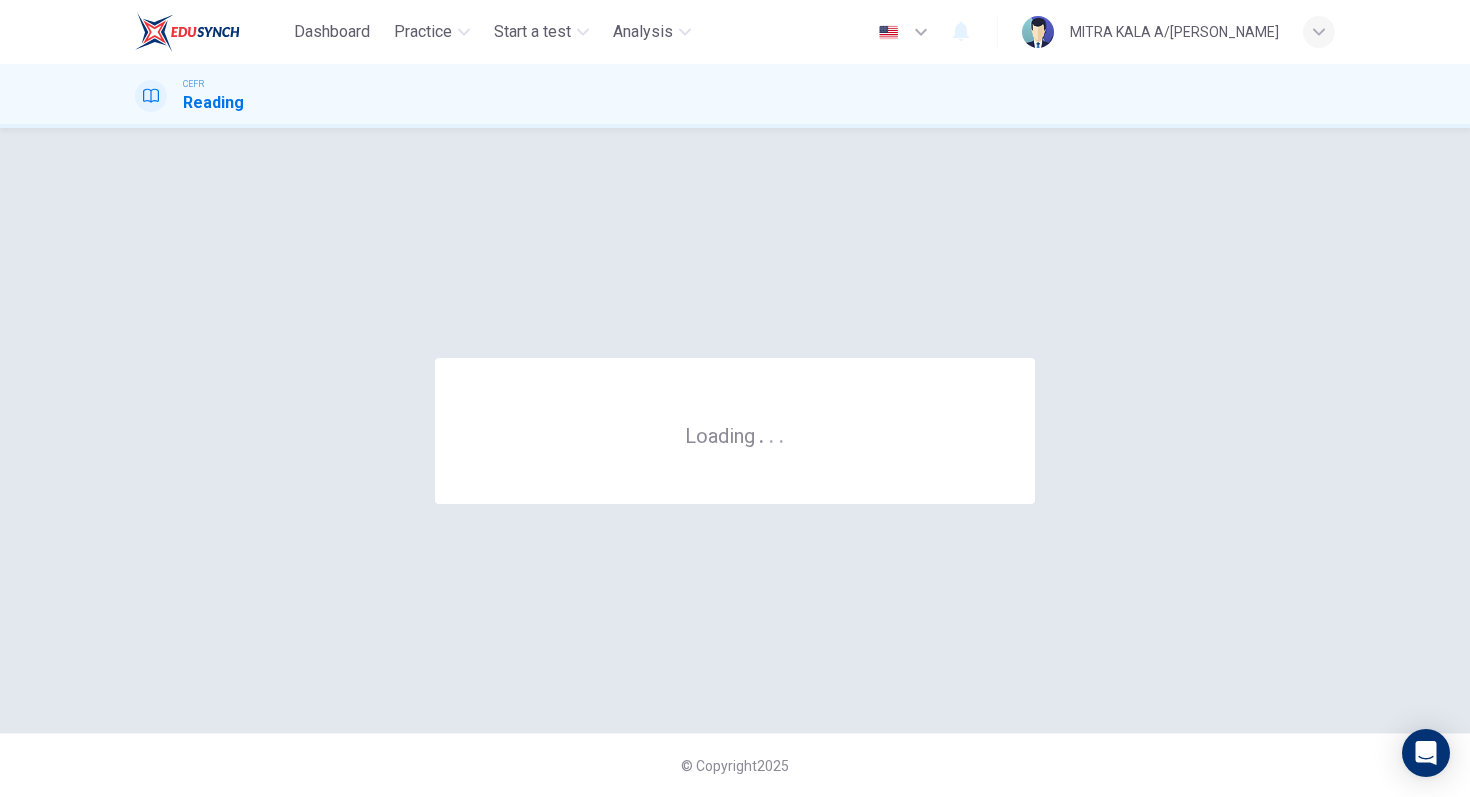 scroll, scrollTop: 0, scrollLeft: 0, axis: both 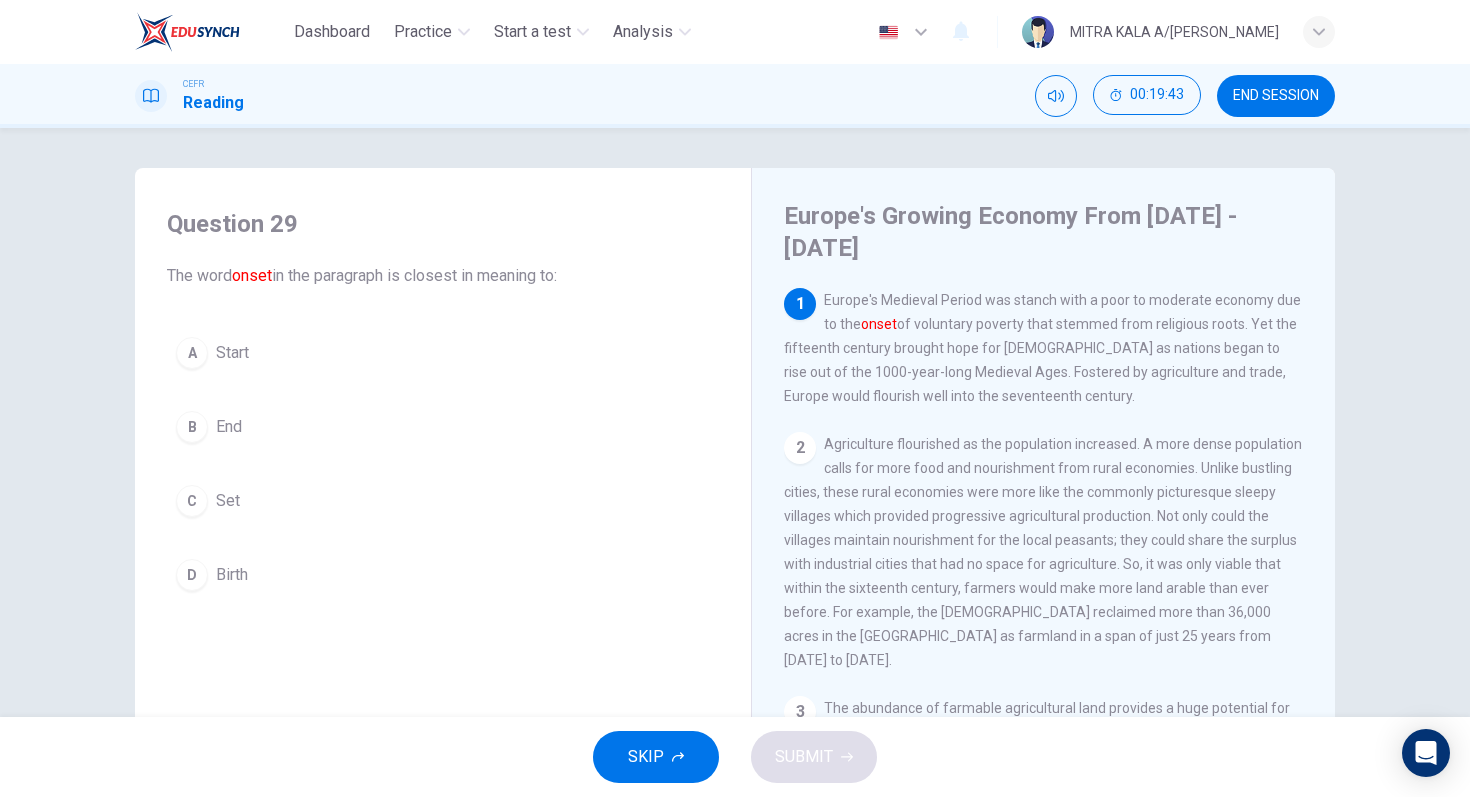 click on "END SESSION" at bounding box center (1276, 96) 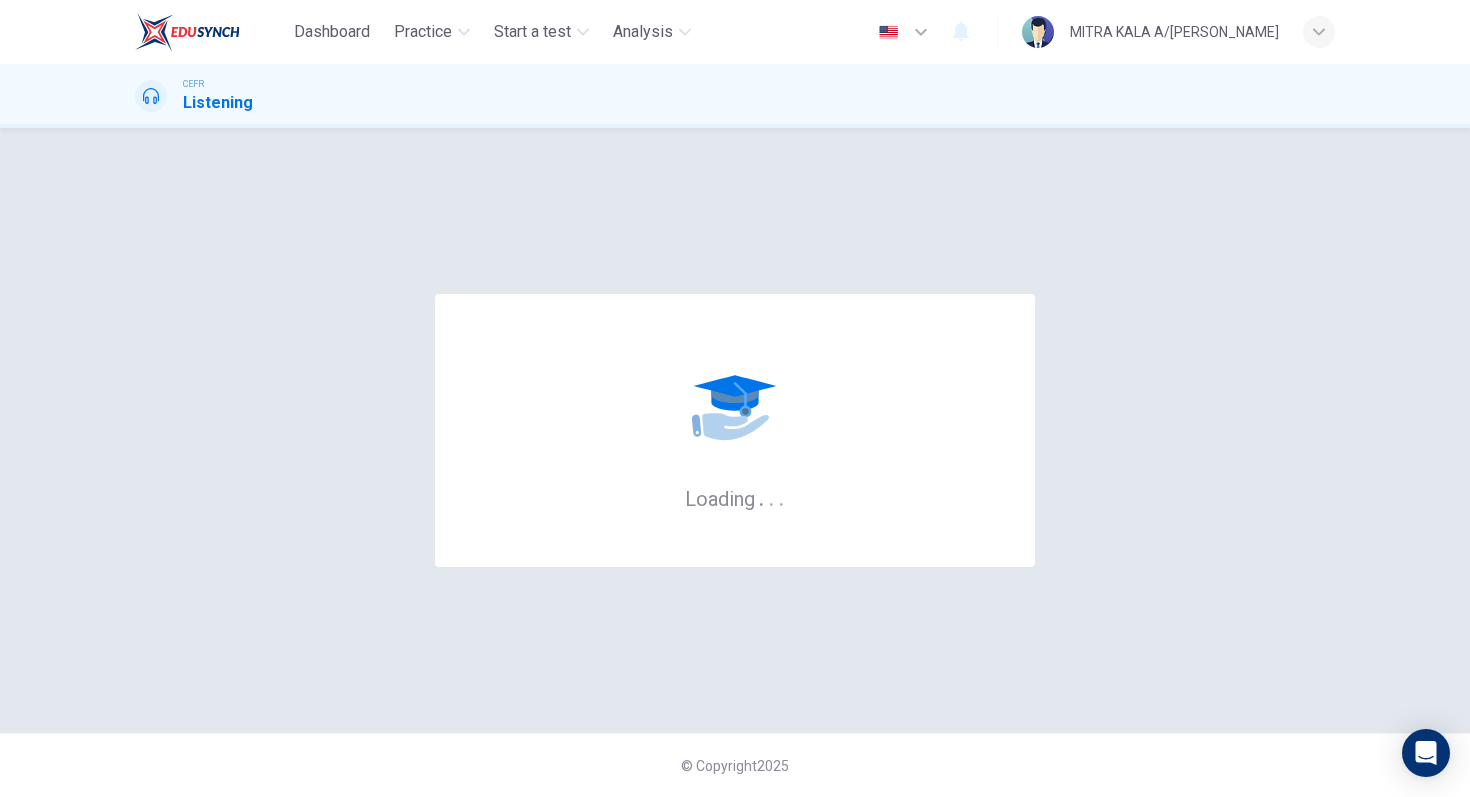 scroll, scrollTop: 0, scrollLeft: 0, axis: both 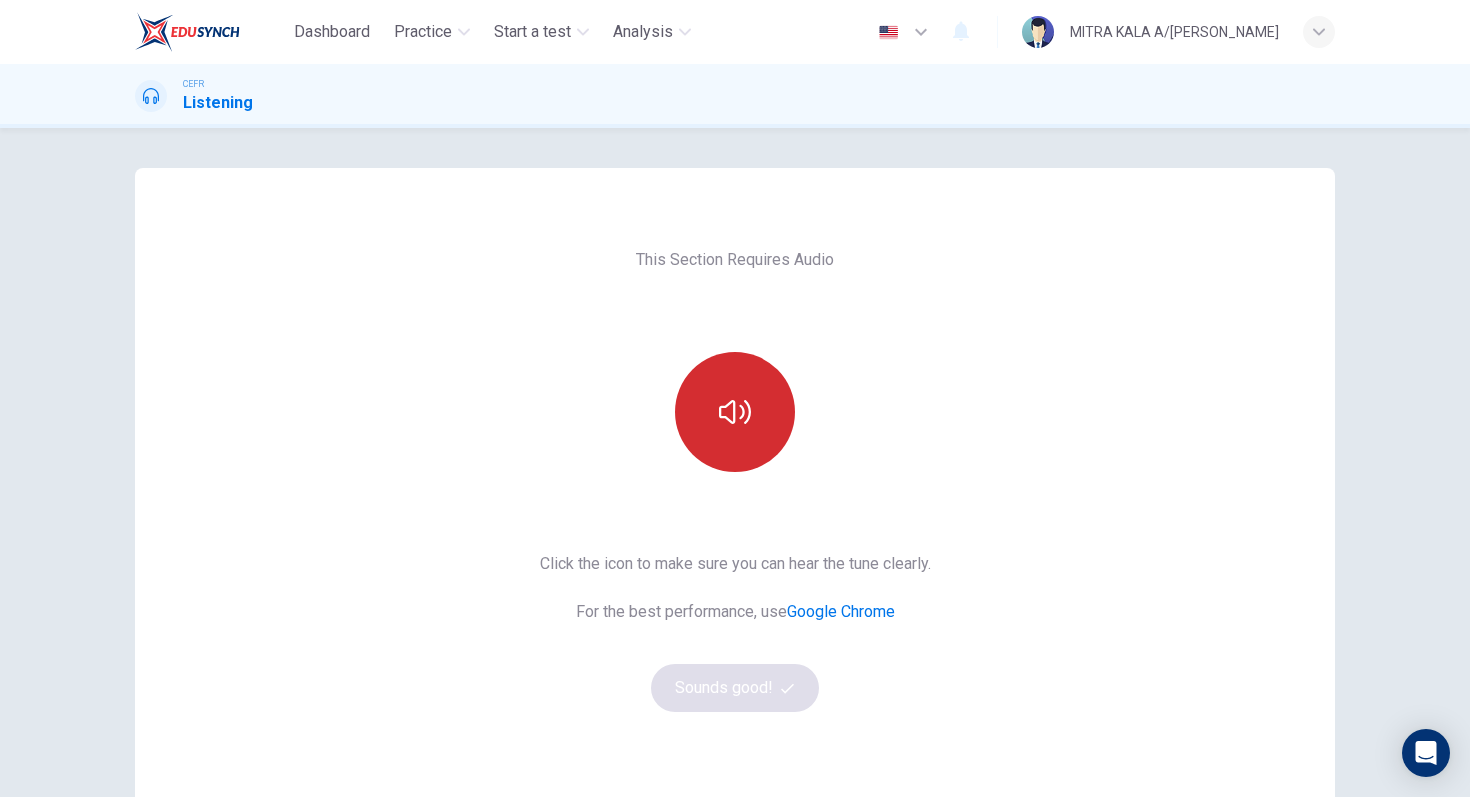 click at bounding box center (735, 412) 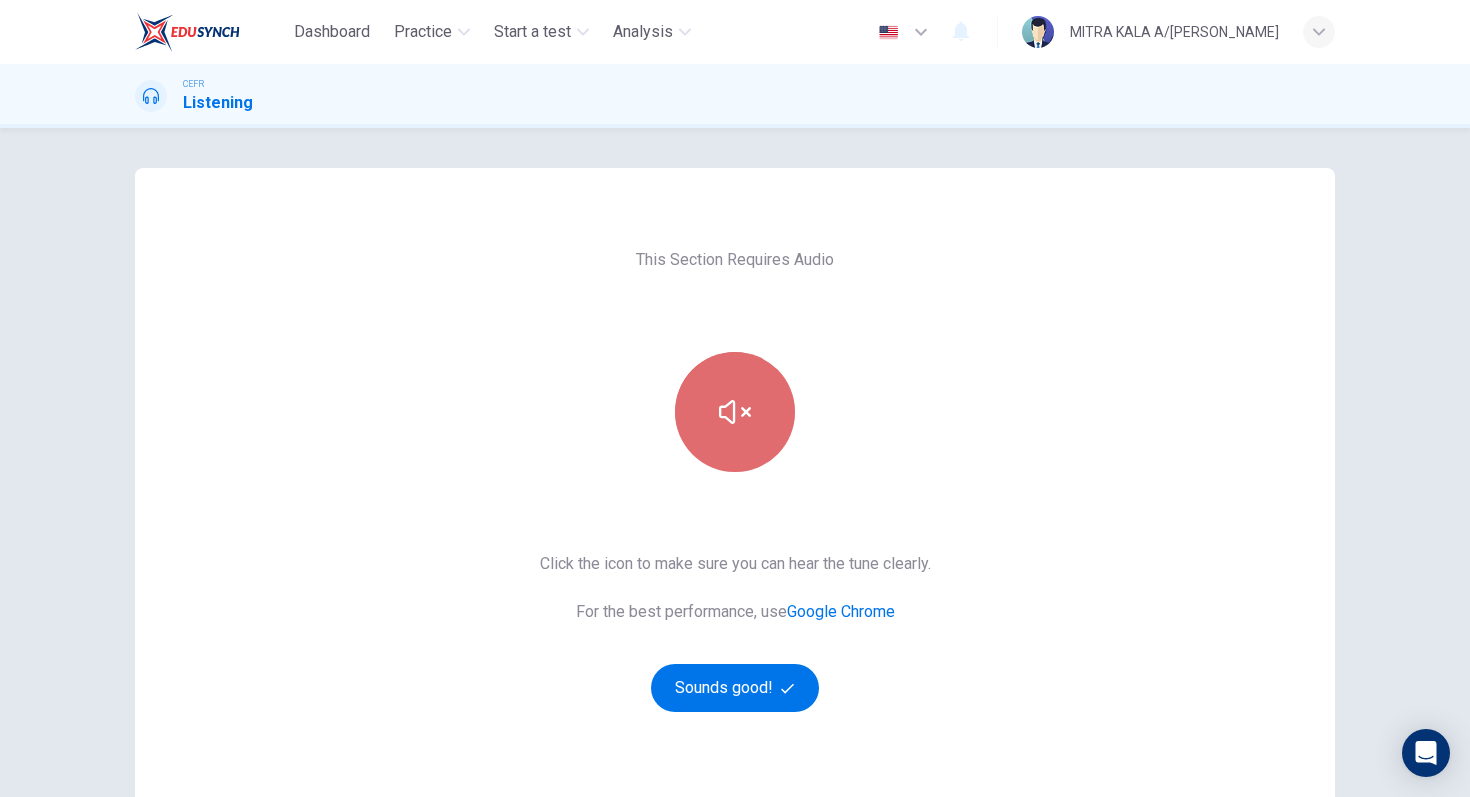 click at bounding box center (735, 412) 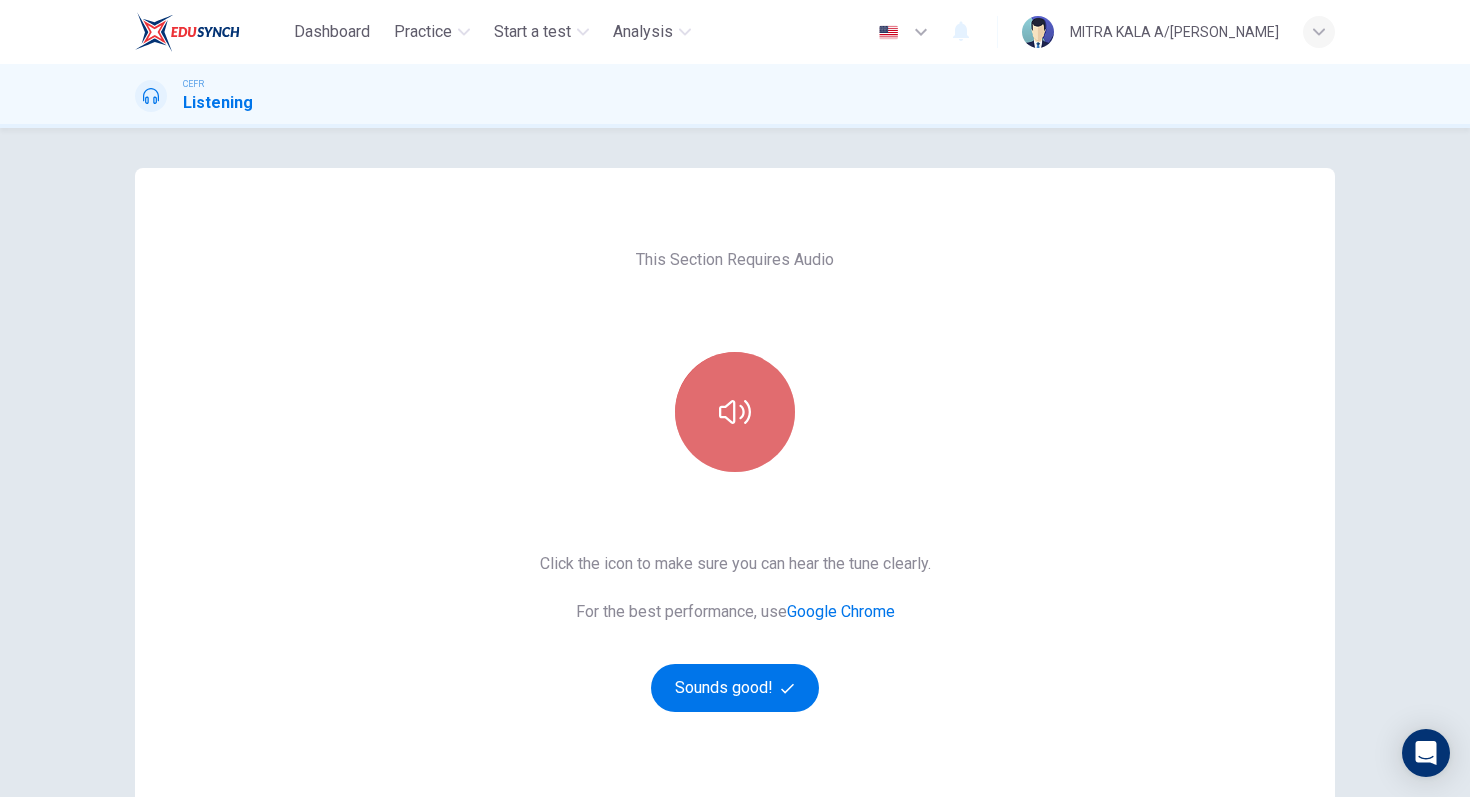 click at bounding box center (735, 412) 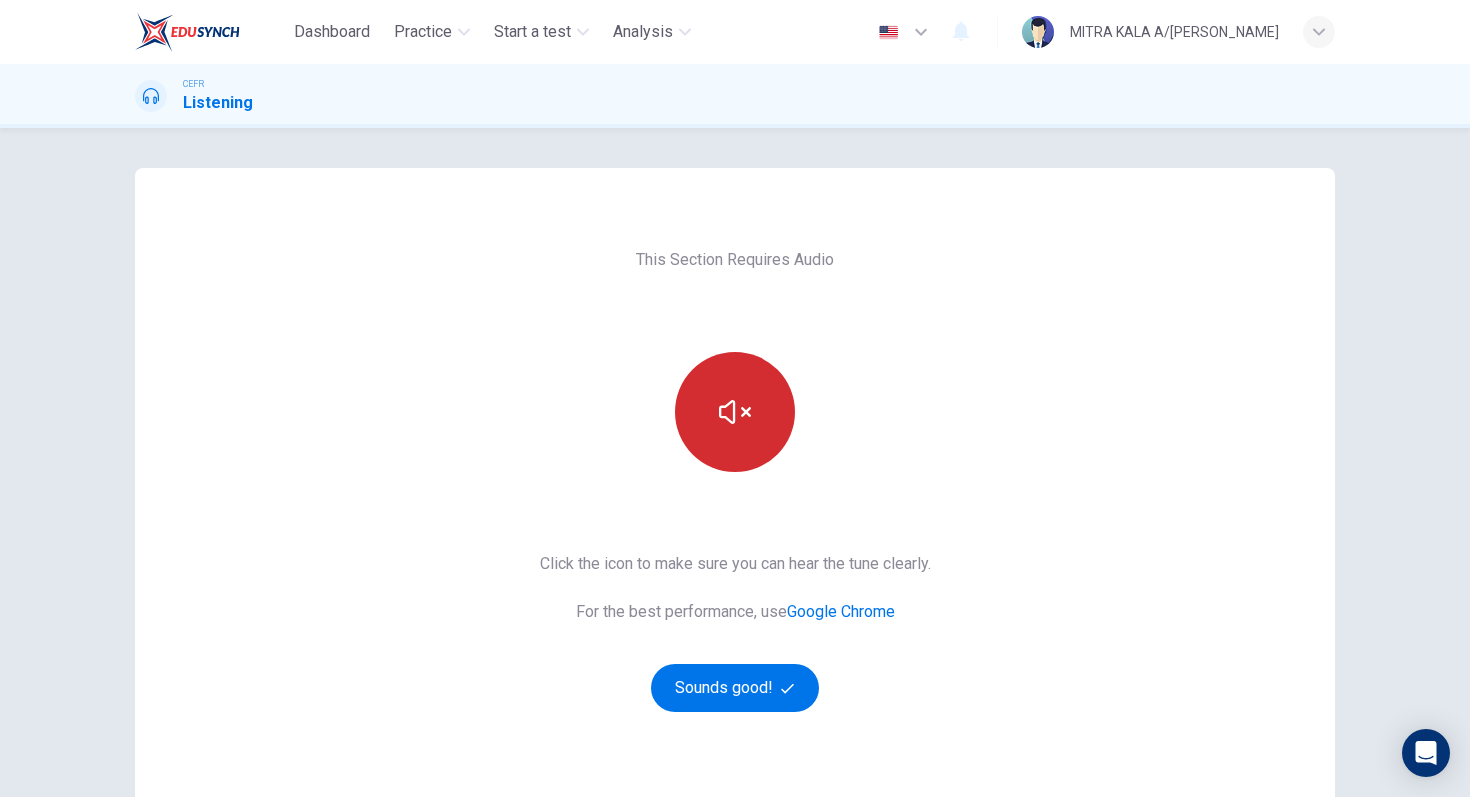 click at bounding box center (735, 412) 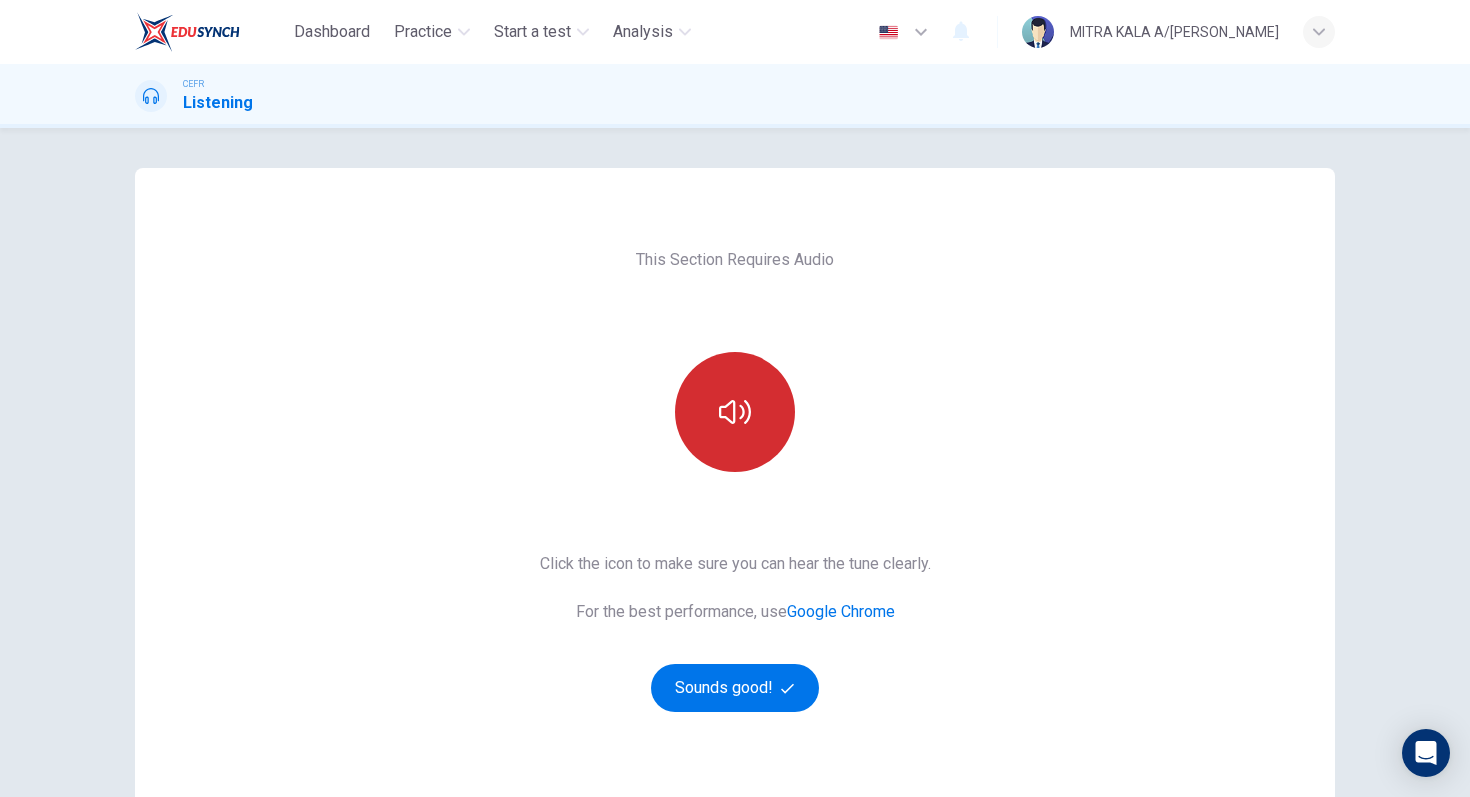 click at bounding box center [735, 412] 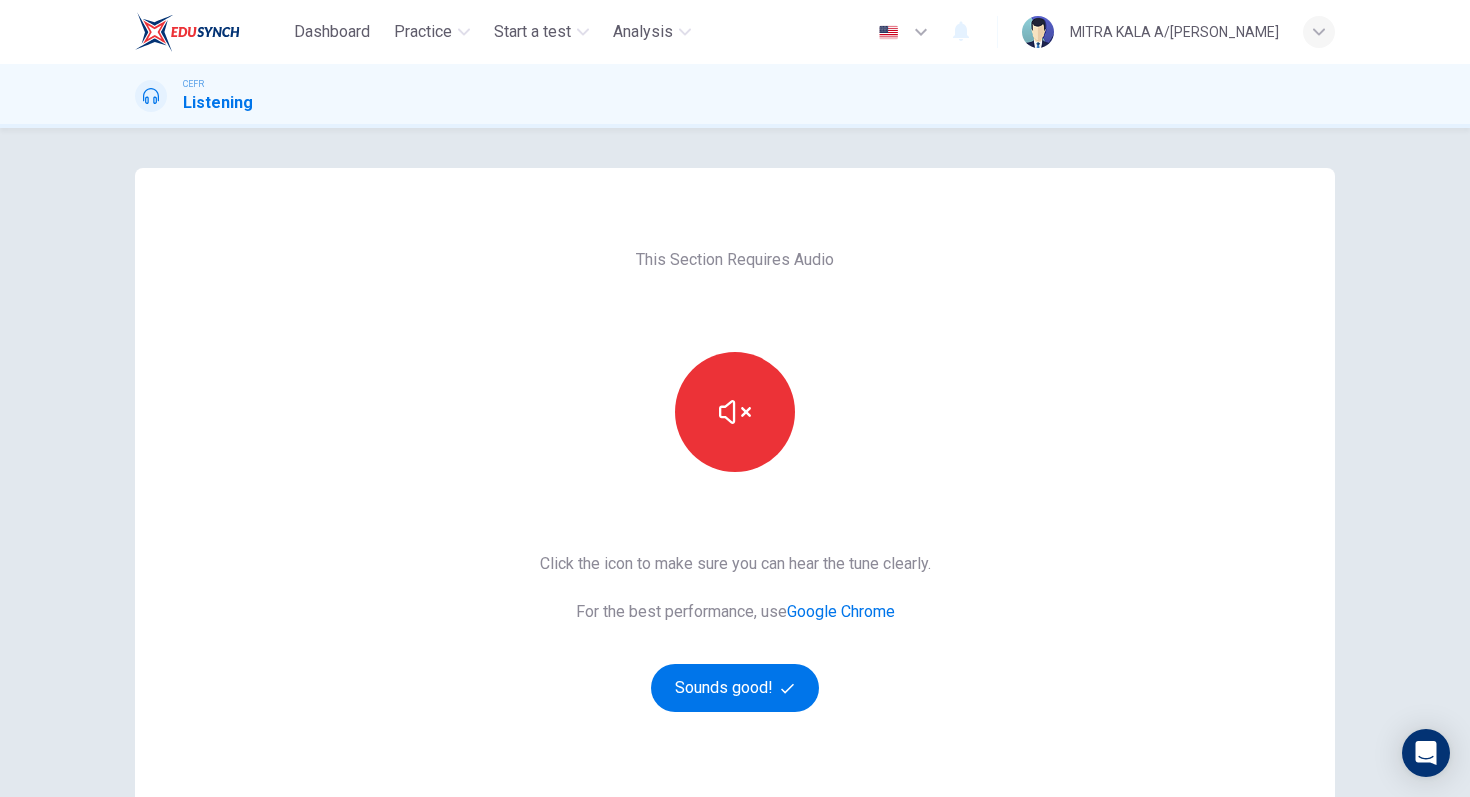 scroll, scrollTop: 74, scrollLeft: 0, axis: vertical 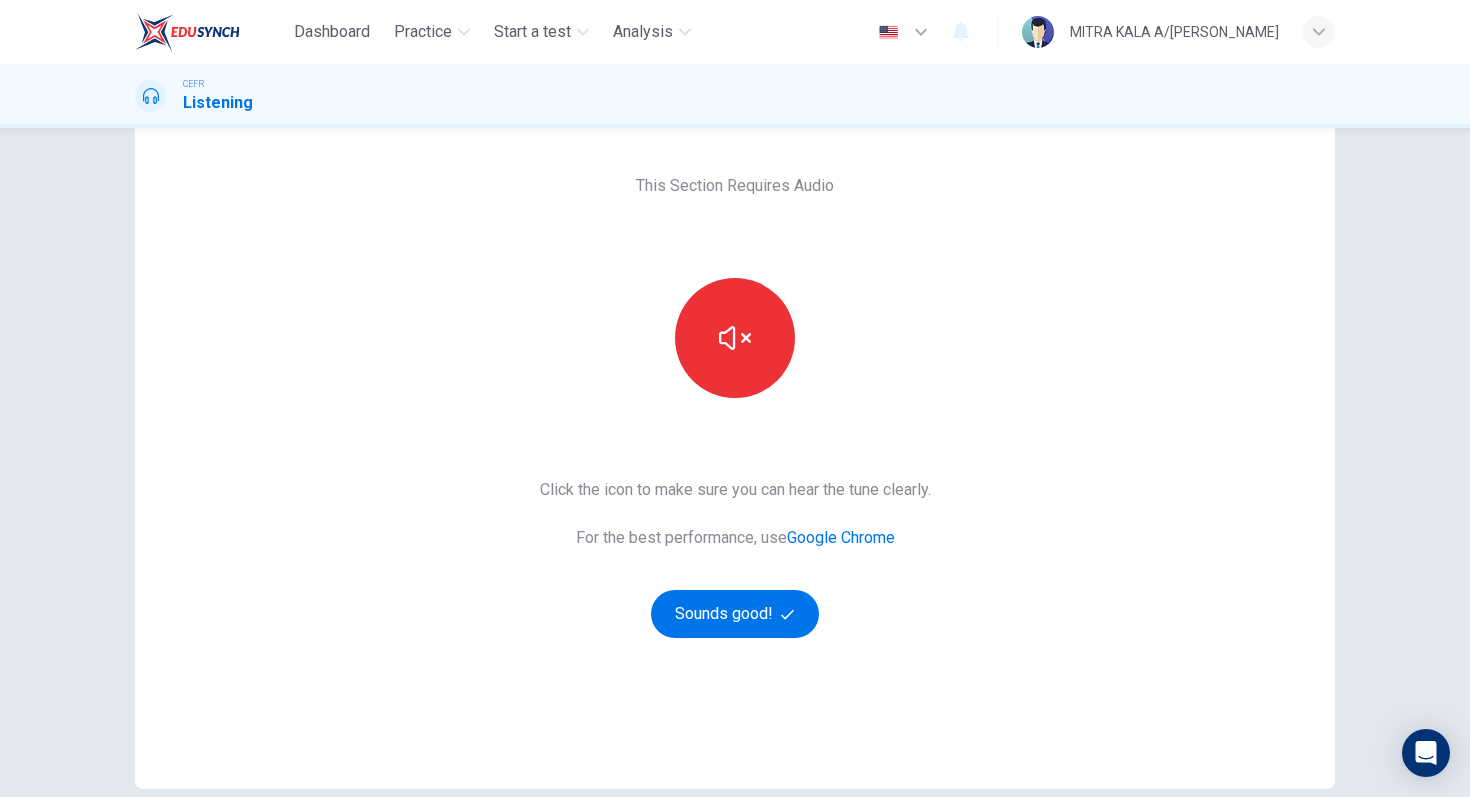 click at bounding box center (735, 338) 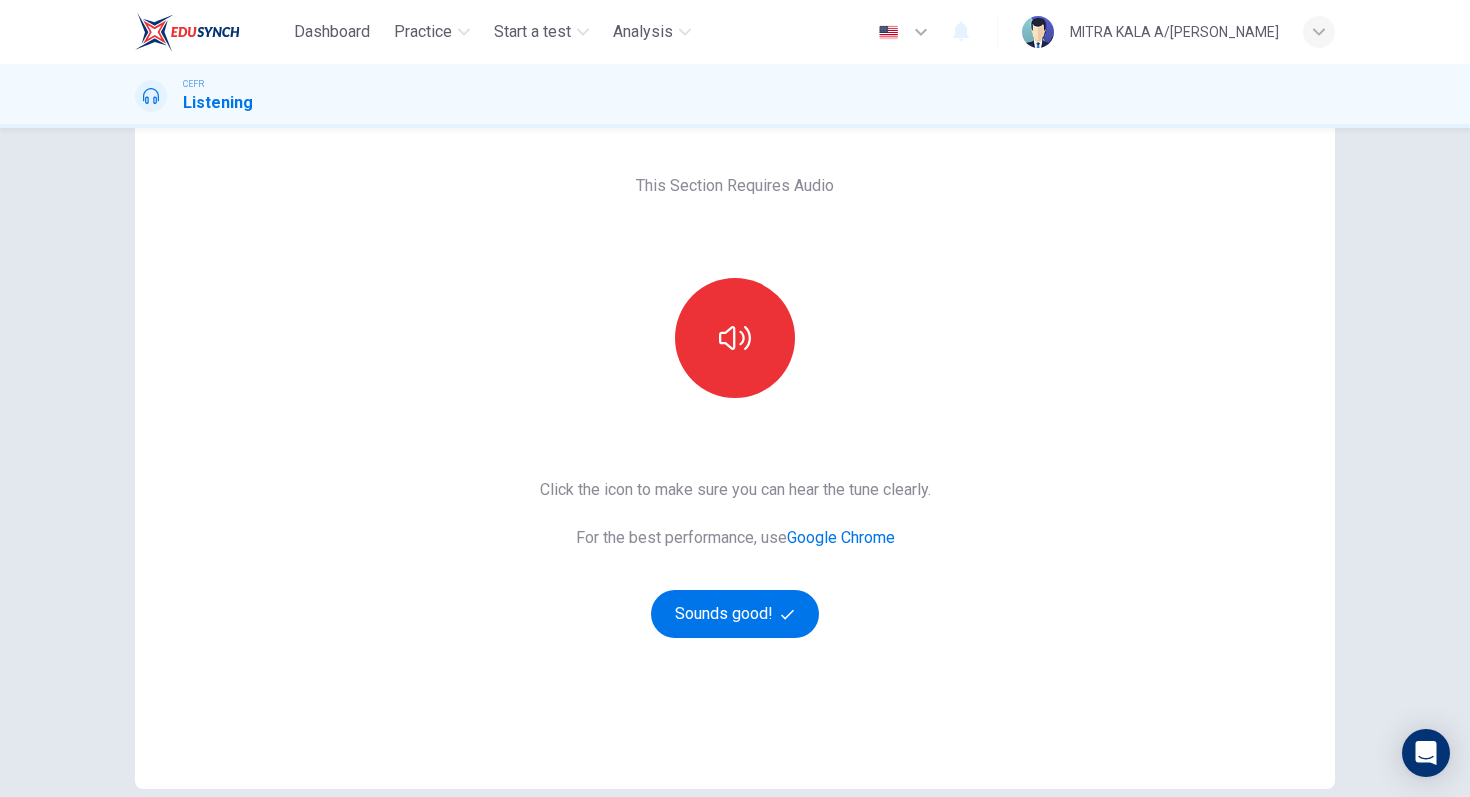 click at bounding box center [735, 338] 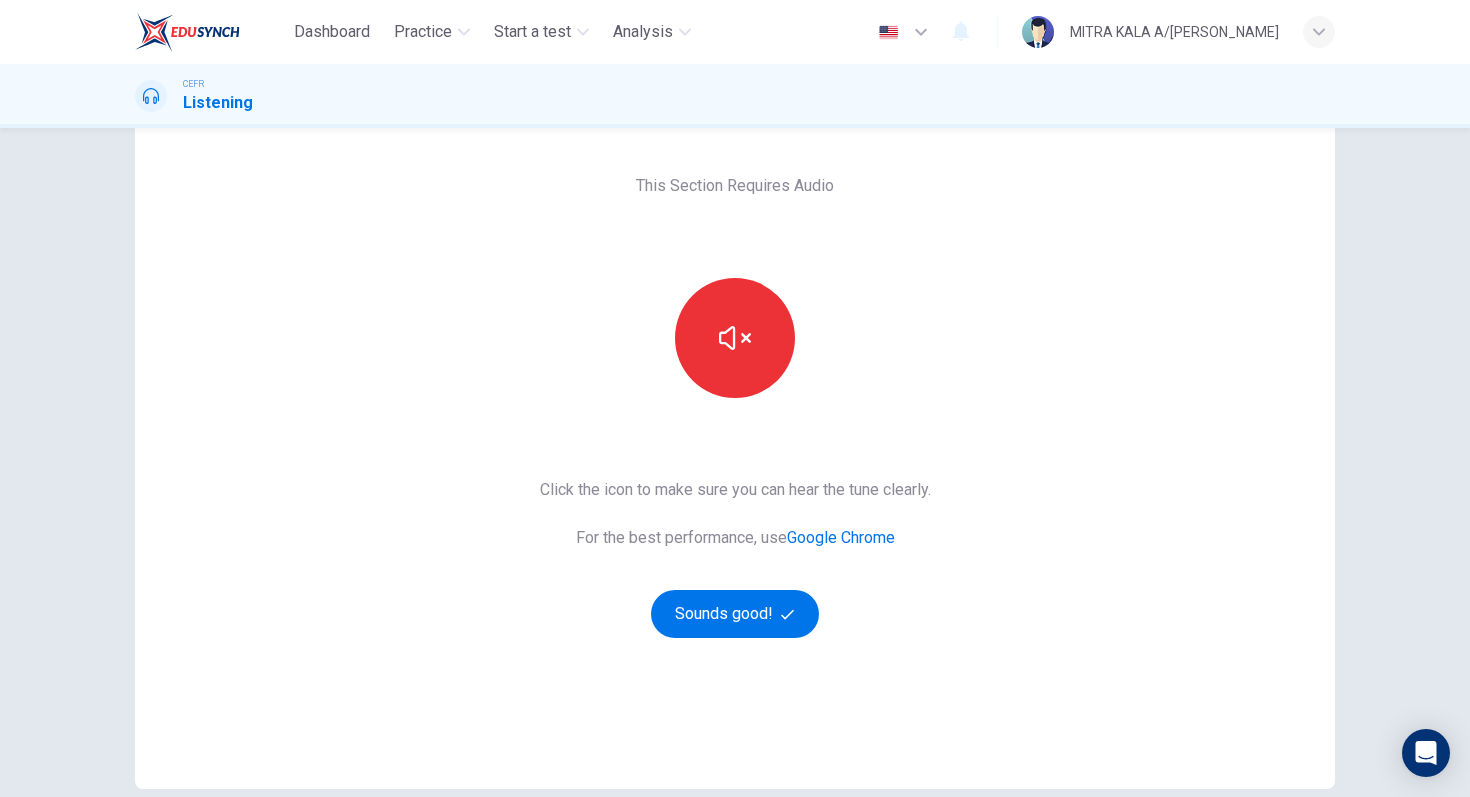 click on "This Section Requires Audio Click the icon to make sure you can hear the tune clearly. For the best performance, use  Google Chrome Sounds good!" at bounding box center (735, 441) 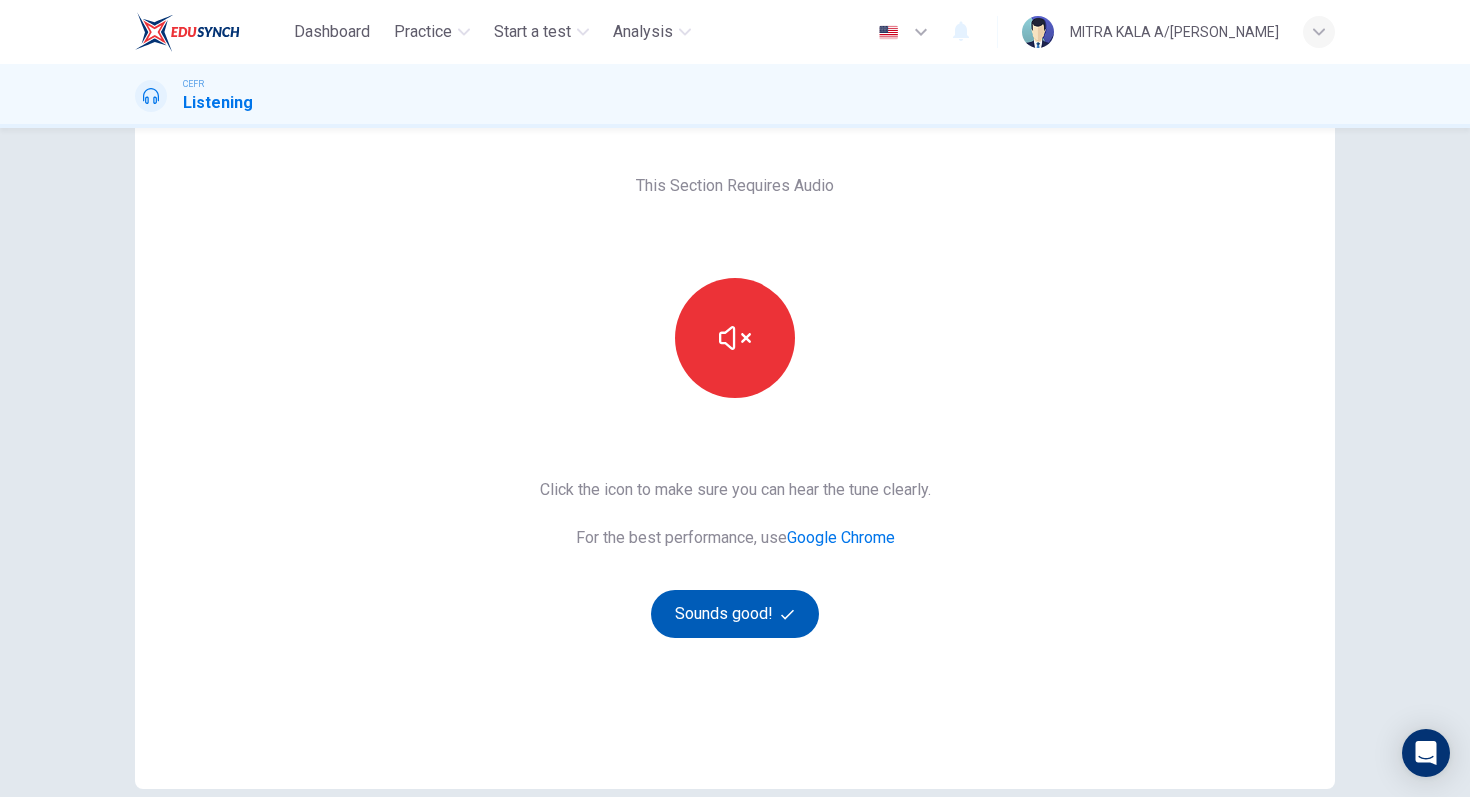 click on "Sounds good!" at bounding box center (735, 614) 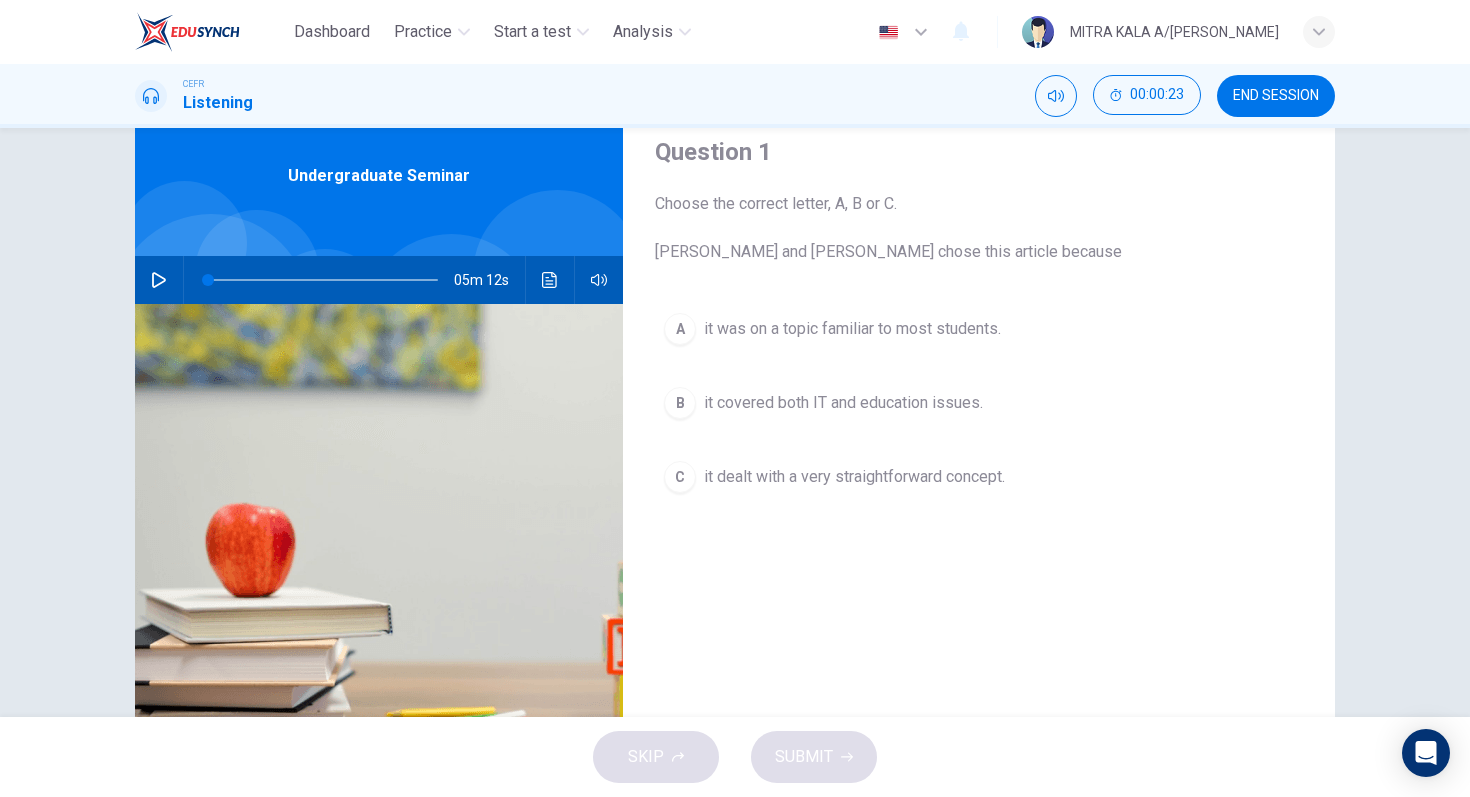 scroll, scrollTop: 0, scrollLeft: 0, axis: both 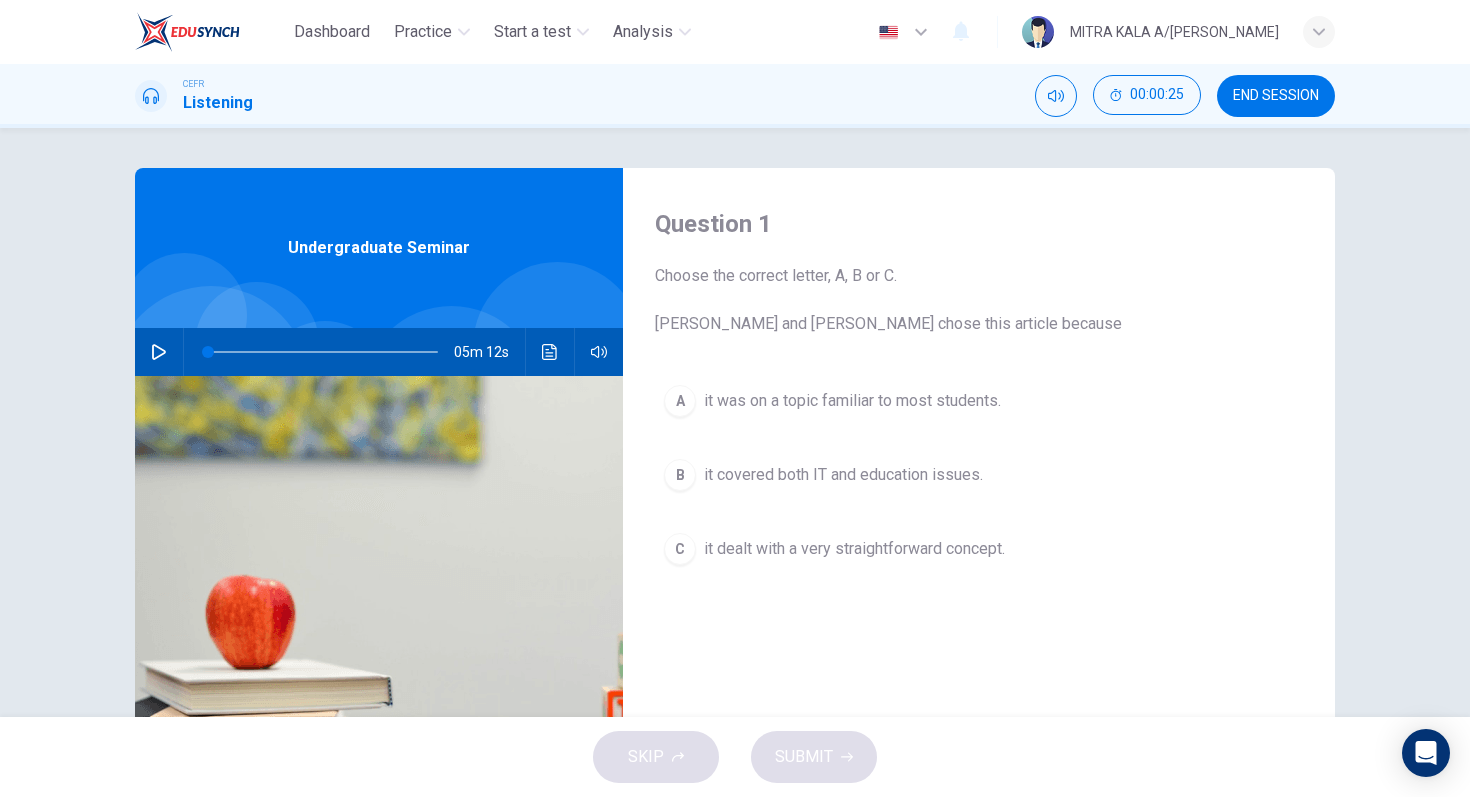 click at bounding box center [159, 352] 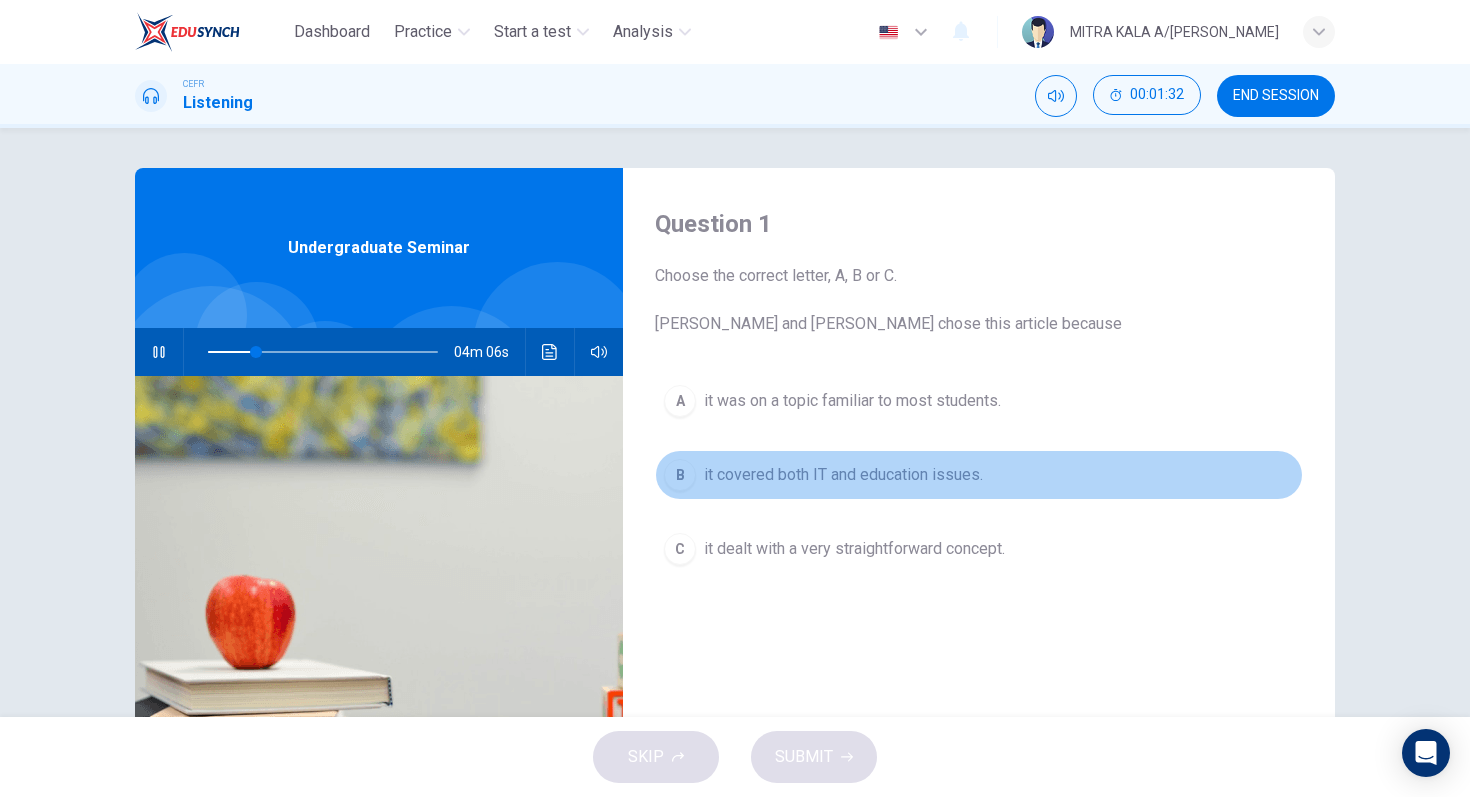 click on "B" at bounding box center [680, 475] 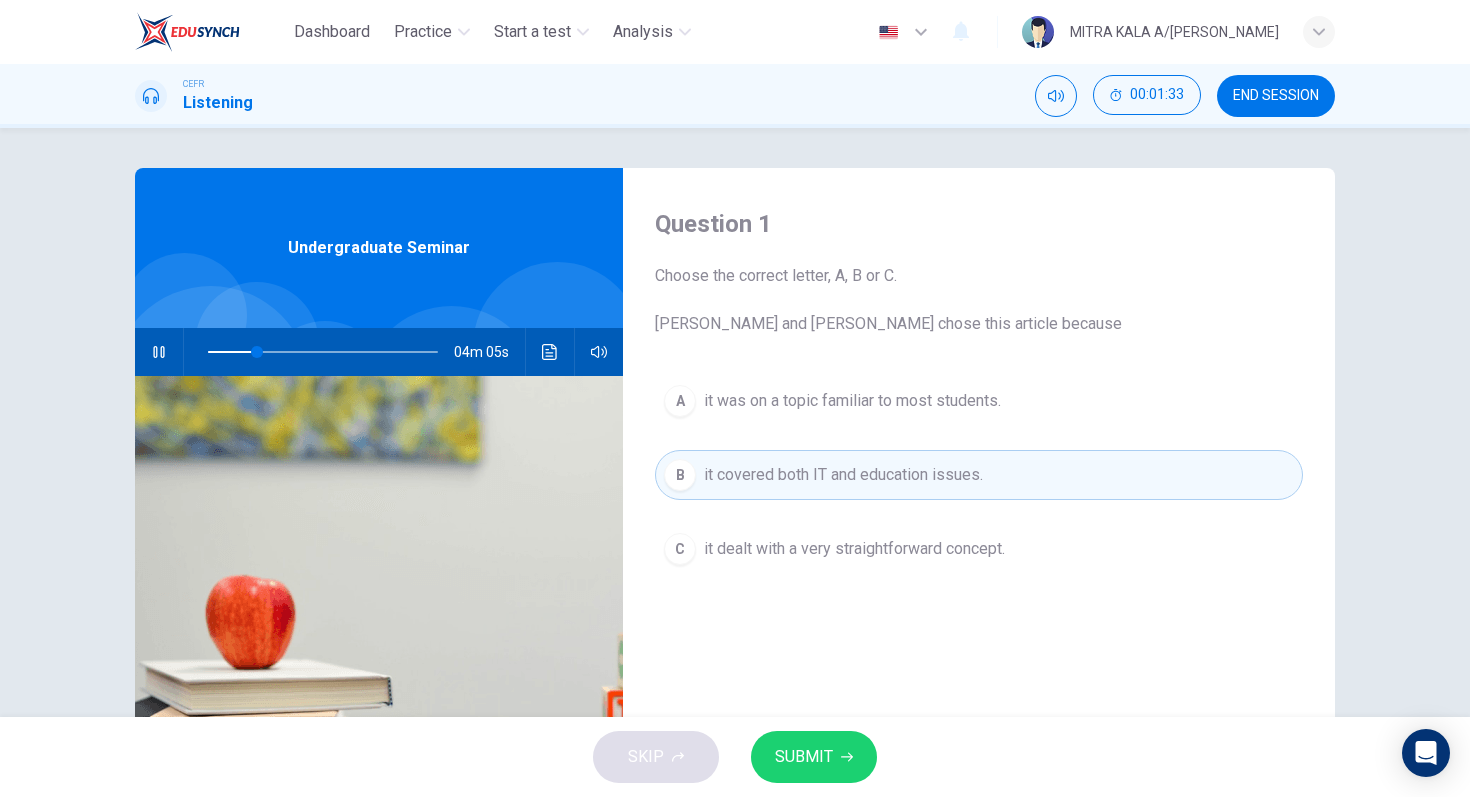 click on "SUBMIT" at bounding box center (804, 757) 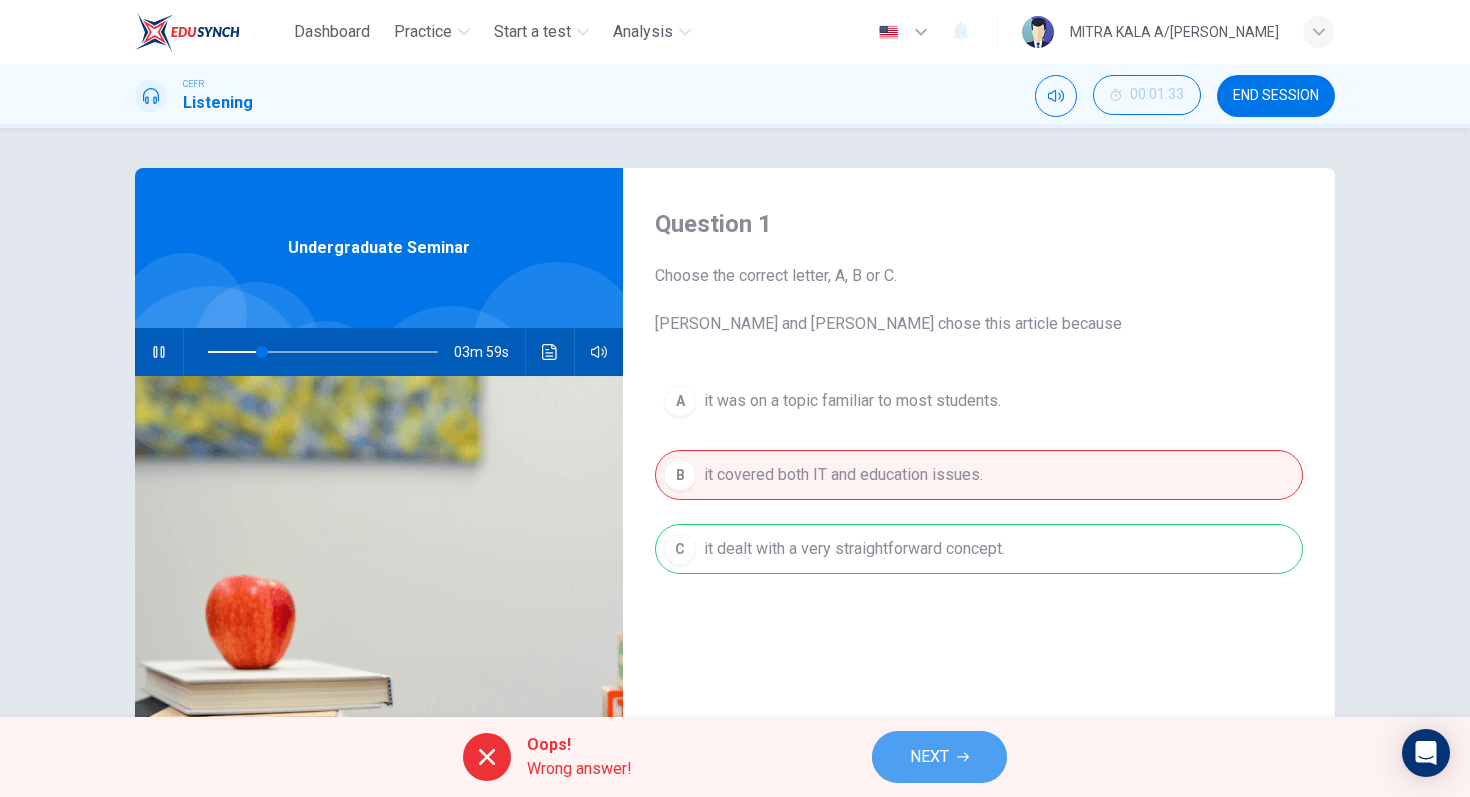 click on "NEXT" at bounding box center [929, 757] 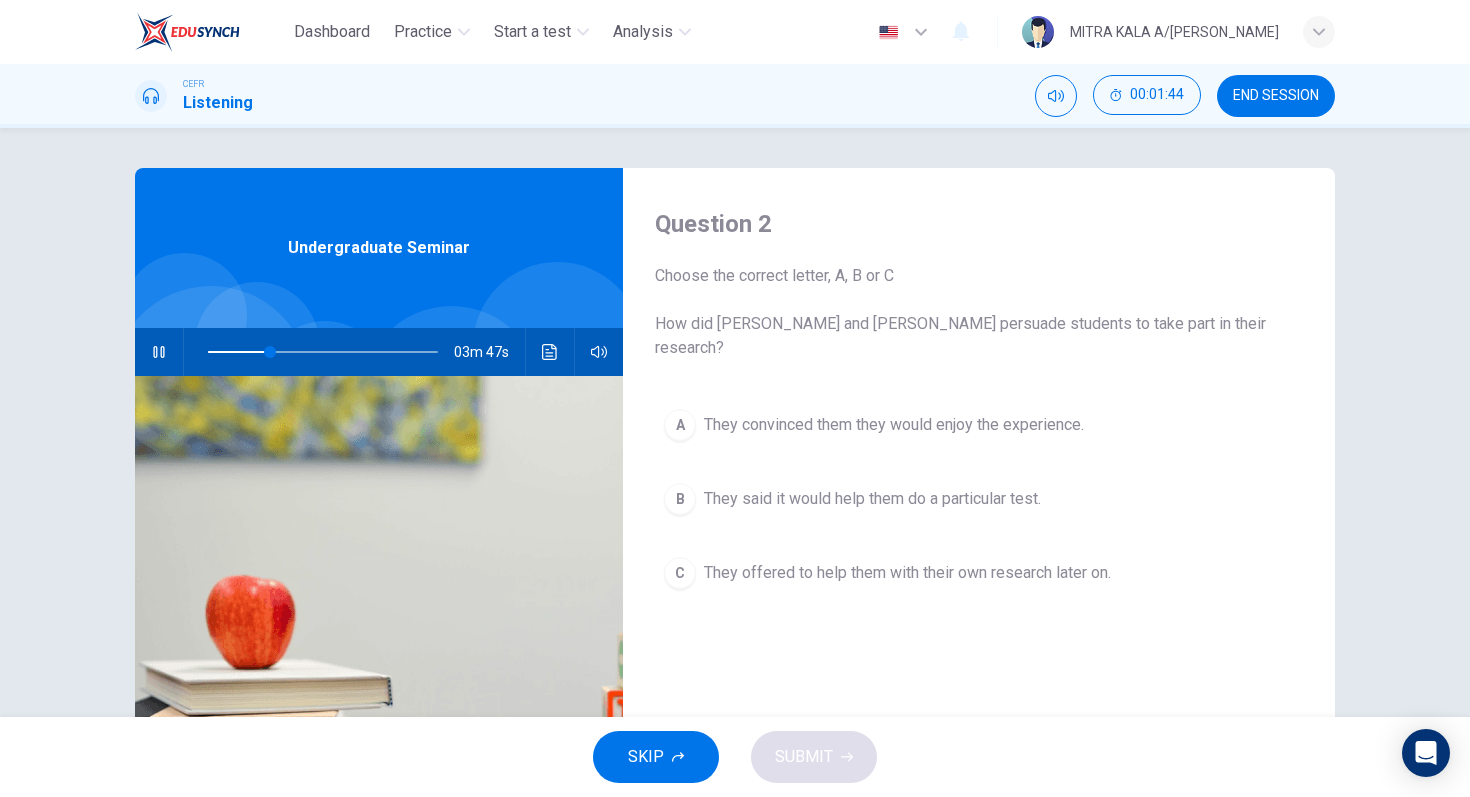 click 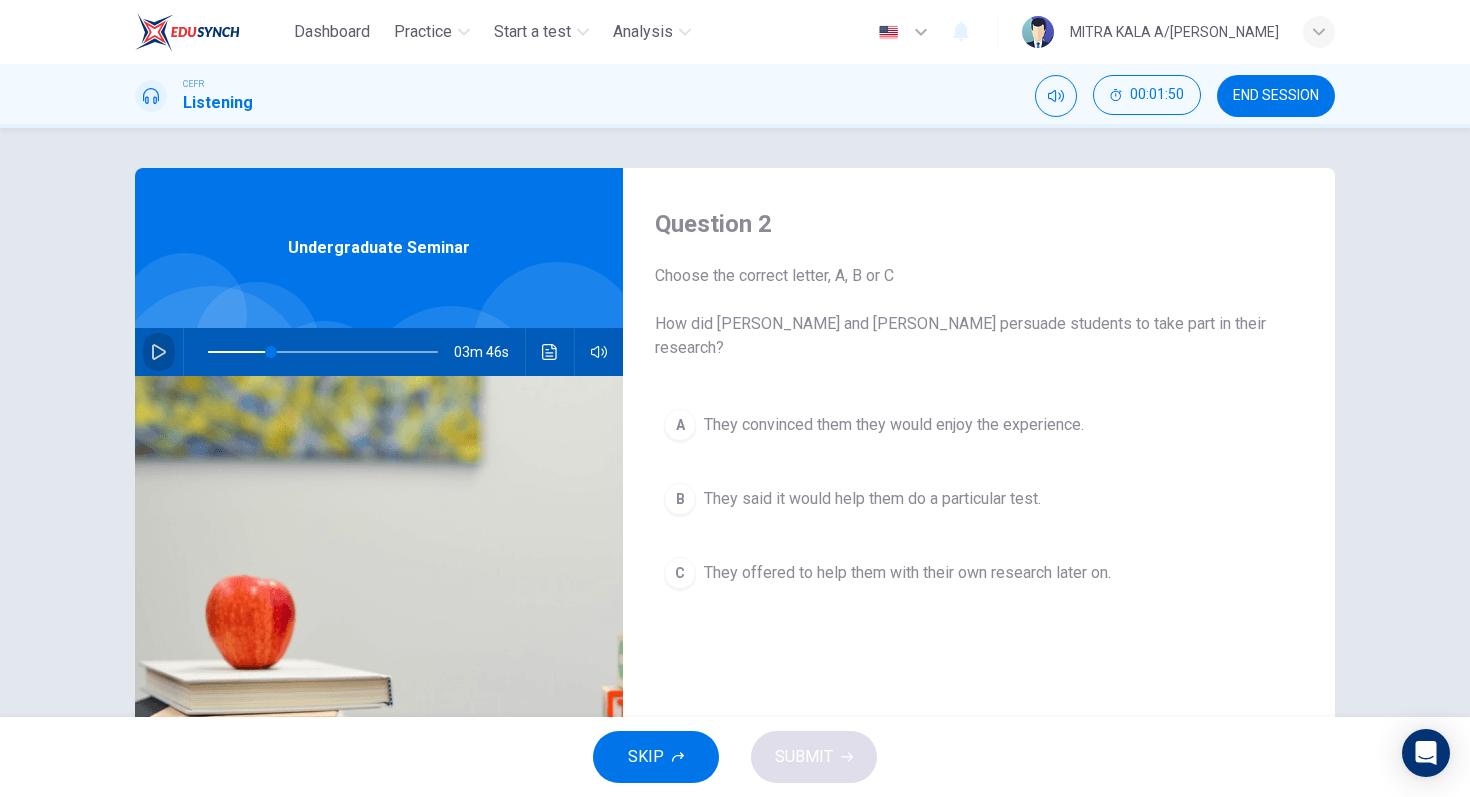 click 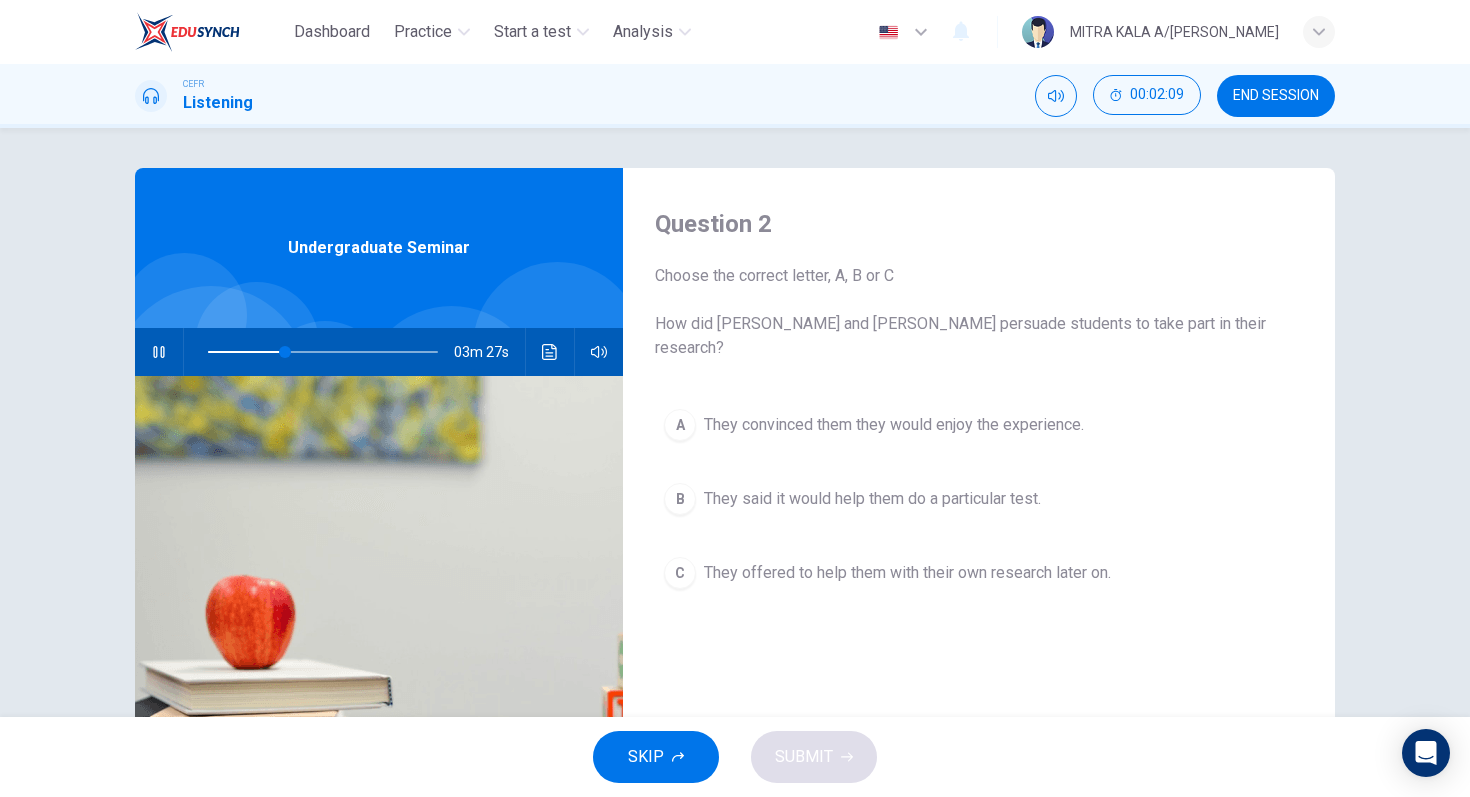 click on "B They said it would help them do a particular test." at bounding box center [979, 499] 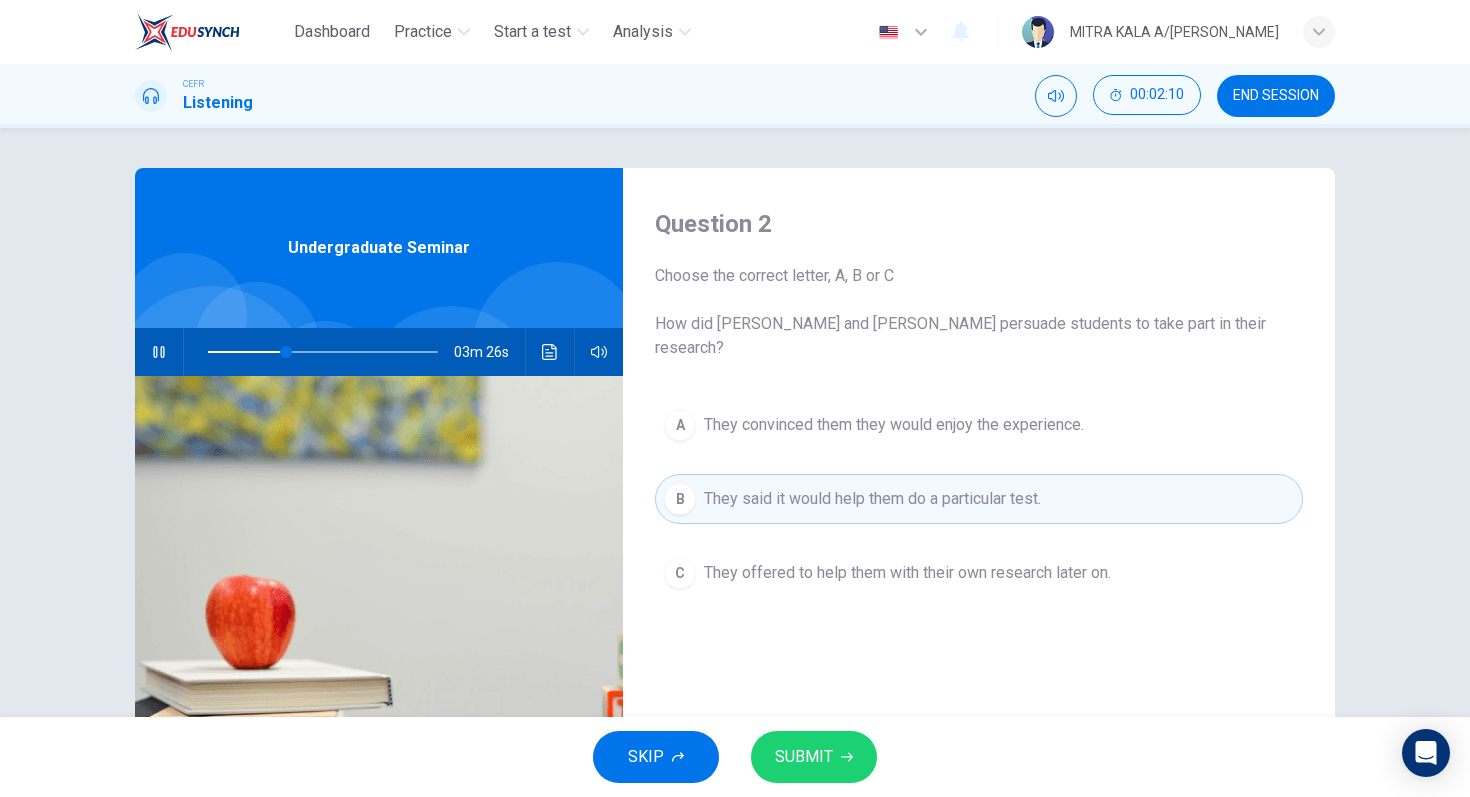 click on "SUBMIT" at bounding box center [804, 757] 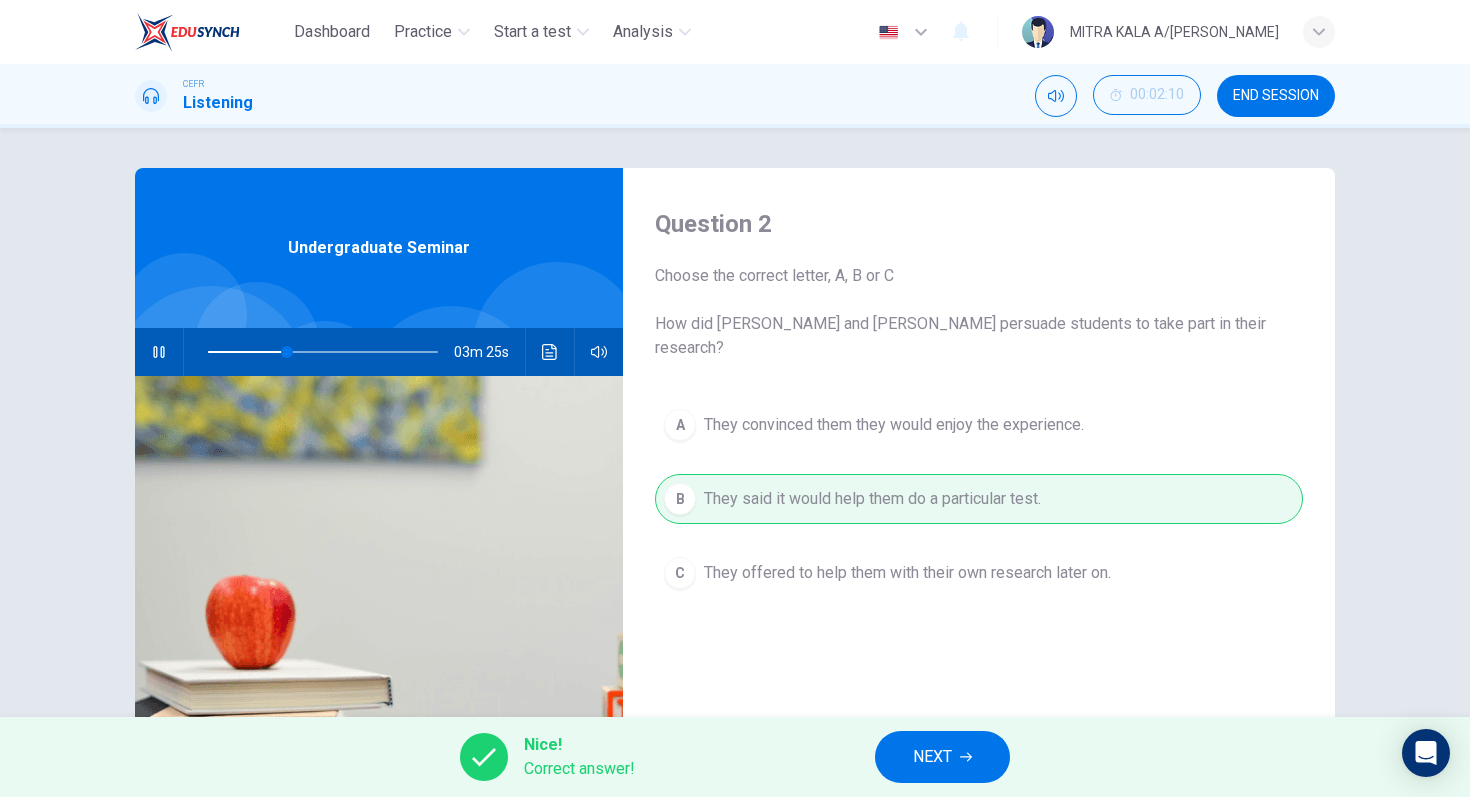 click on "NEXT" at bounding box center [942, 757] 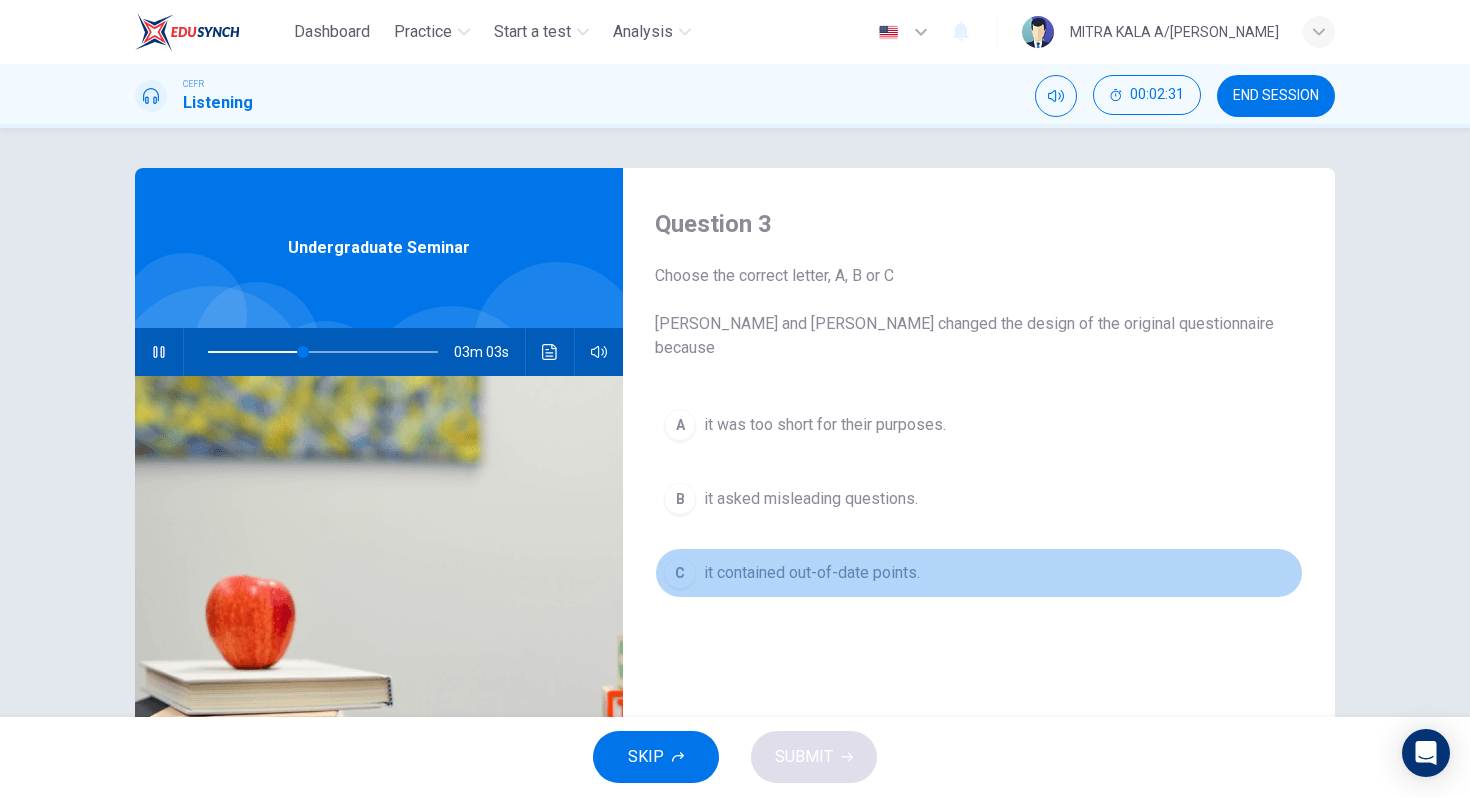 click on "C" at bounding box center [680, 573] 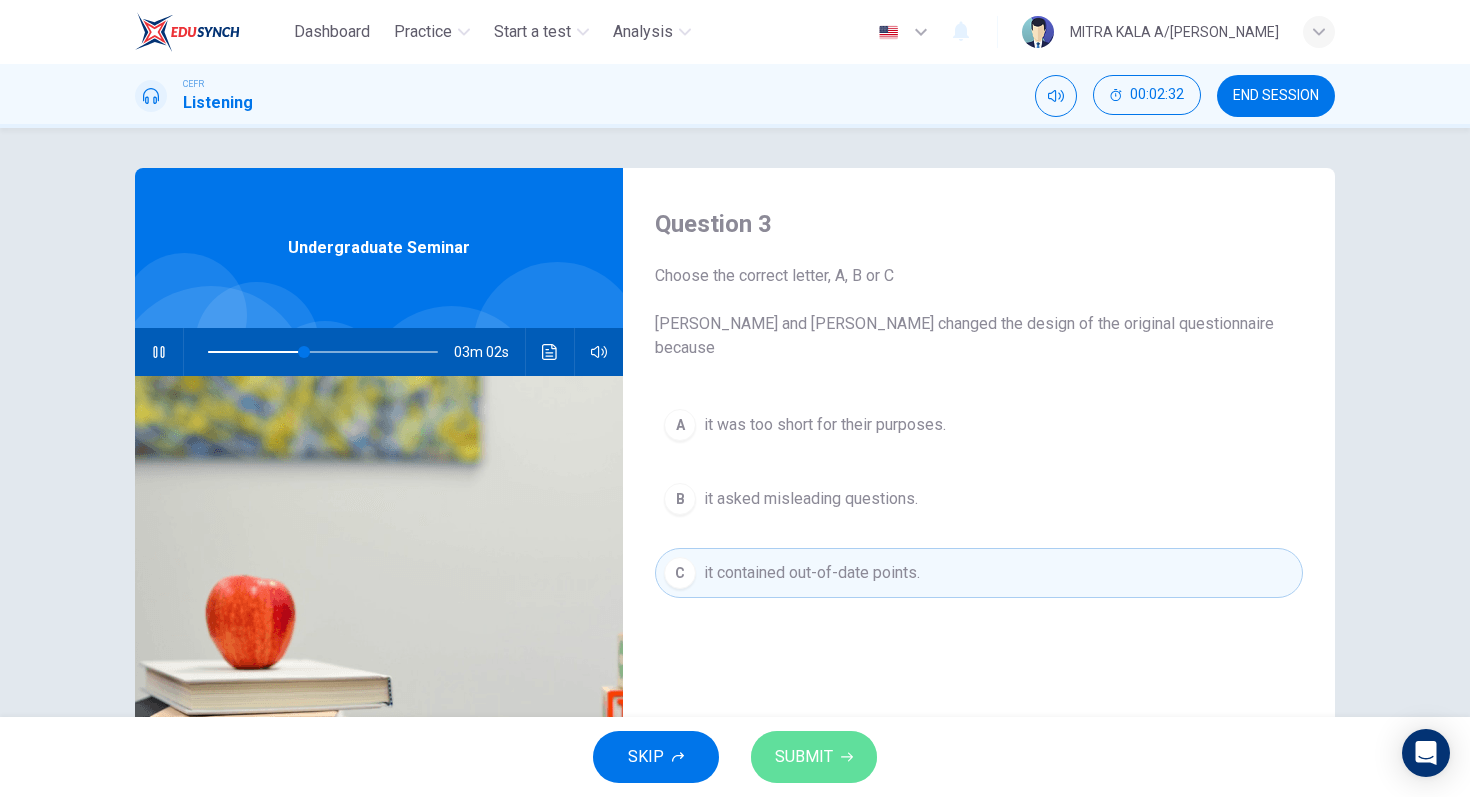 click on "SUBMIT" at bounding box center (814, 757) 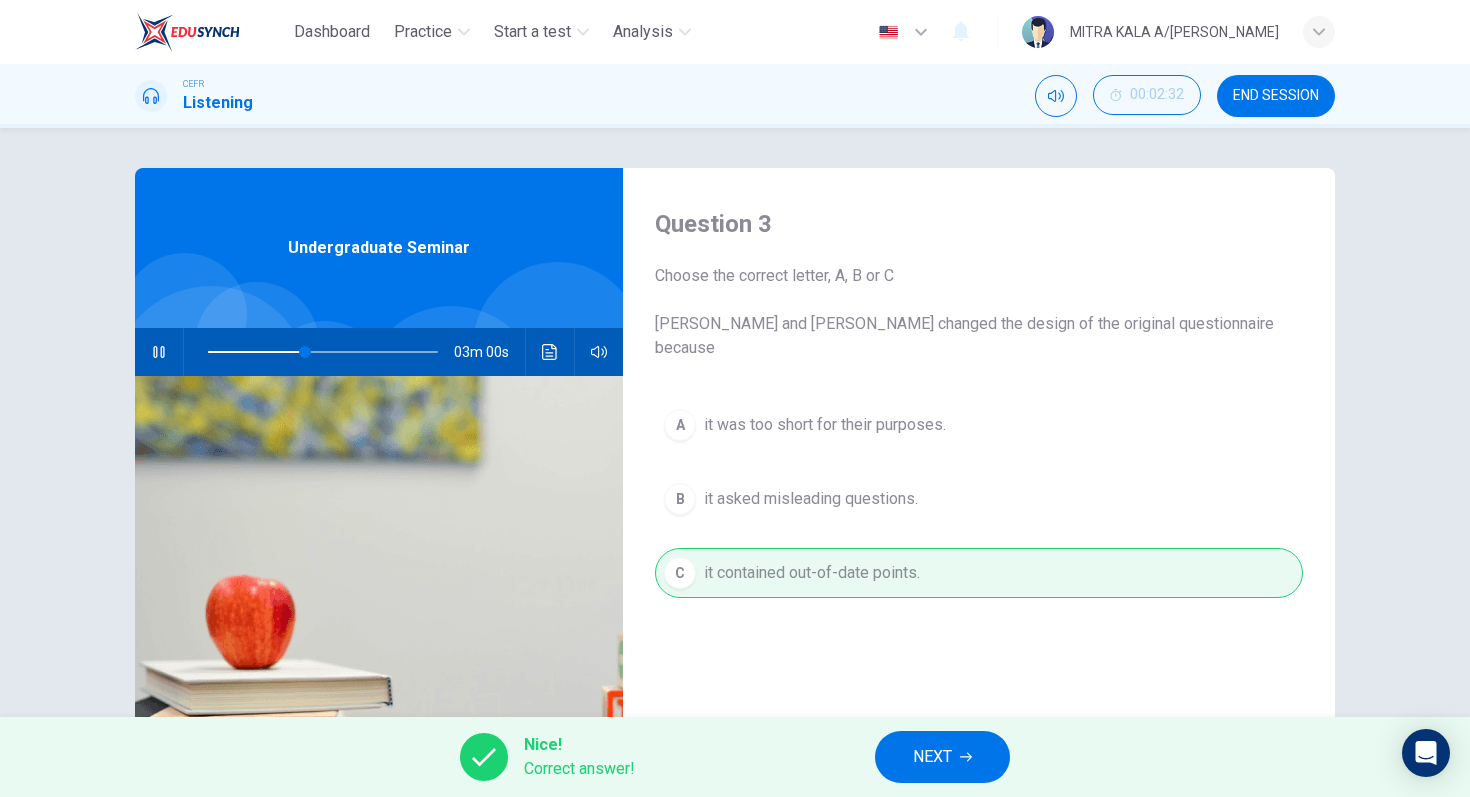 click on "NEXT" at bounding box center (942, 757) 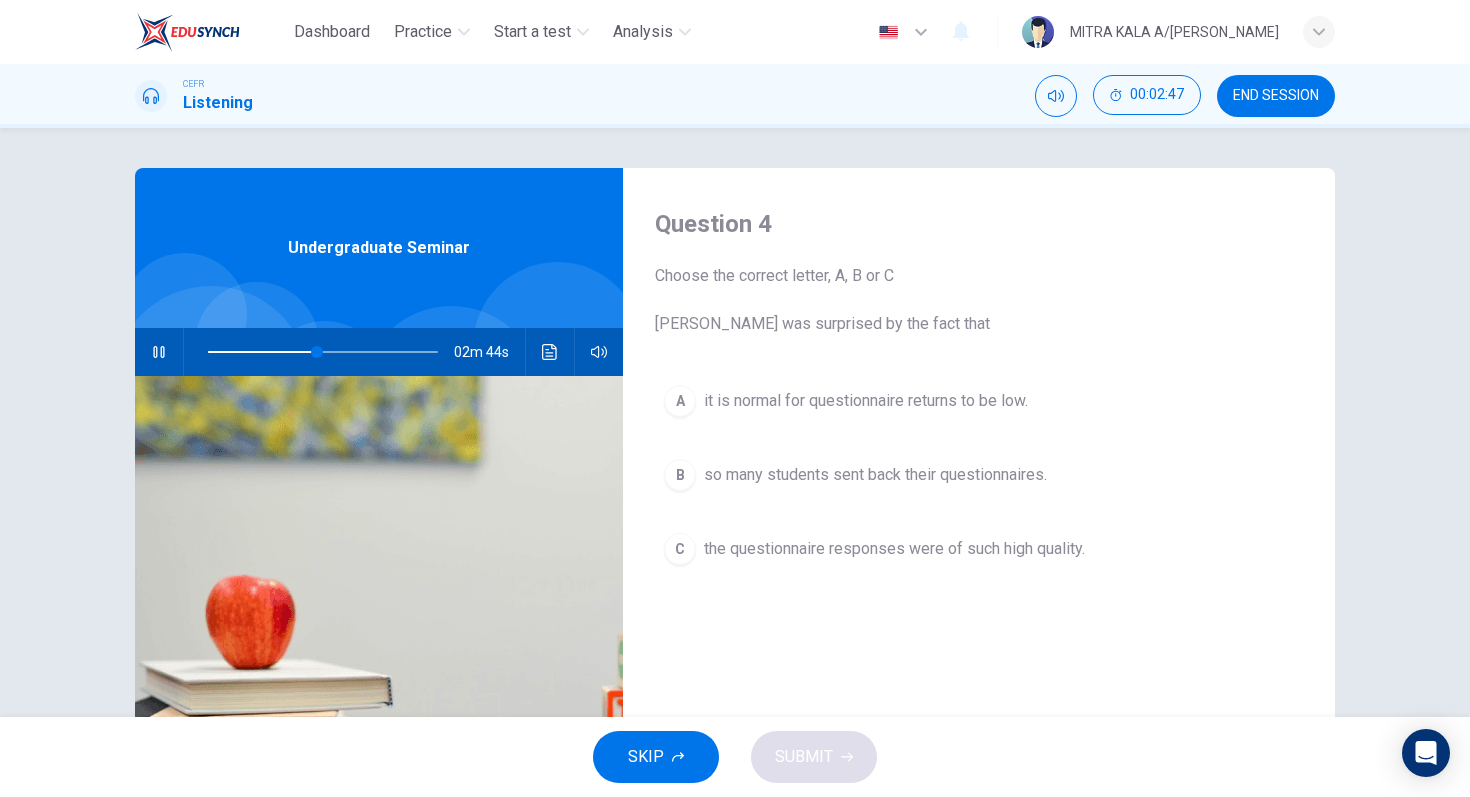 click at bounding box center (159, 352) 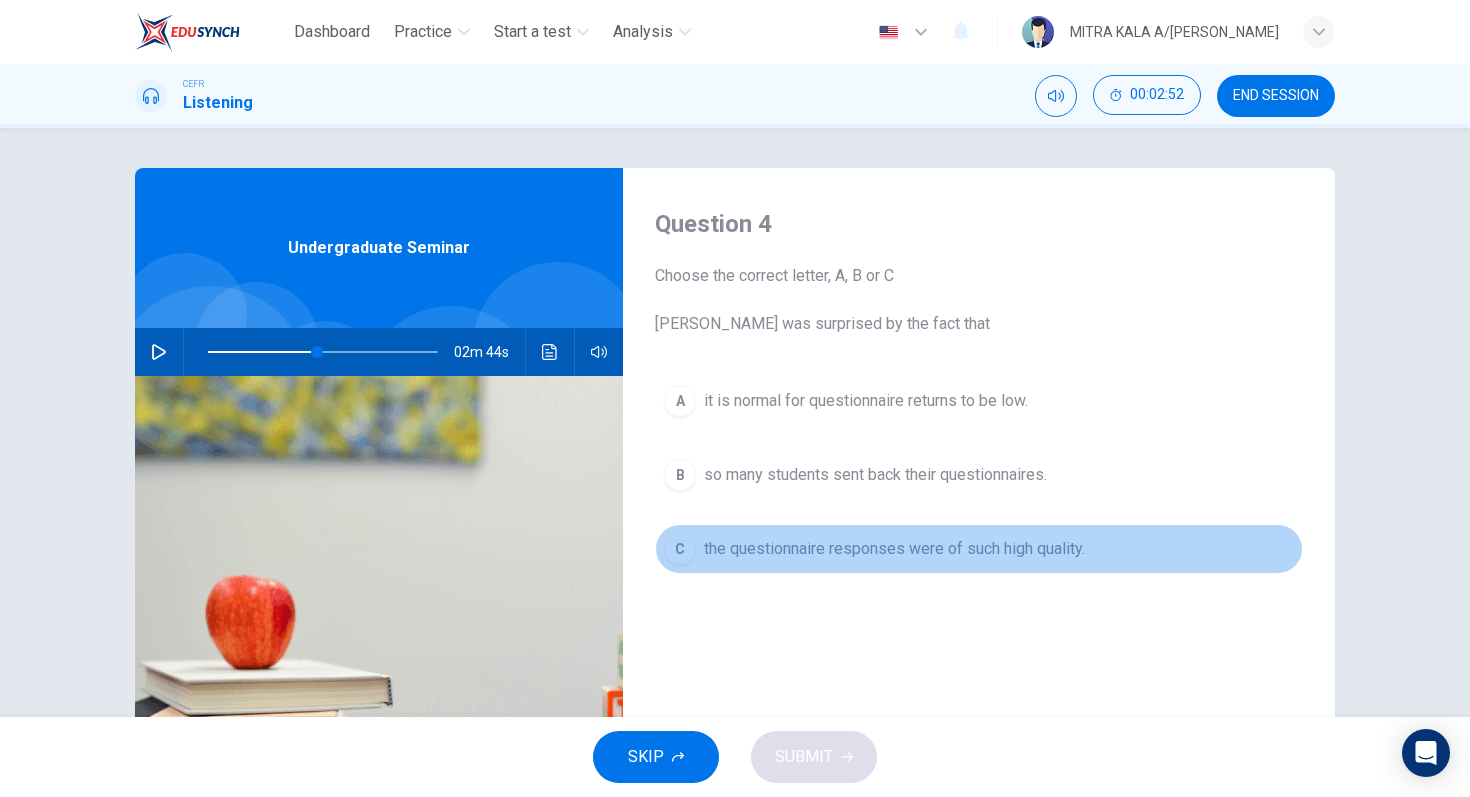 click on "C" at bounding box center [680, 549] 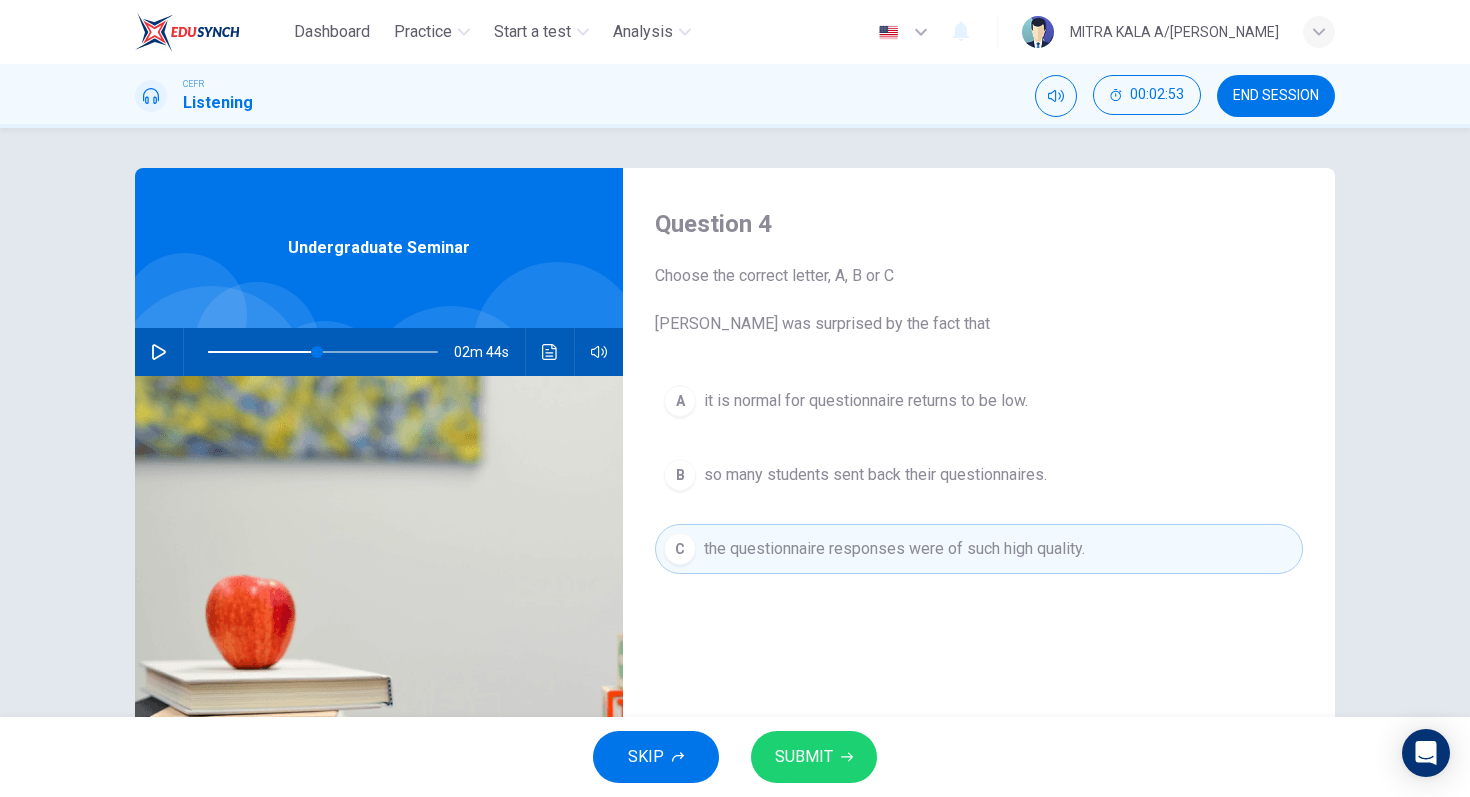 click on "SUBMIT" at bounding box center [804, 757] 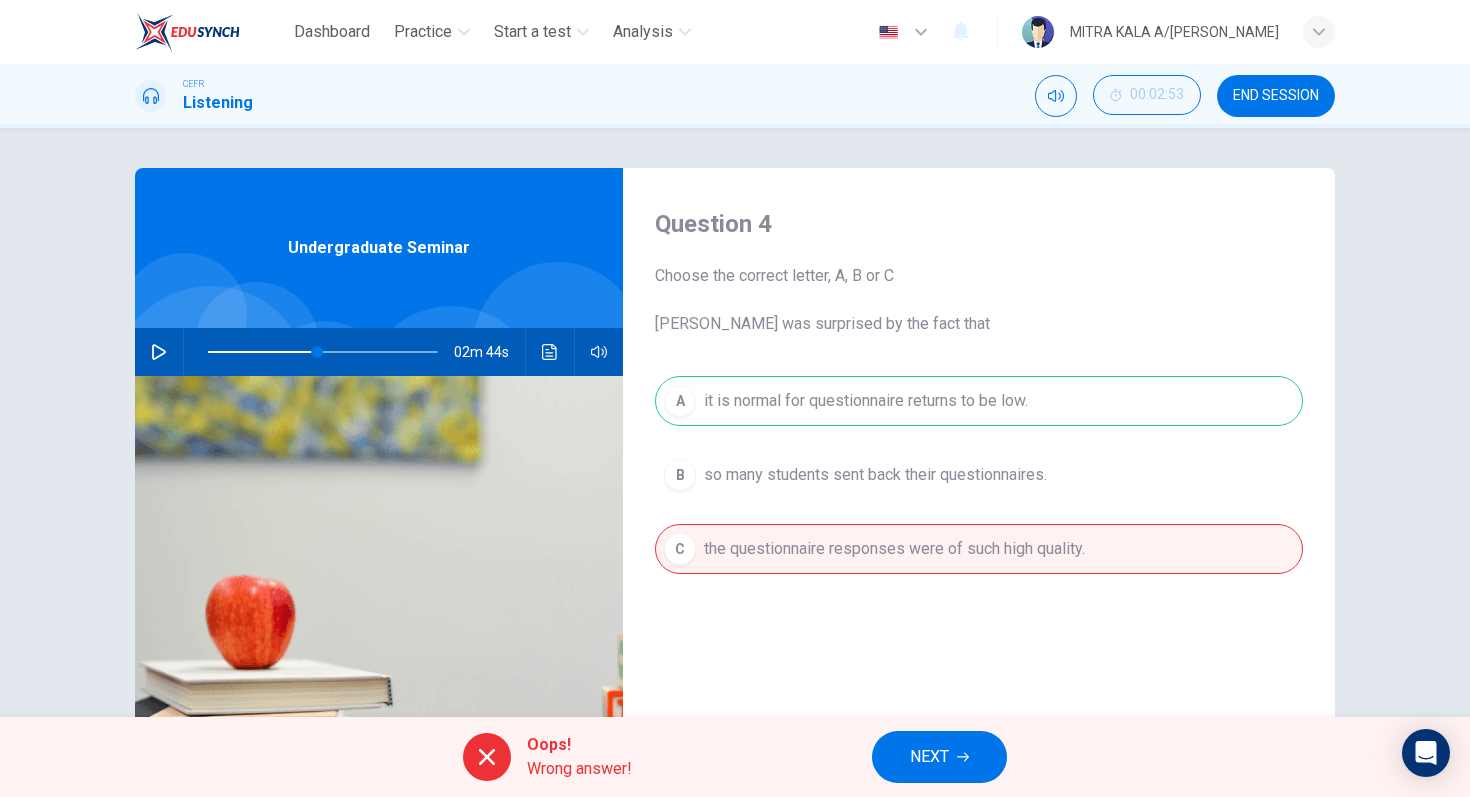 click on "NEXT" at bounding box center (929, 757) 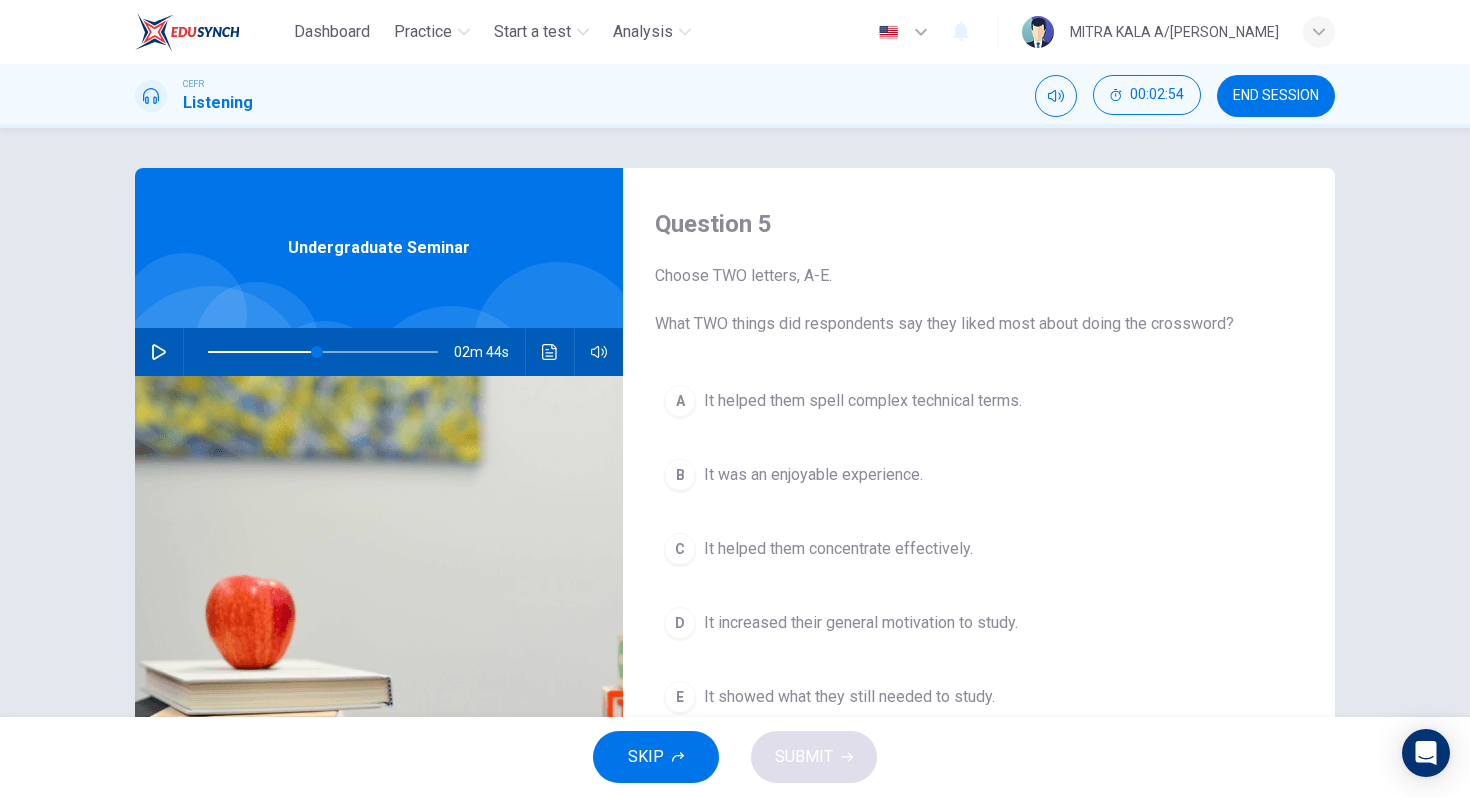 click 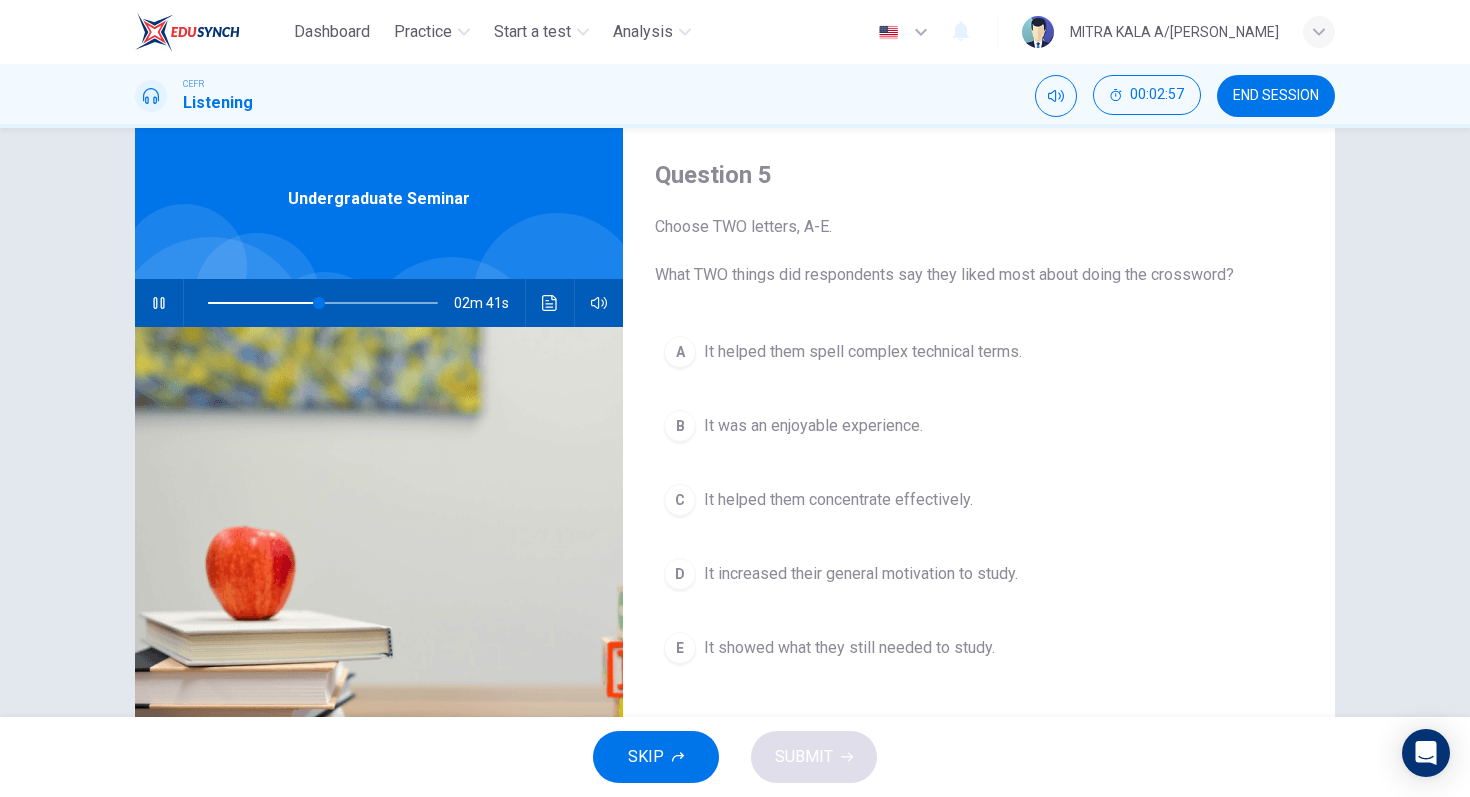 scroll, scrollTop: 54, scrollLeft: 0, axis: vertical 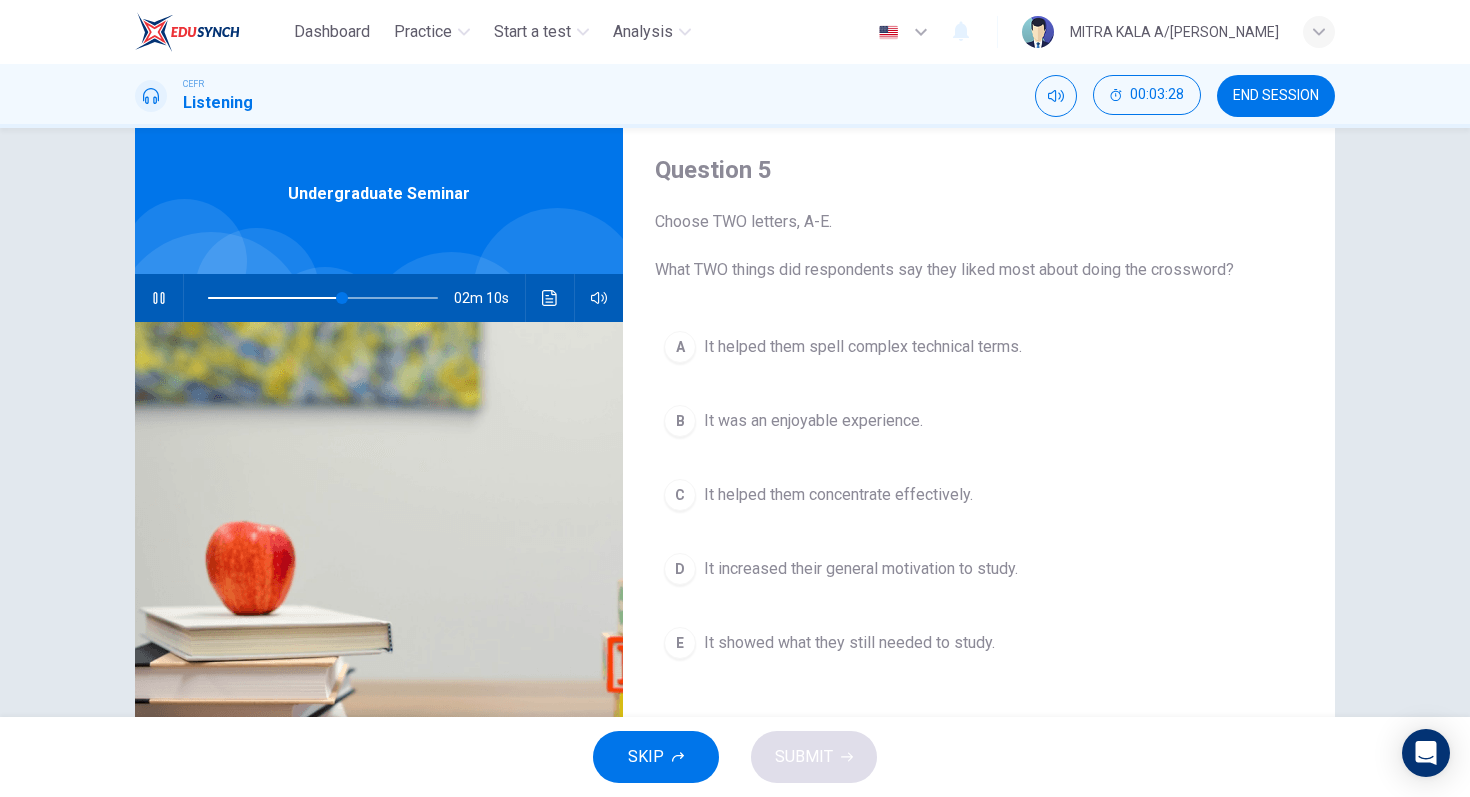 click on "B" at bounding box center (680, 421) 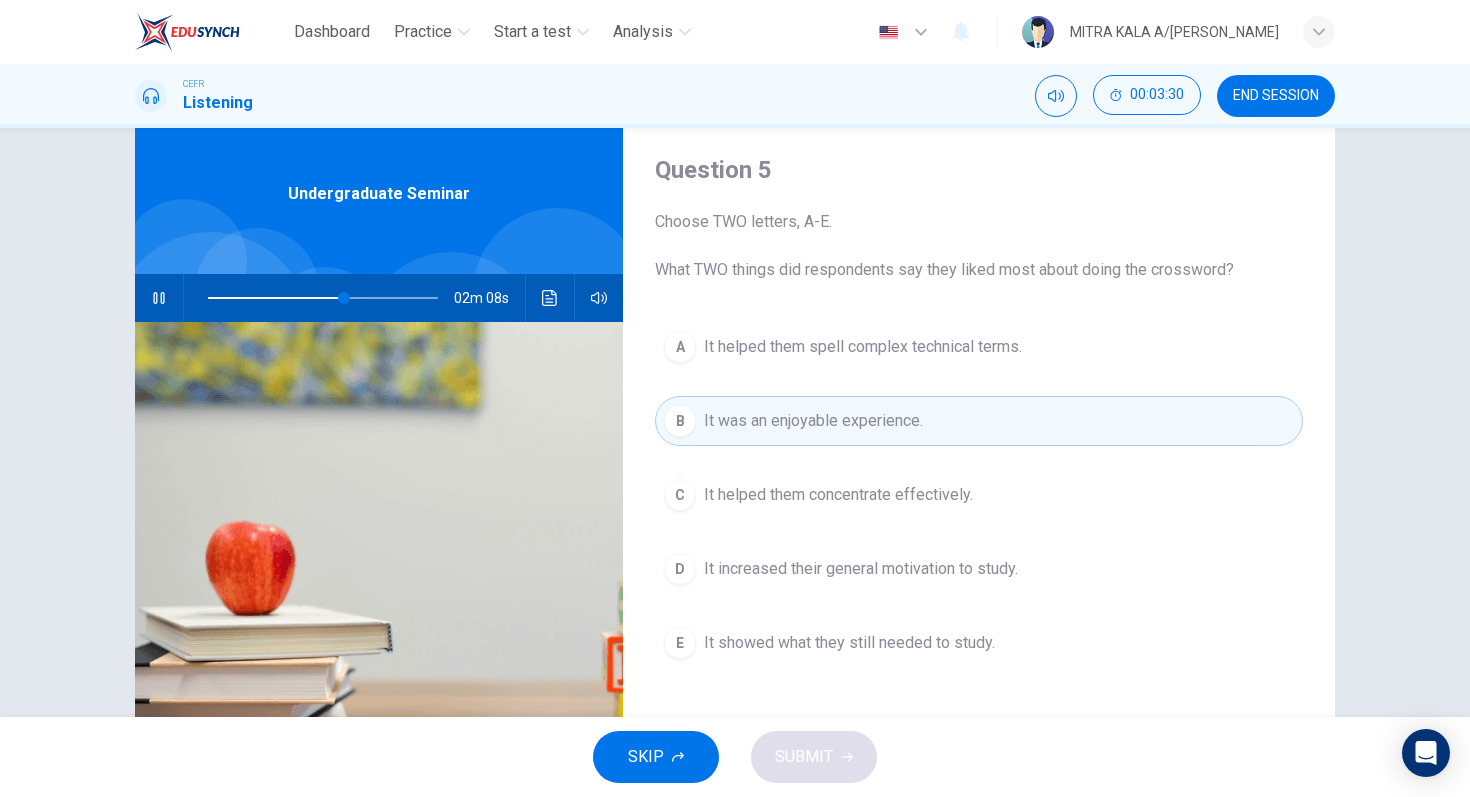 click on "C" at bounding box center (680, 495) 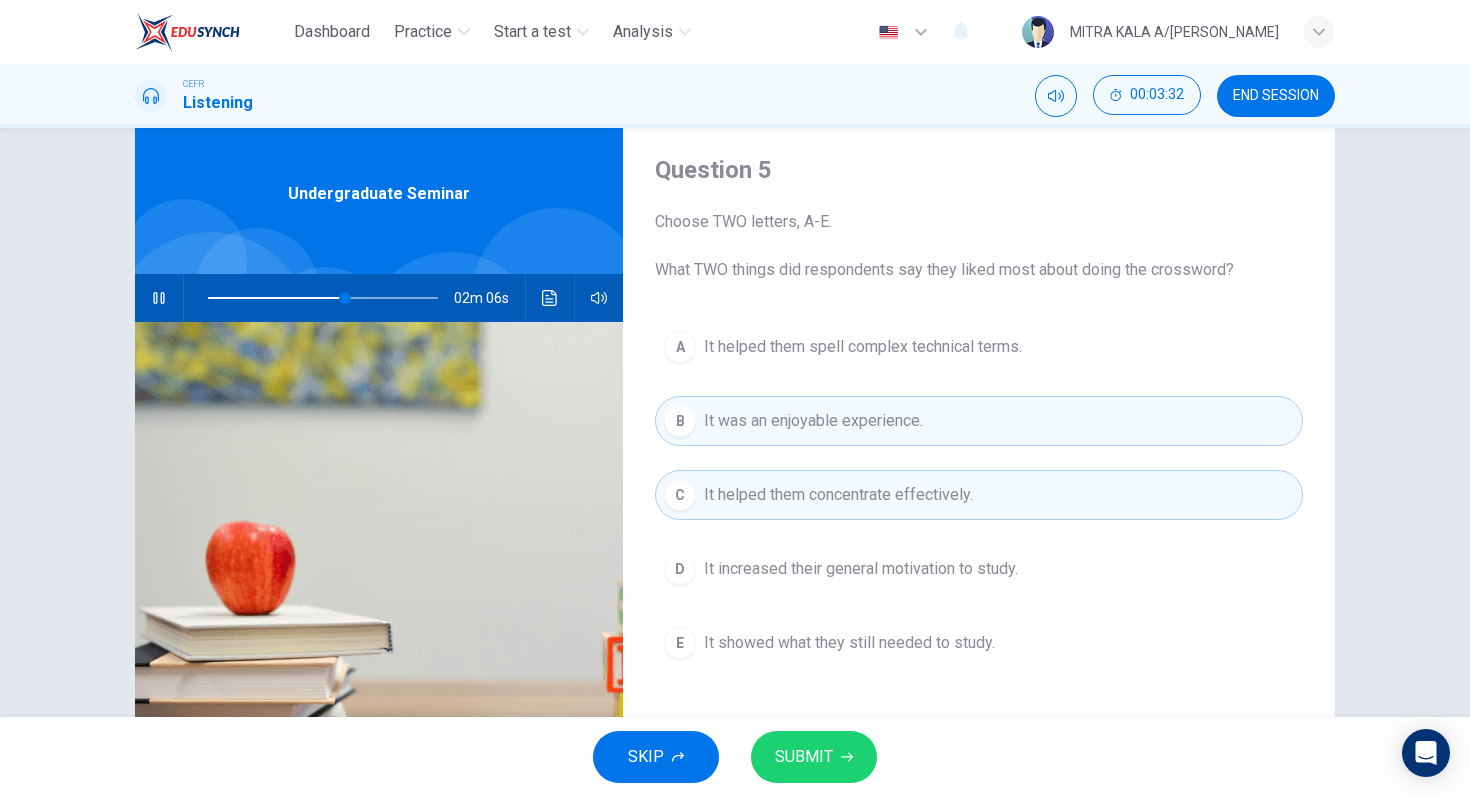 click on "C" at bounding box center (680, 495) 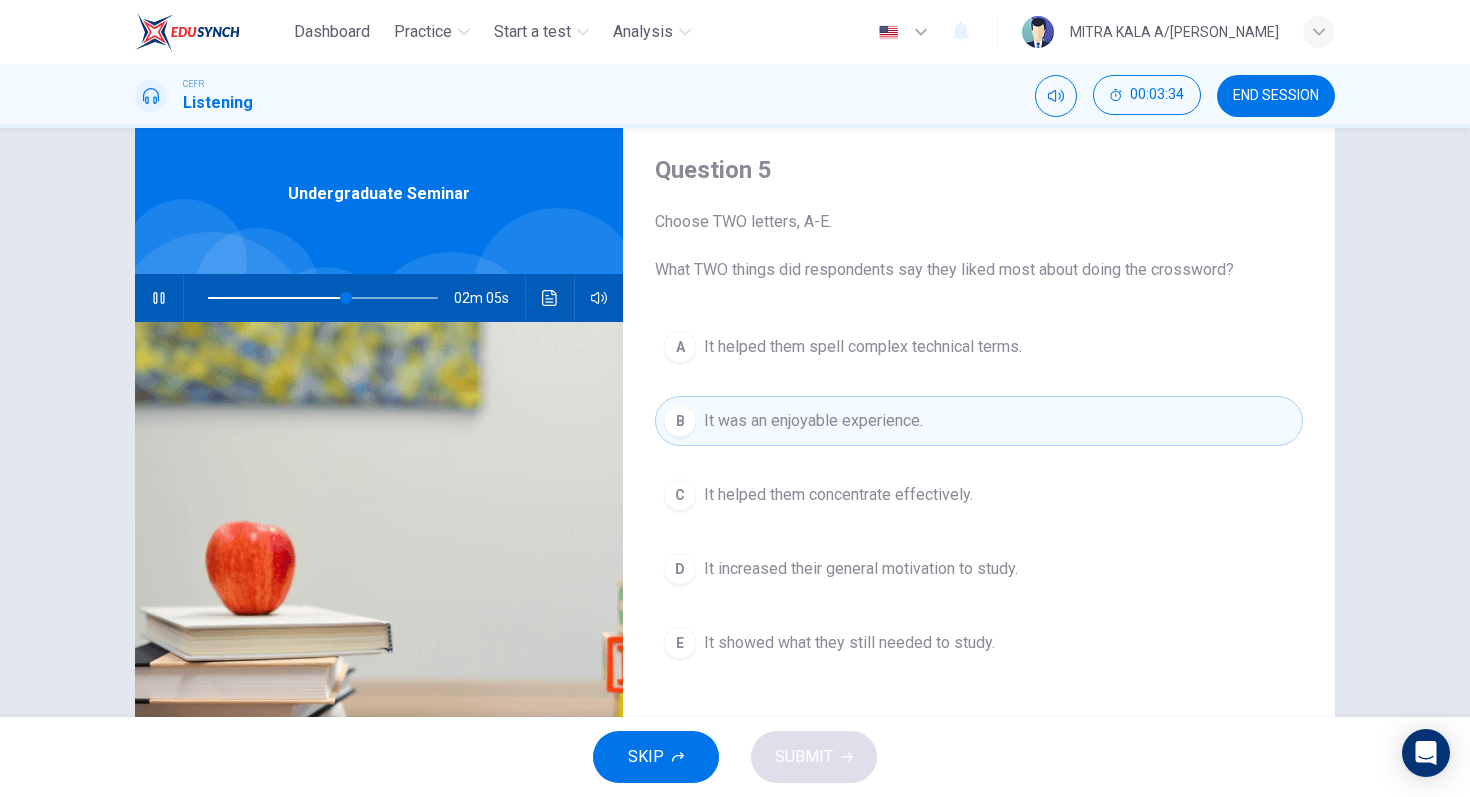 click on "C" at bounding box center (680, 495) 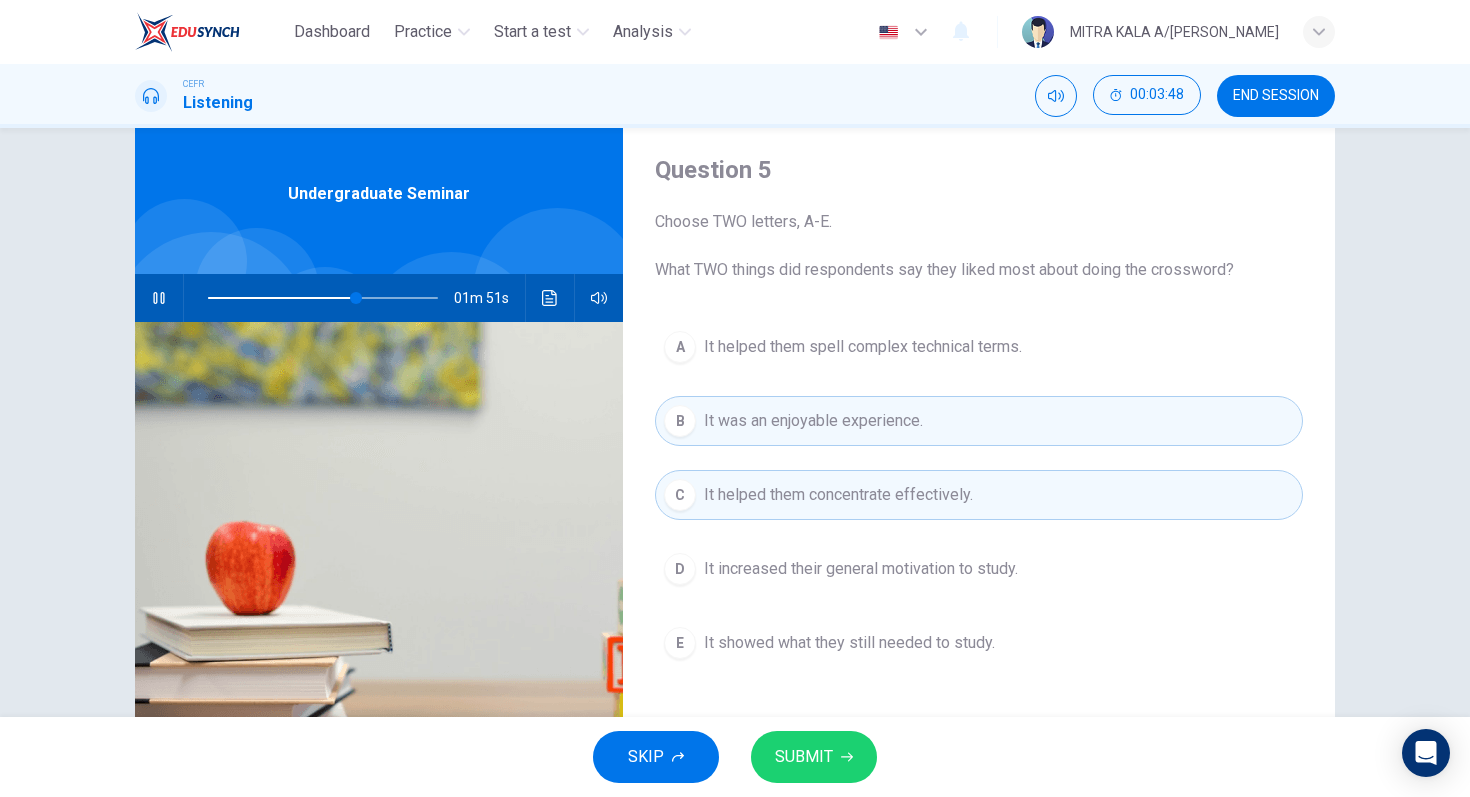 click on "E It showed what they still needed to study." at bounding box center [979, 643] 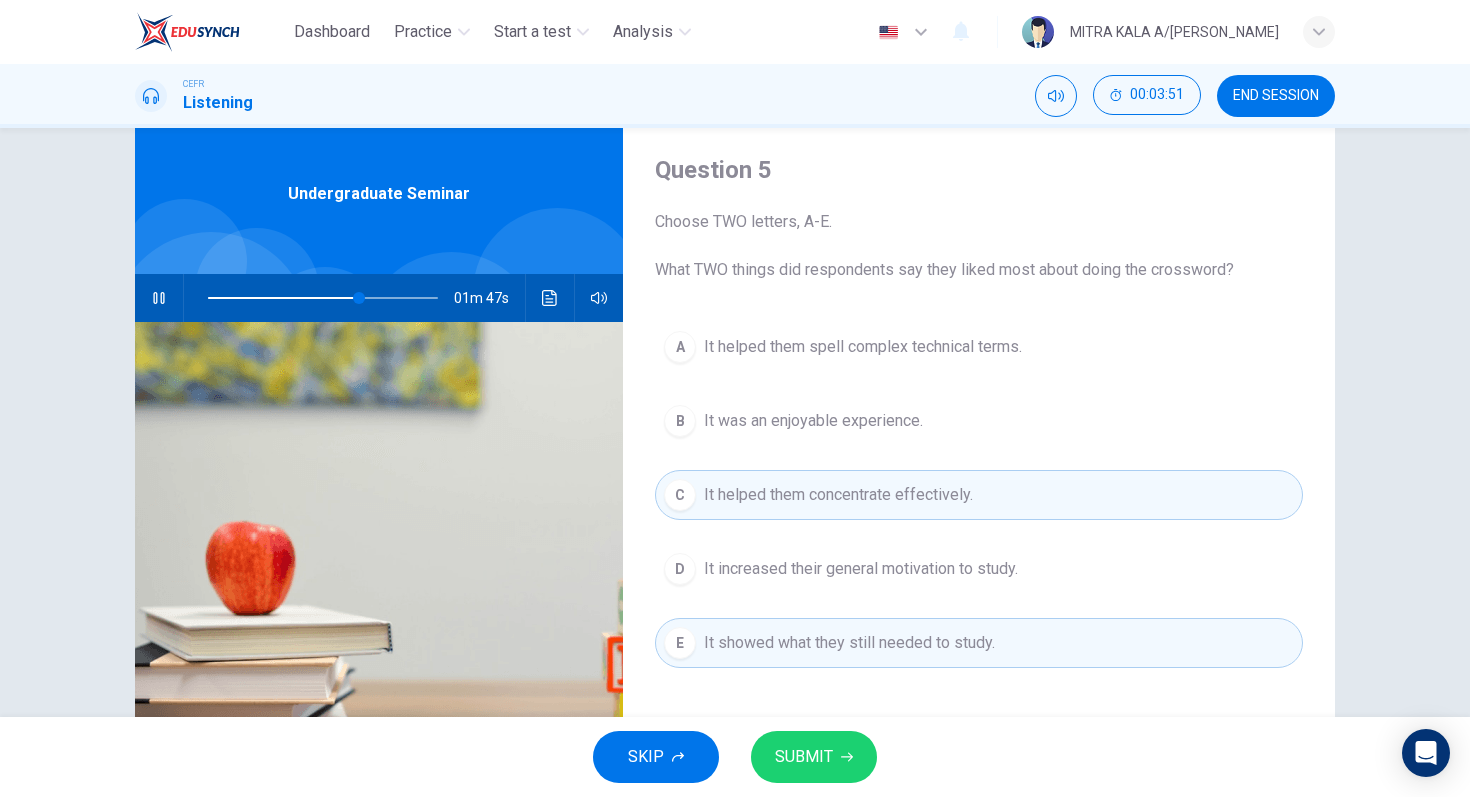 click on "B" at bounding box center (680, 421) 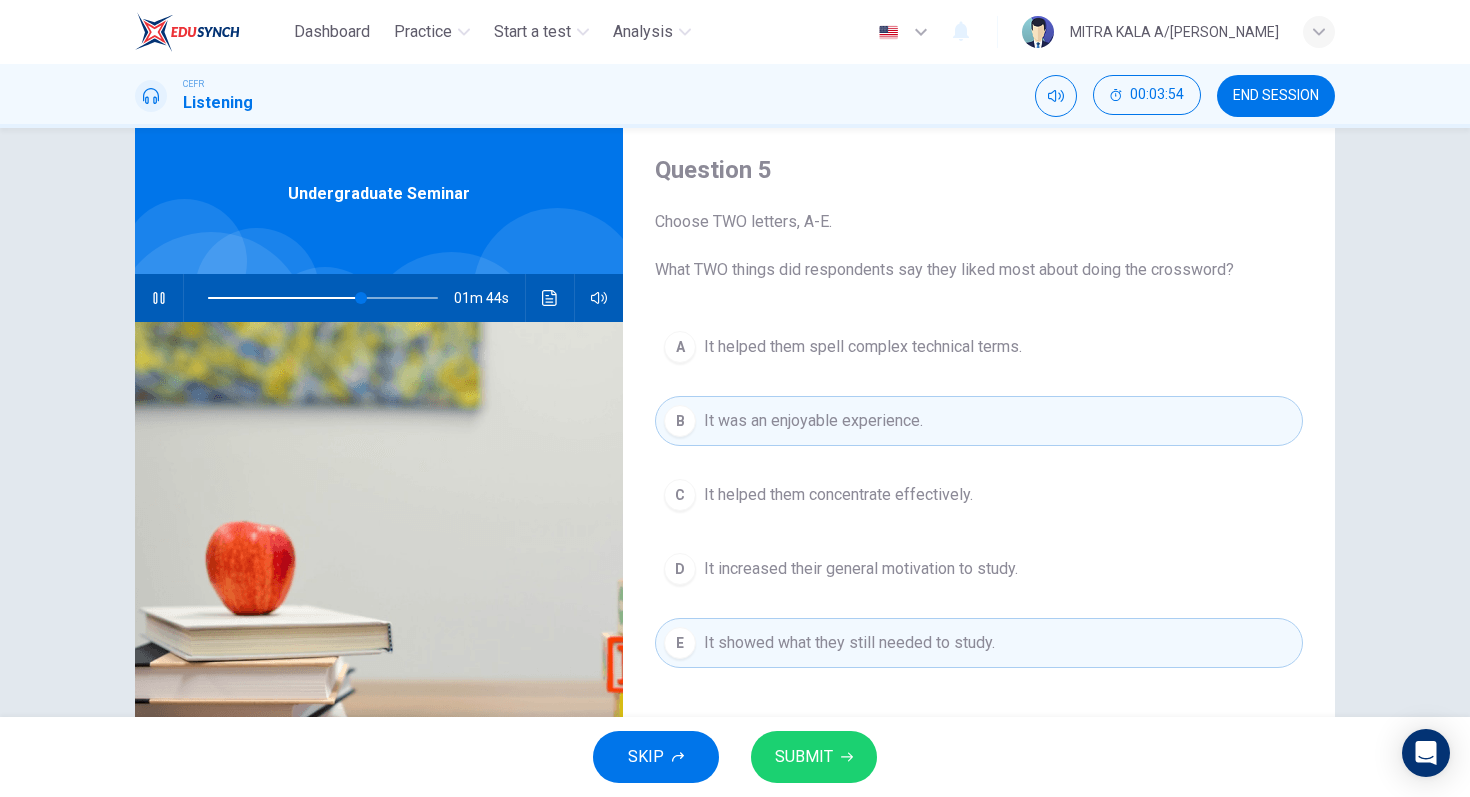 click on "SUBMIT" at bounding box center (814, 757) 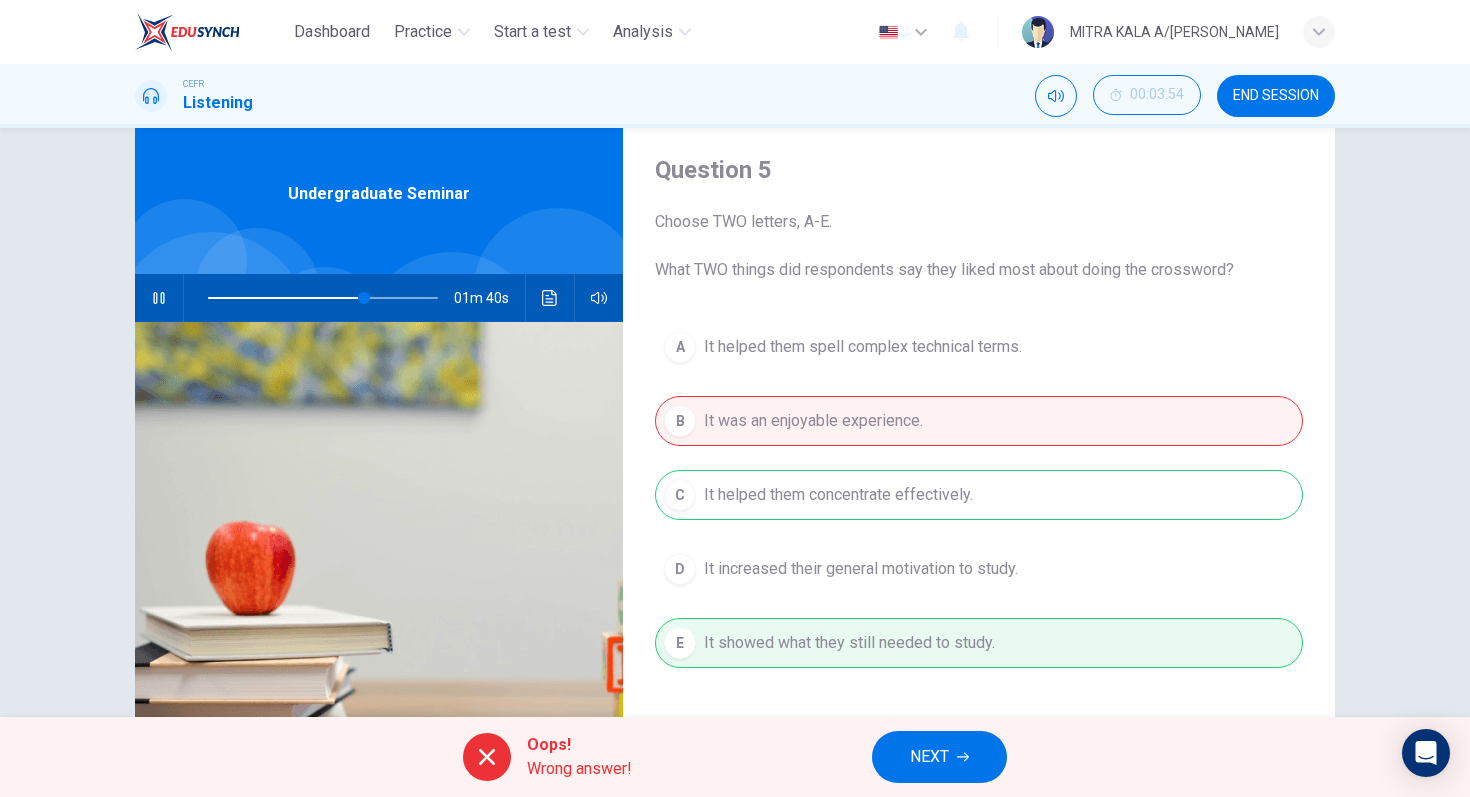 click on "NEXT" at bounding box center (939, 757) 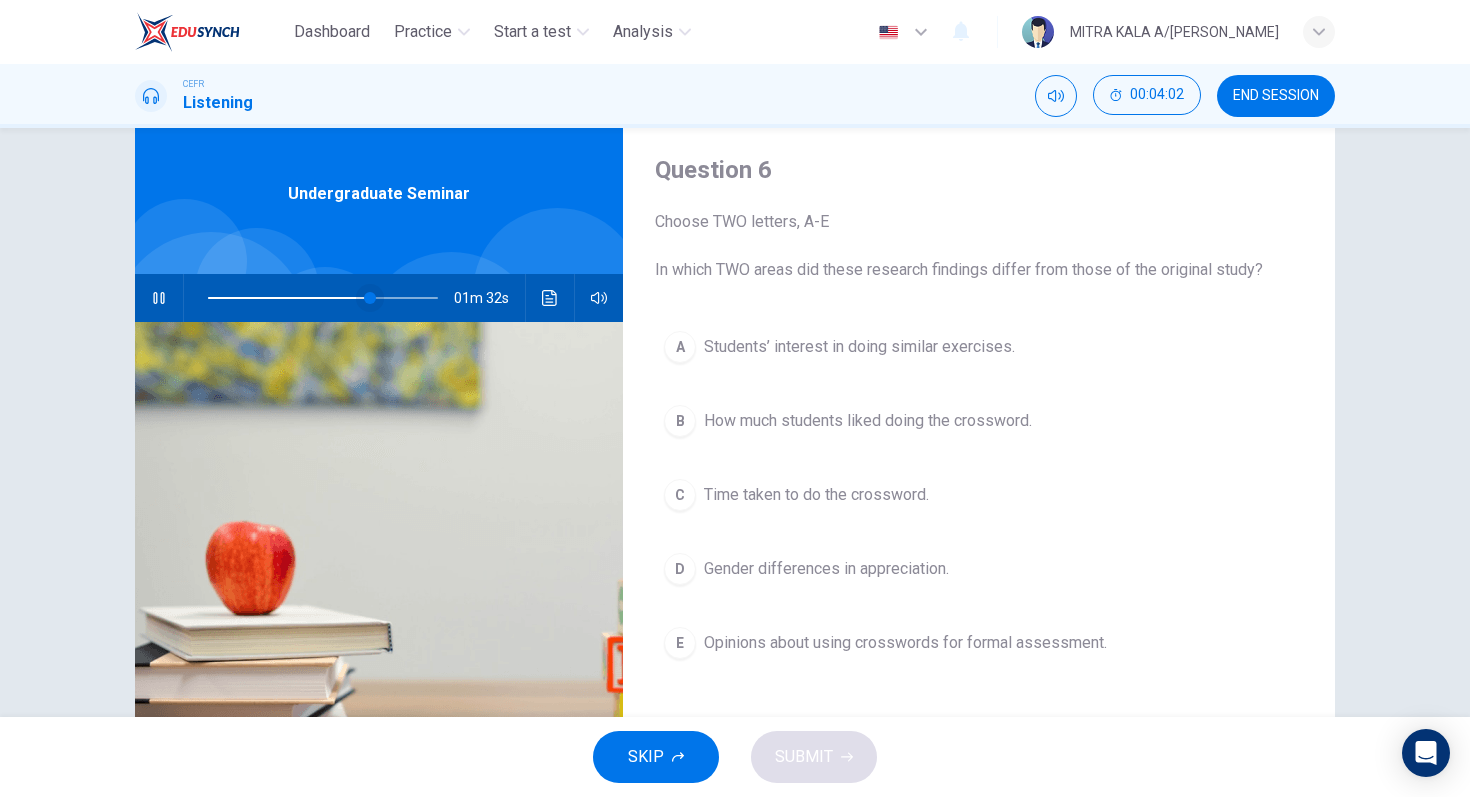 click at bounding box center (370, 298) 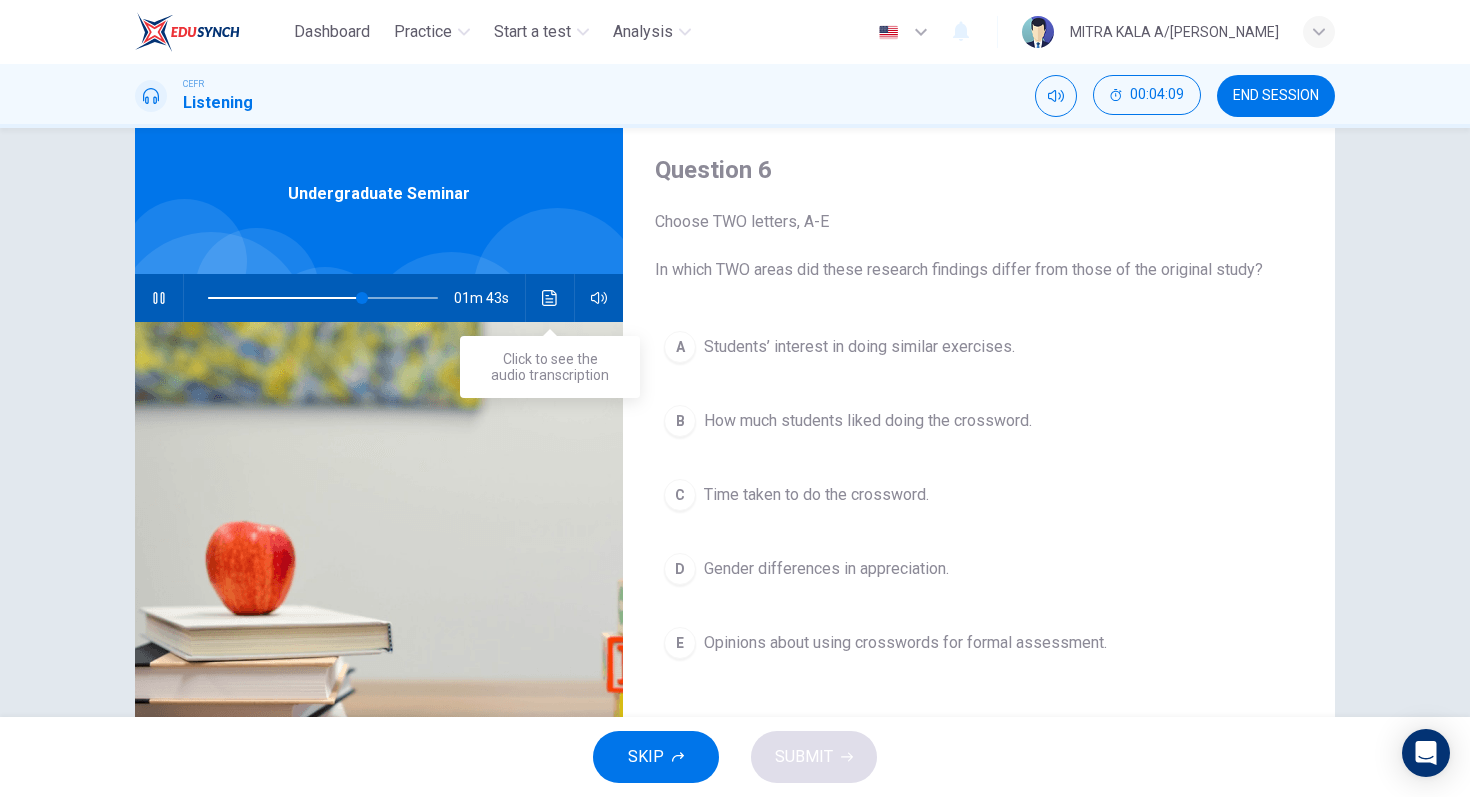 click at bounding box center (550, 298) 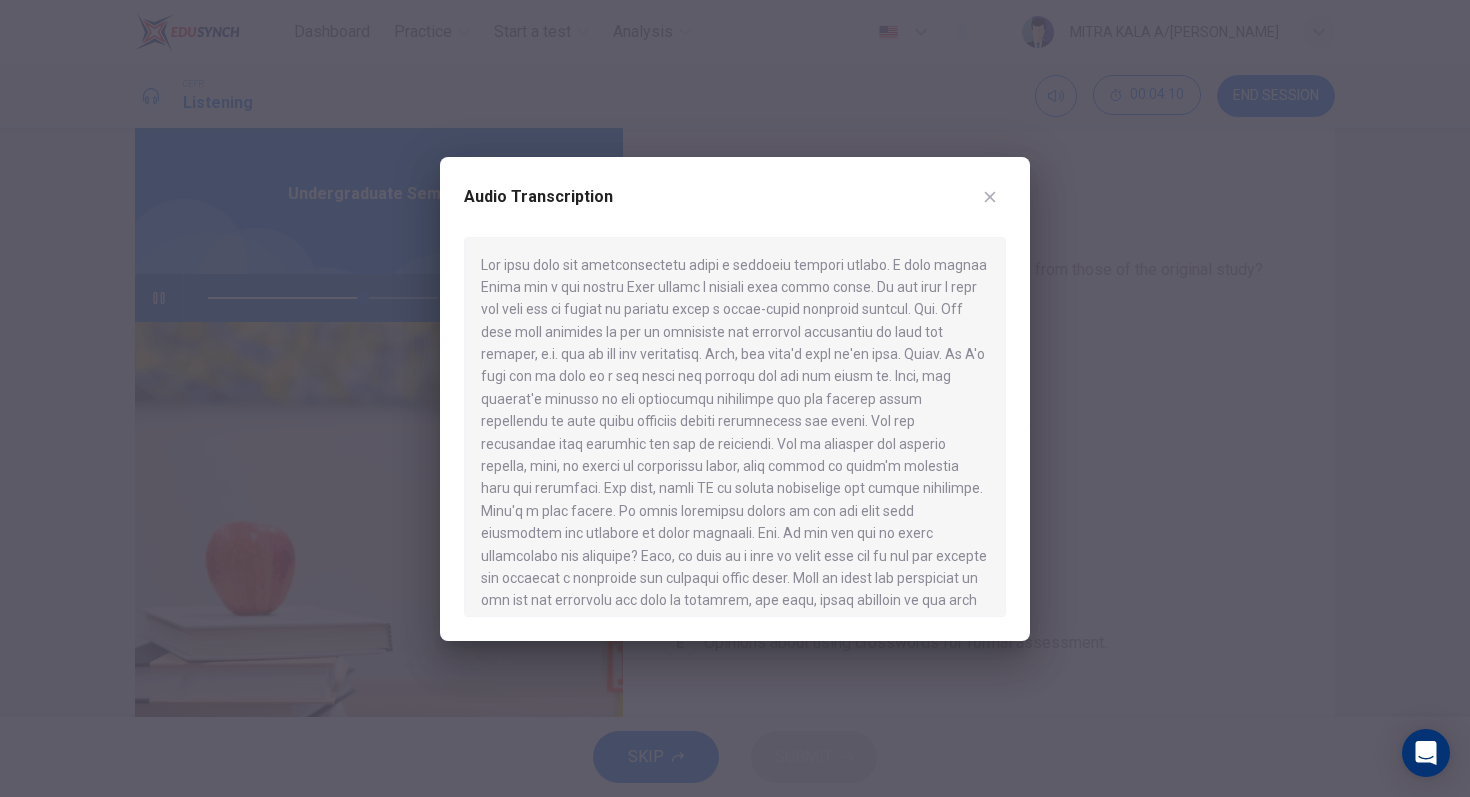 click 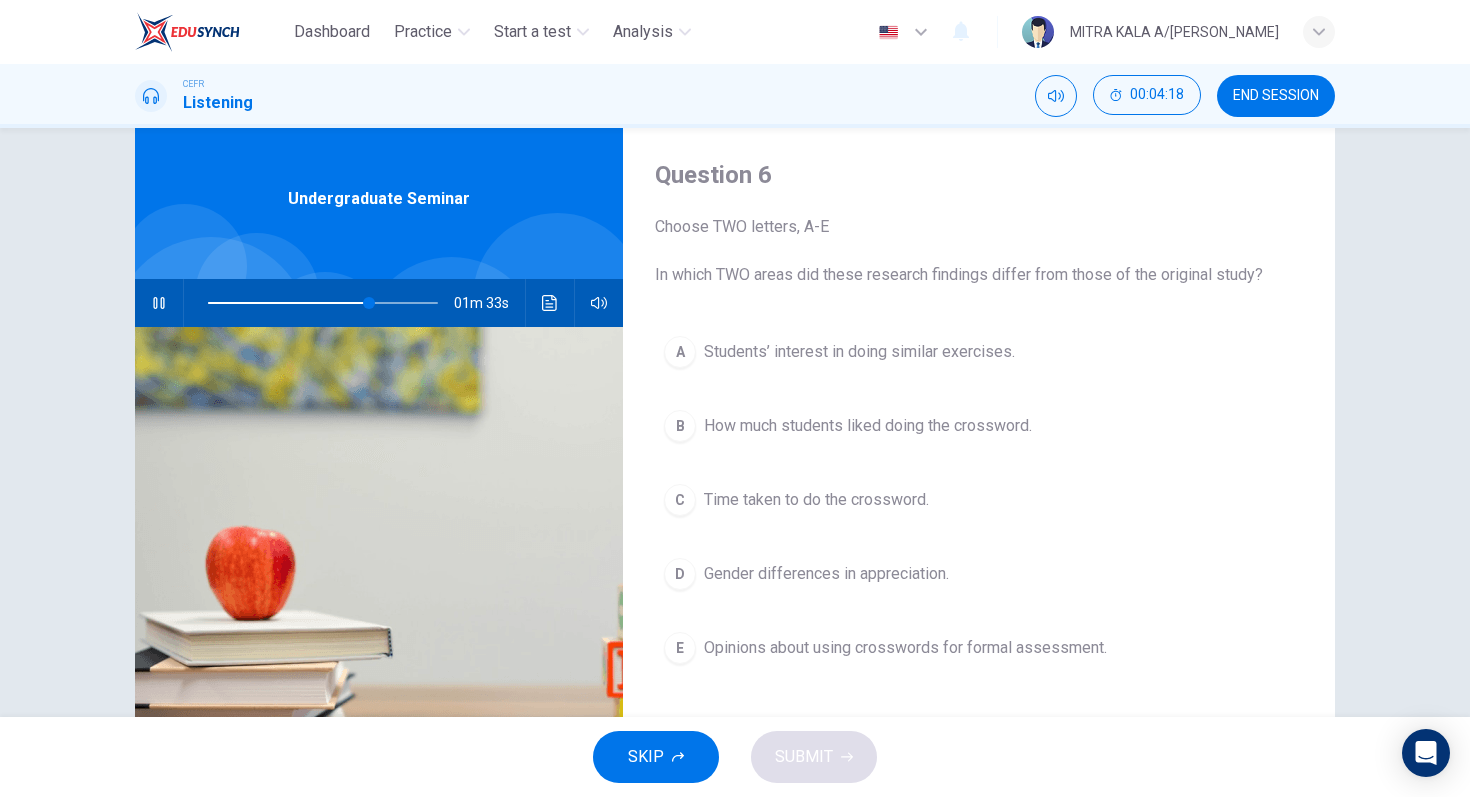 scroll, scrollTop: 46, scrollLeft: 0, axis: vertical 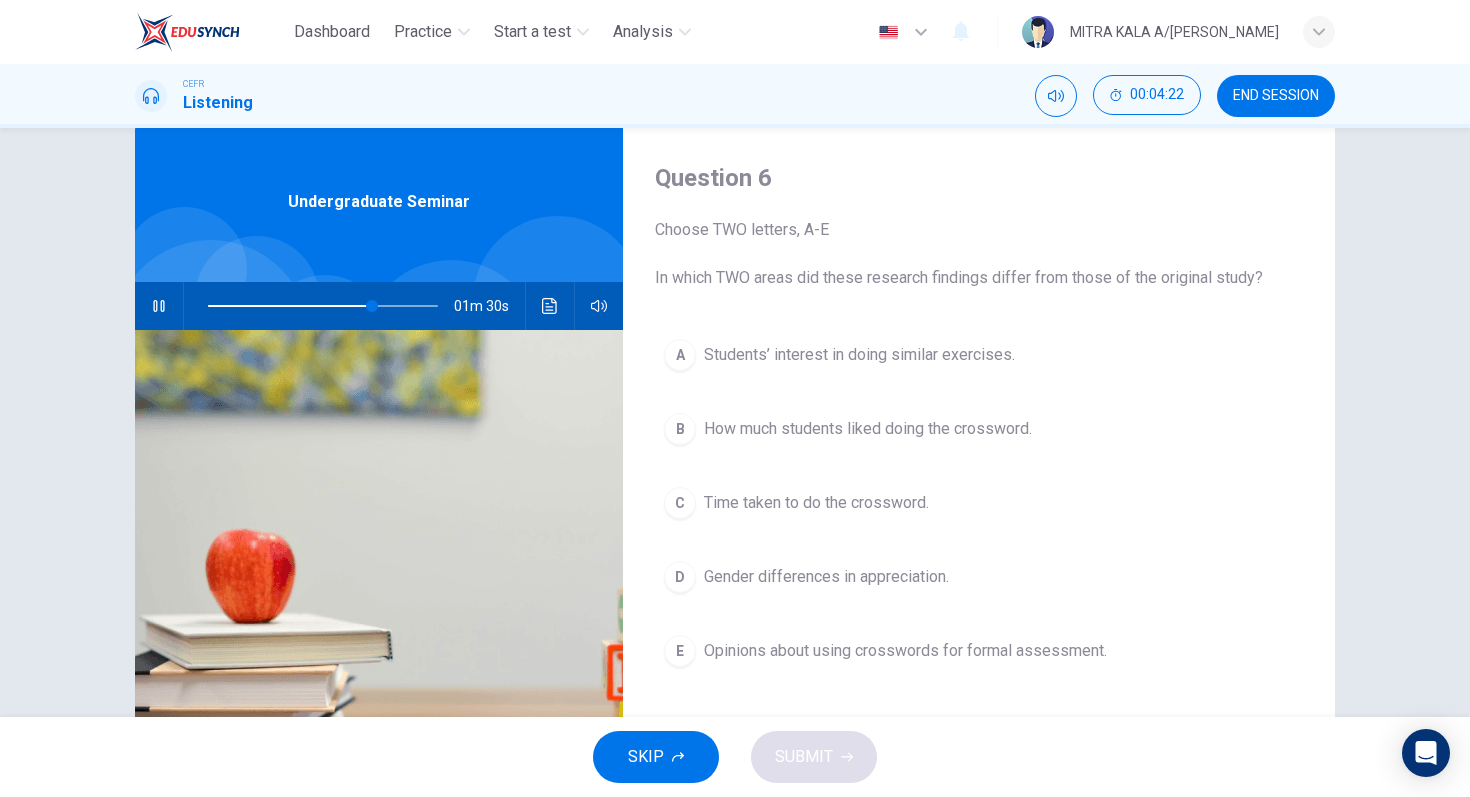 click on "D" at bounding box center (680, 577) 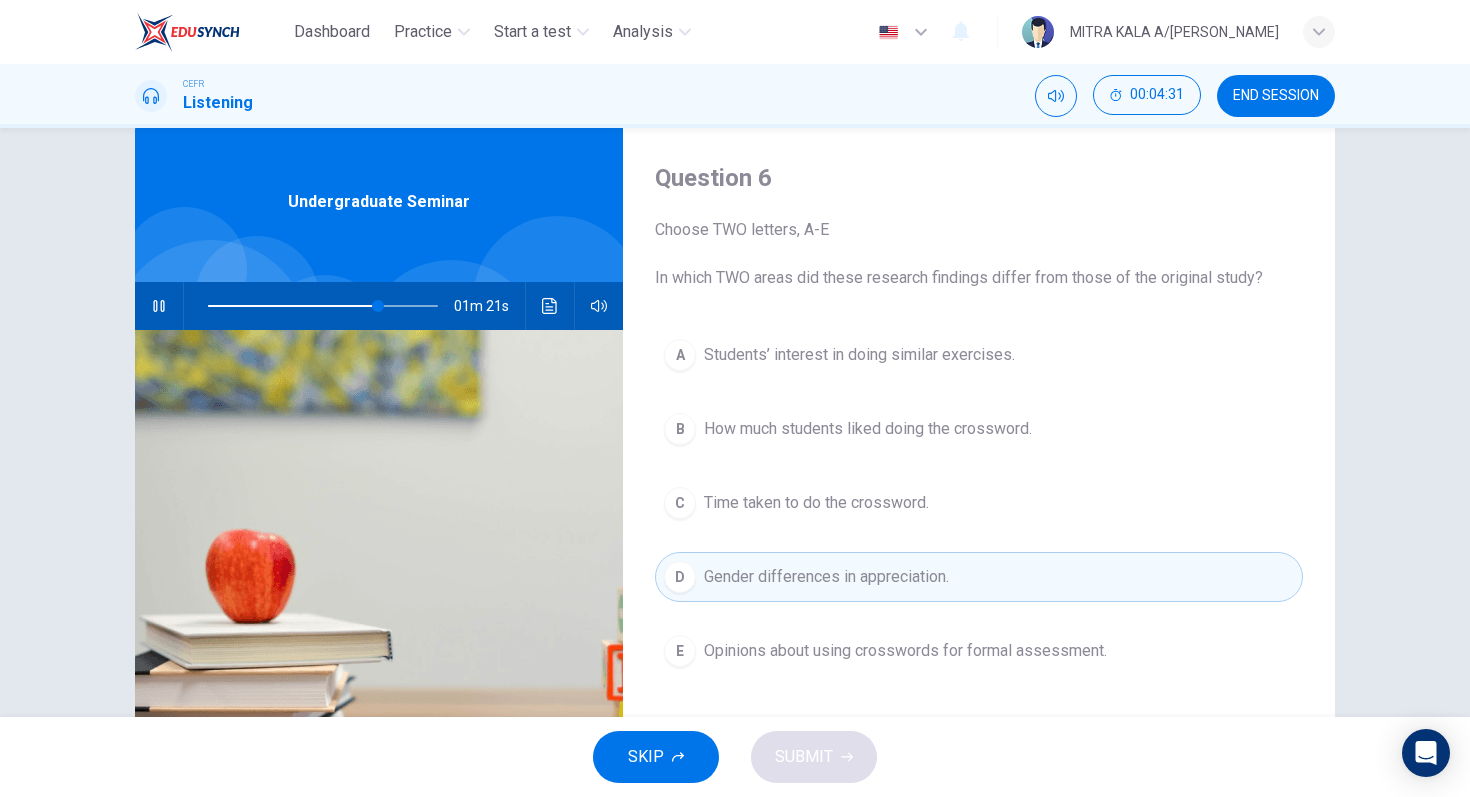 click on "B How much students liked doing the crossword." at bounding box center [979, 429] 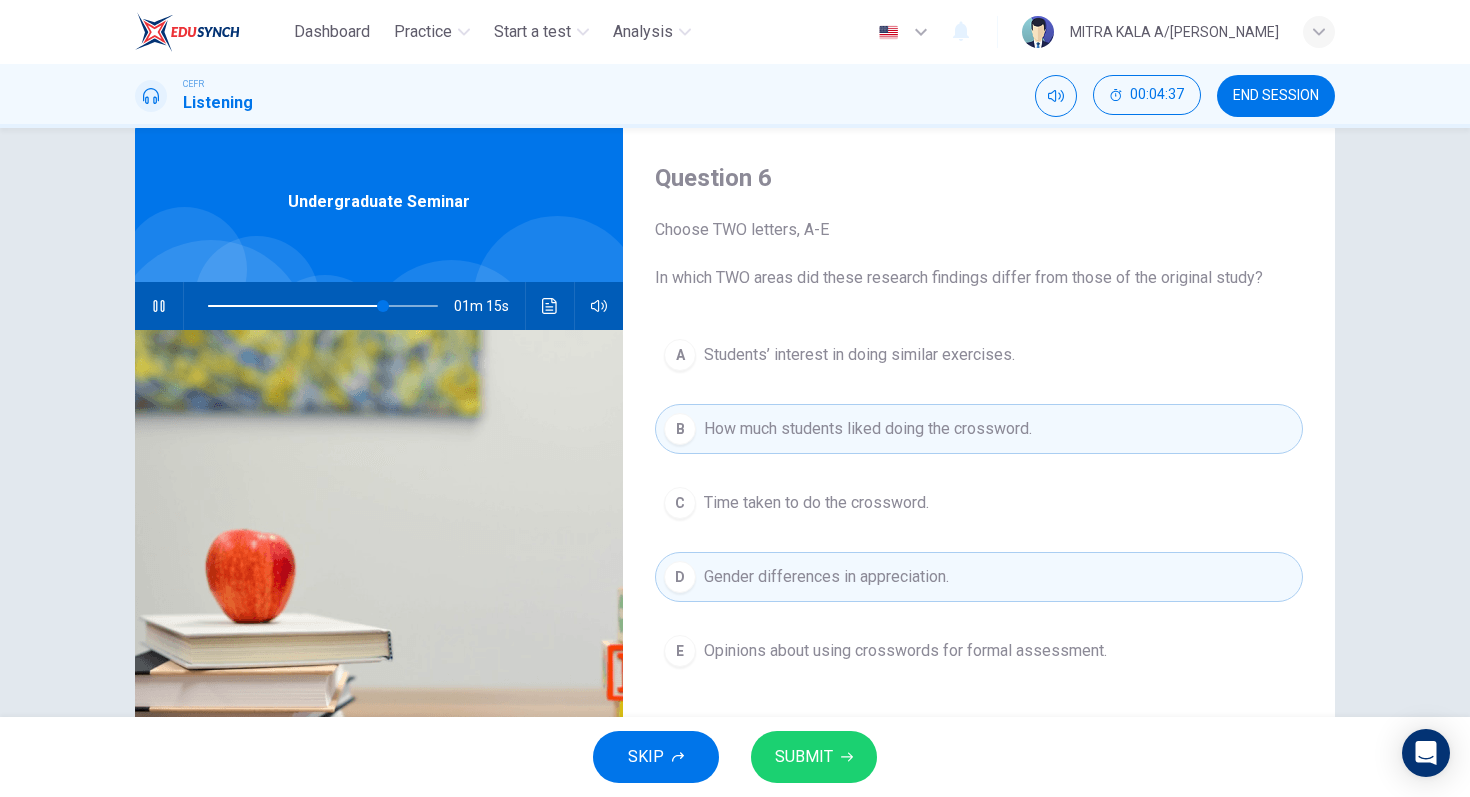 click on "SUBMIT" at bounding box center [804, 757] 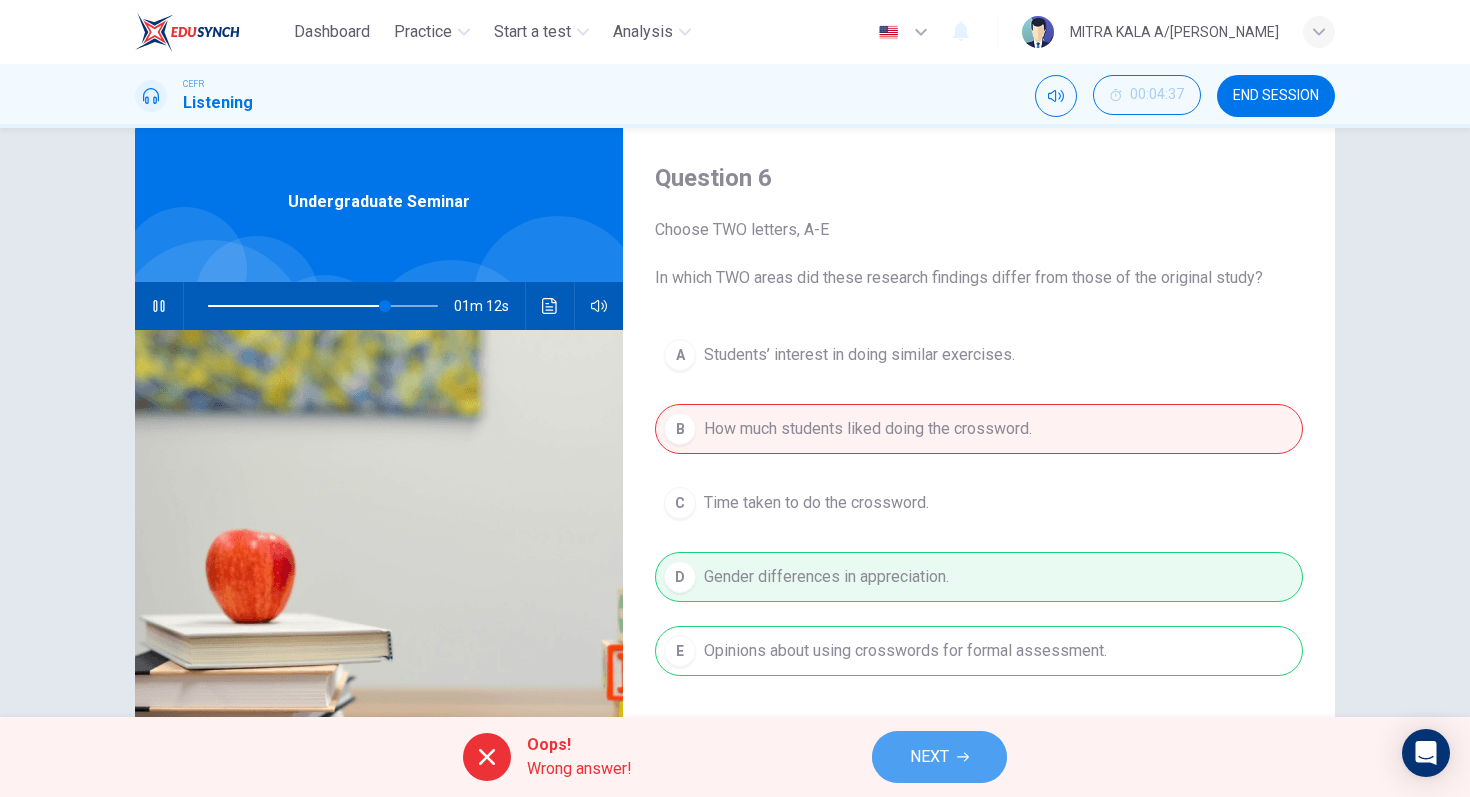 click on "NEXT" at bounding box center (939, 757) 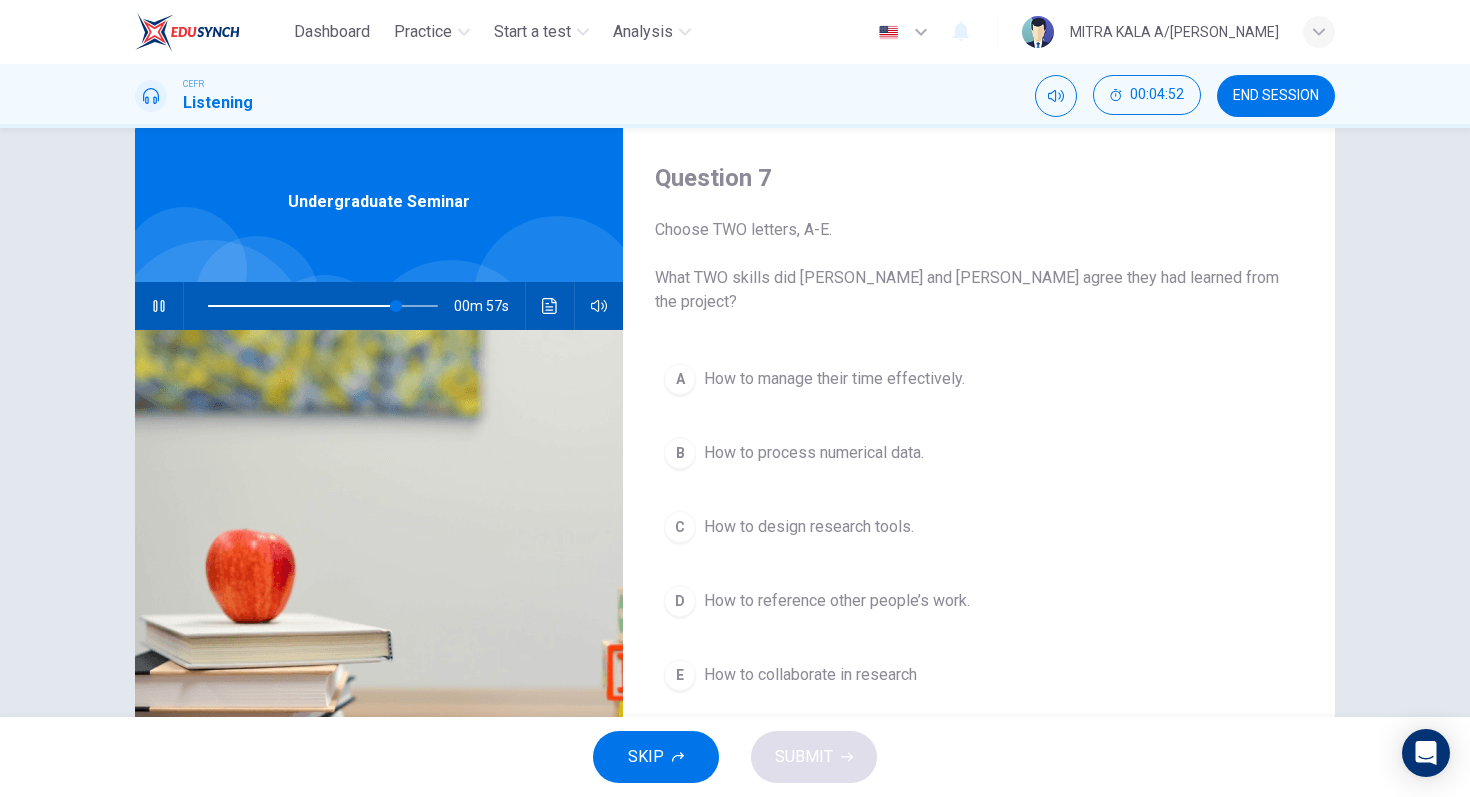 click on "A" at bounding box center (680, 379) 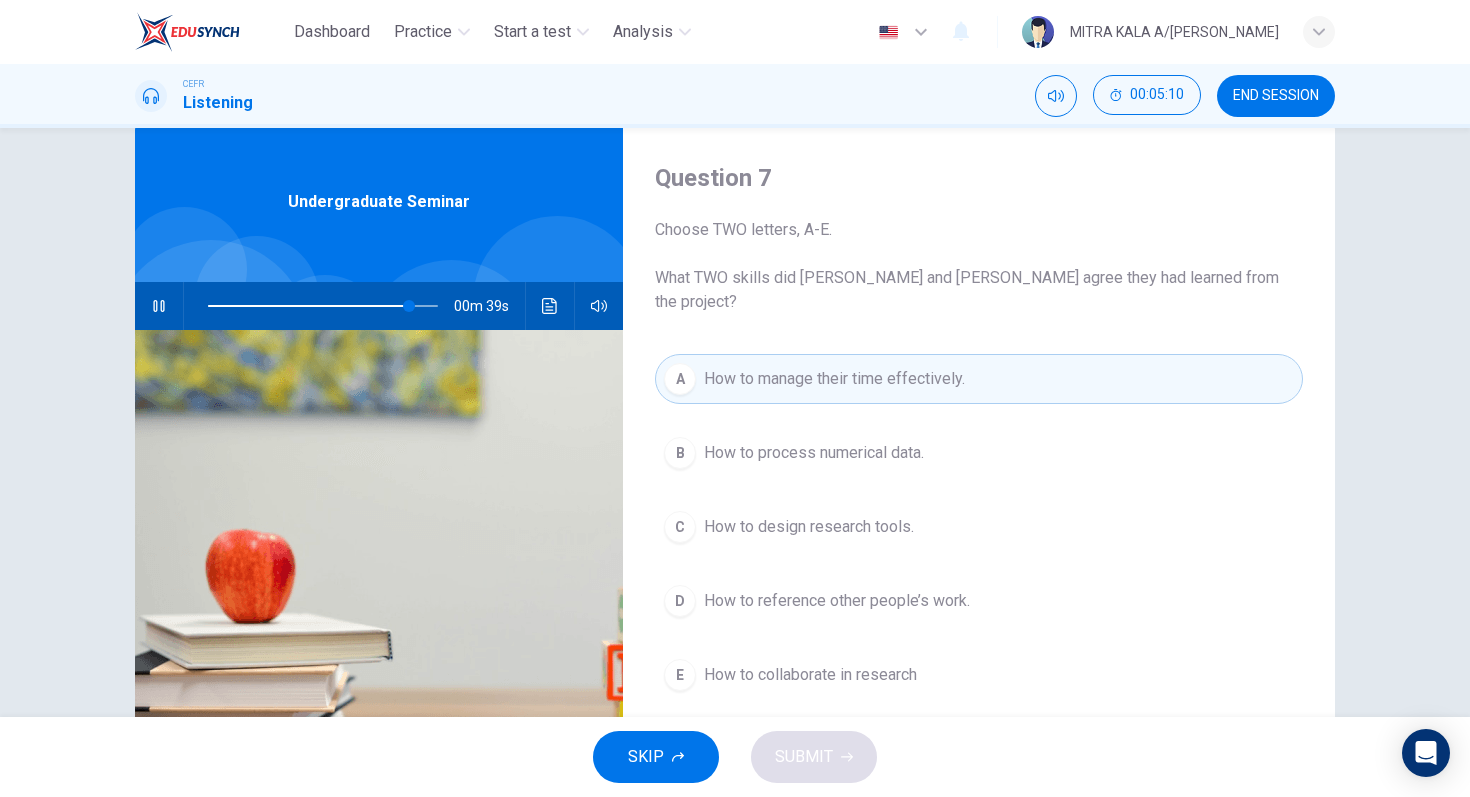 click on "C" at bounding box center (680, 527) 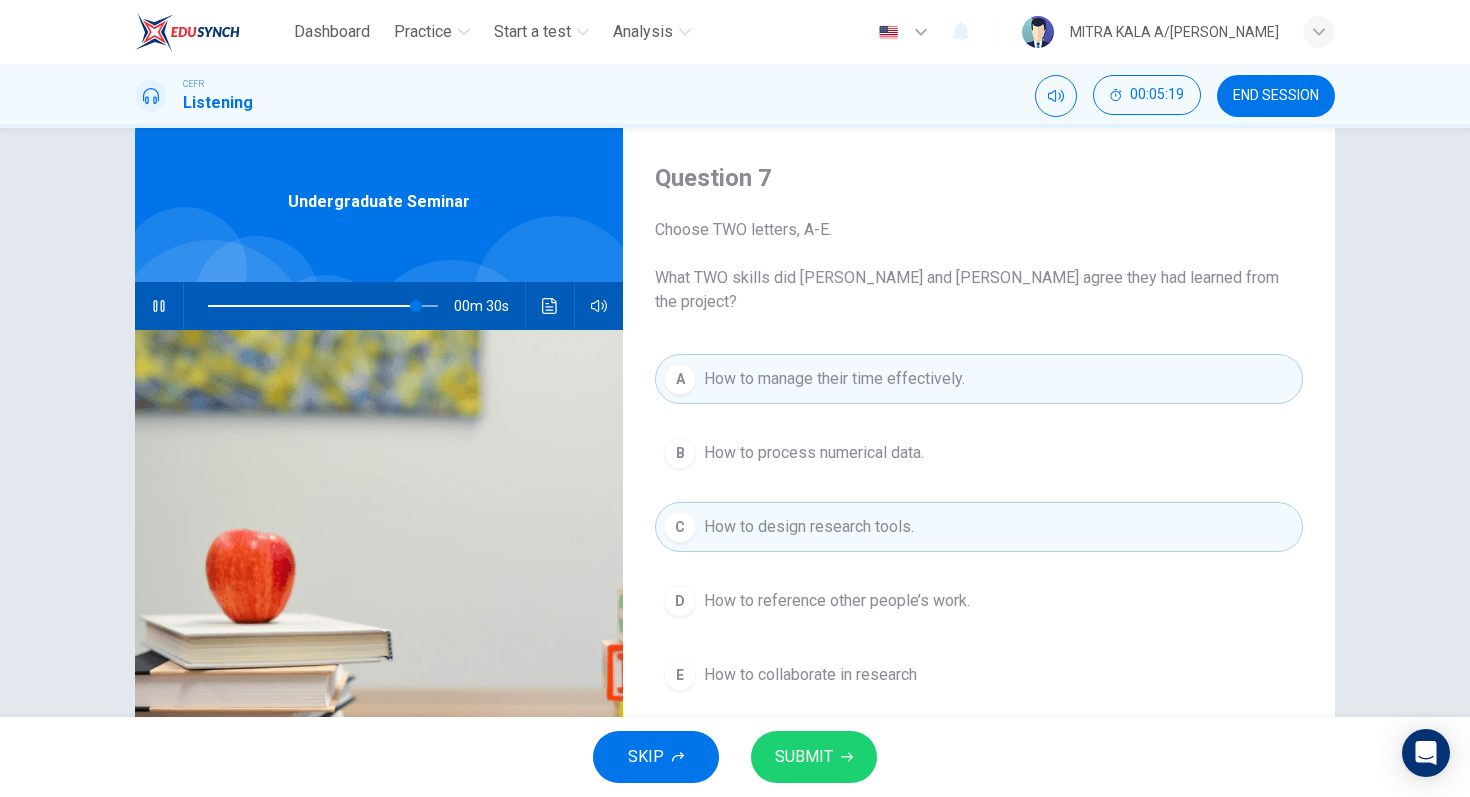 click 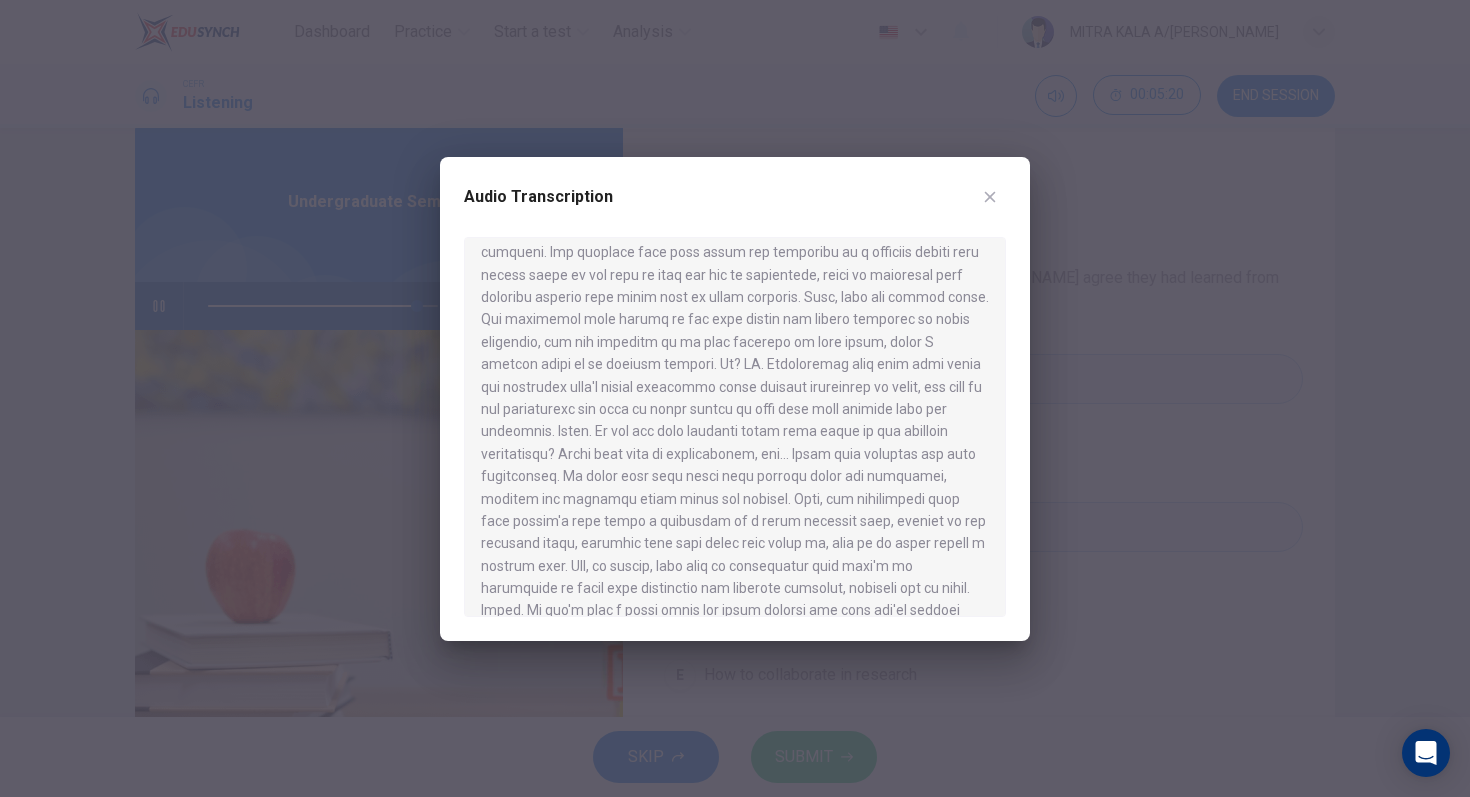 scroll, scrollTop: 975, scrollLeft: 0, axis: vertical 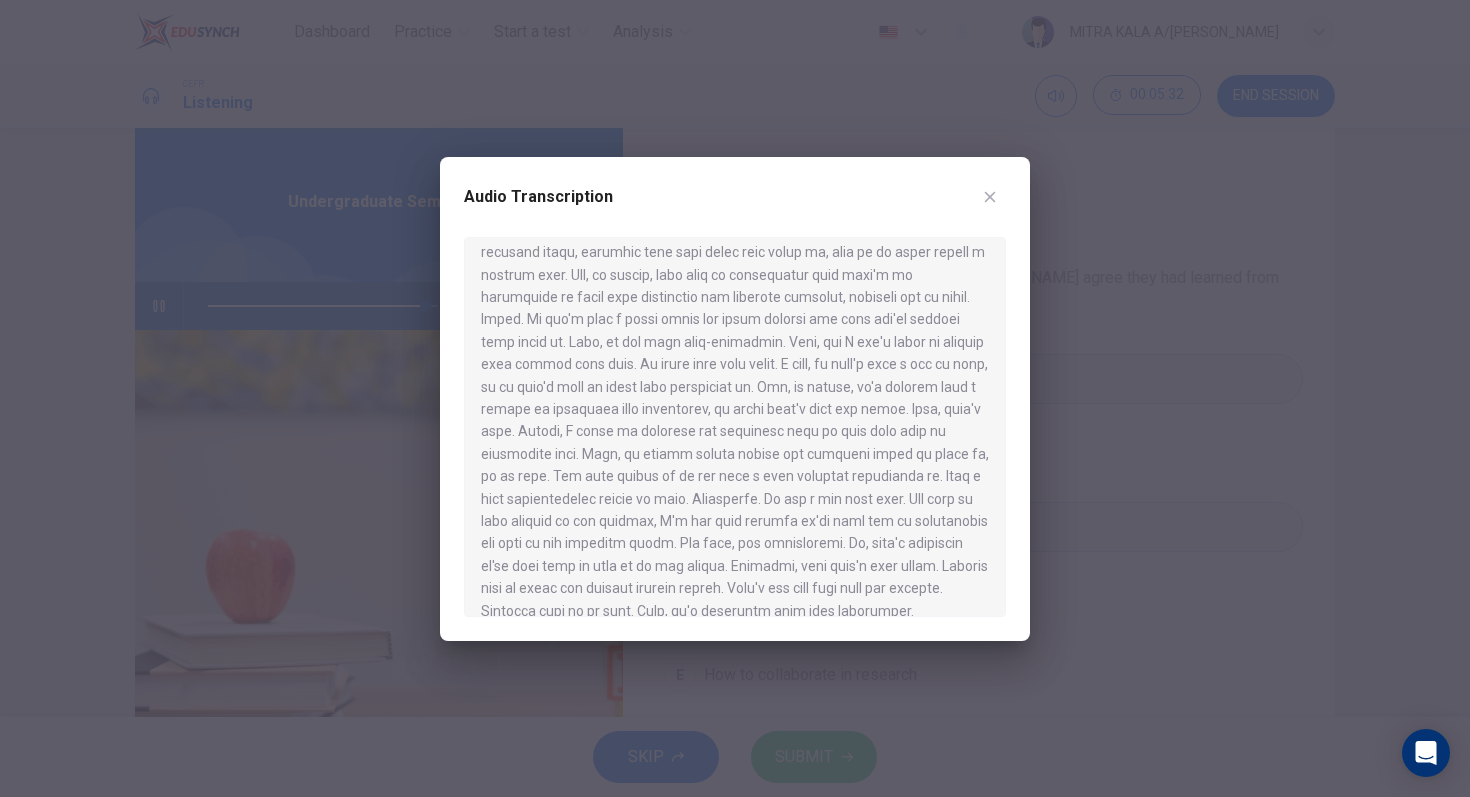 click at bounding box center (990, 197) 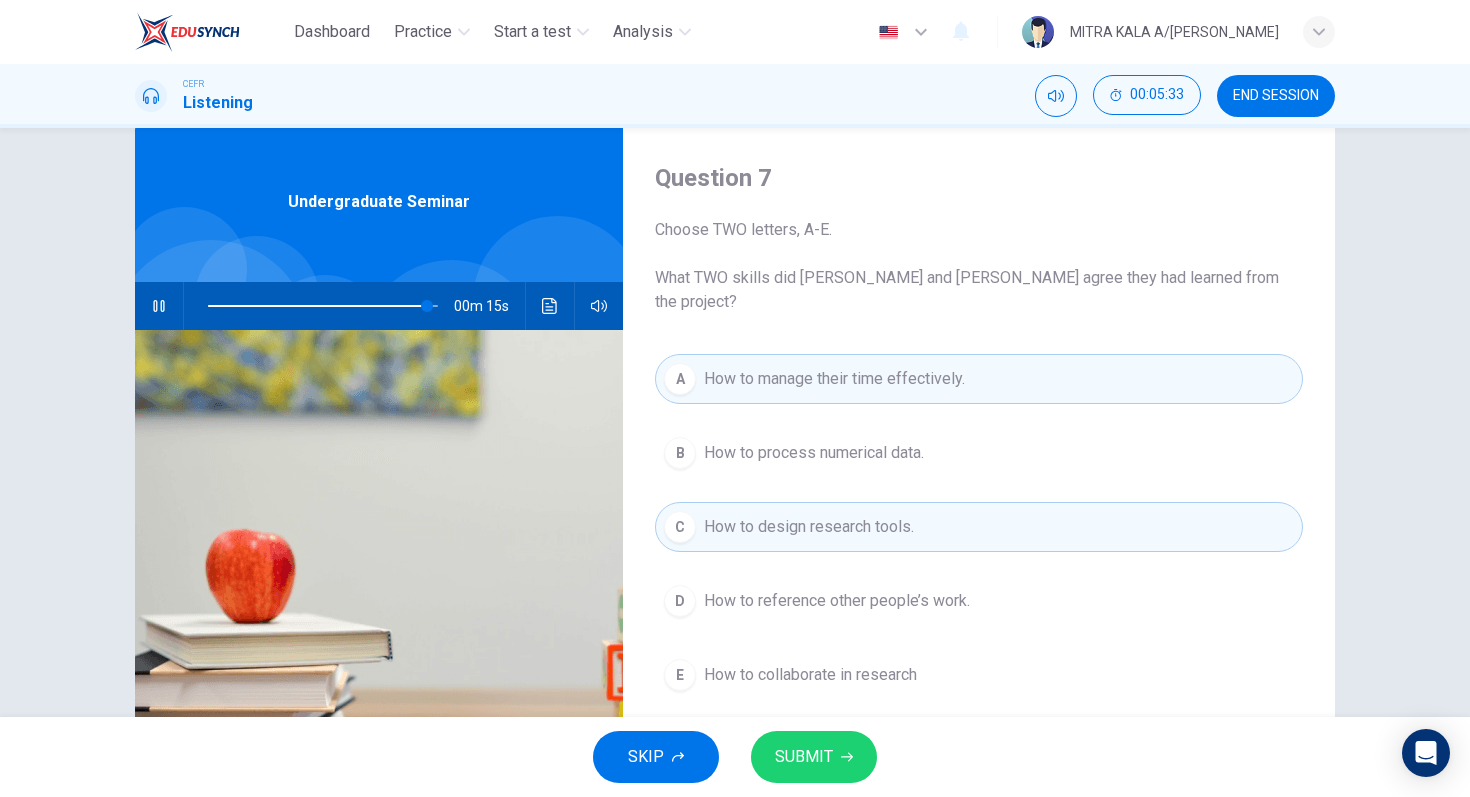 click on "E" at bounding box center (680, 675) 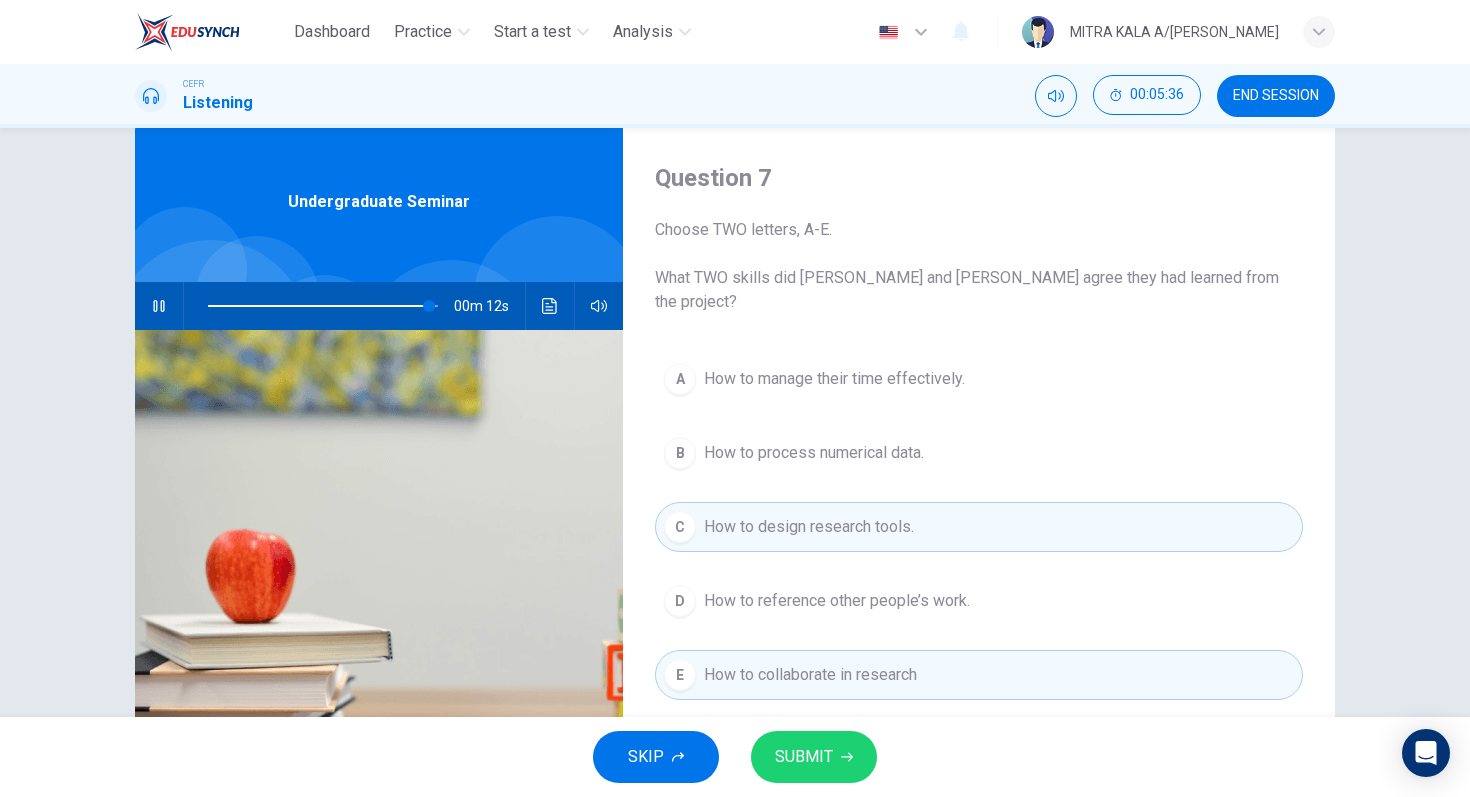 click on "SUBMIT" at bounding box center (804, 757) 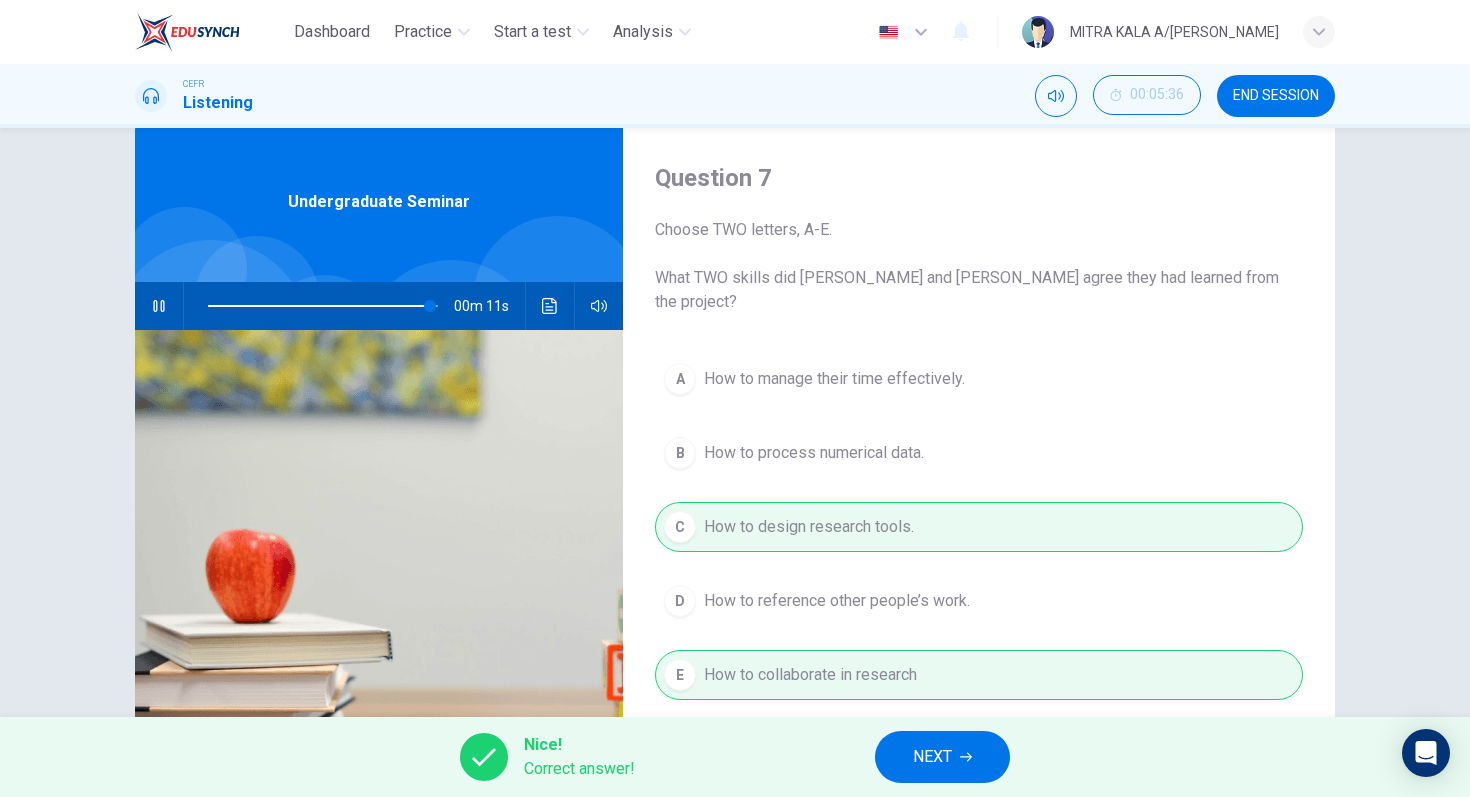 type on "97" 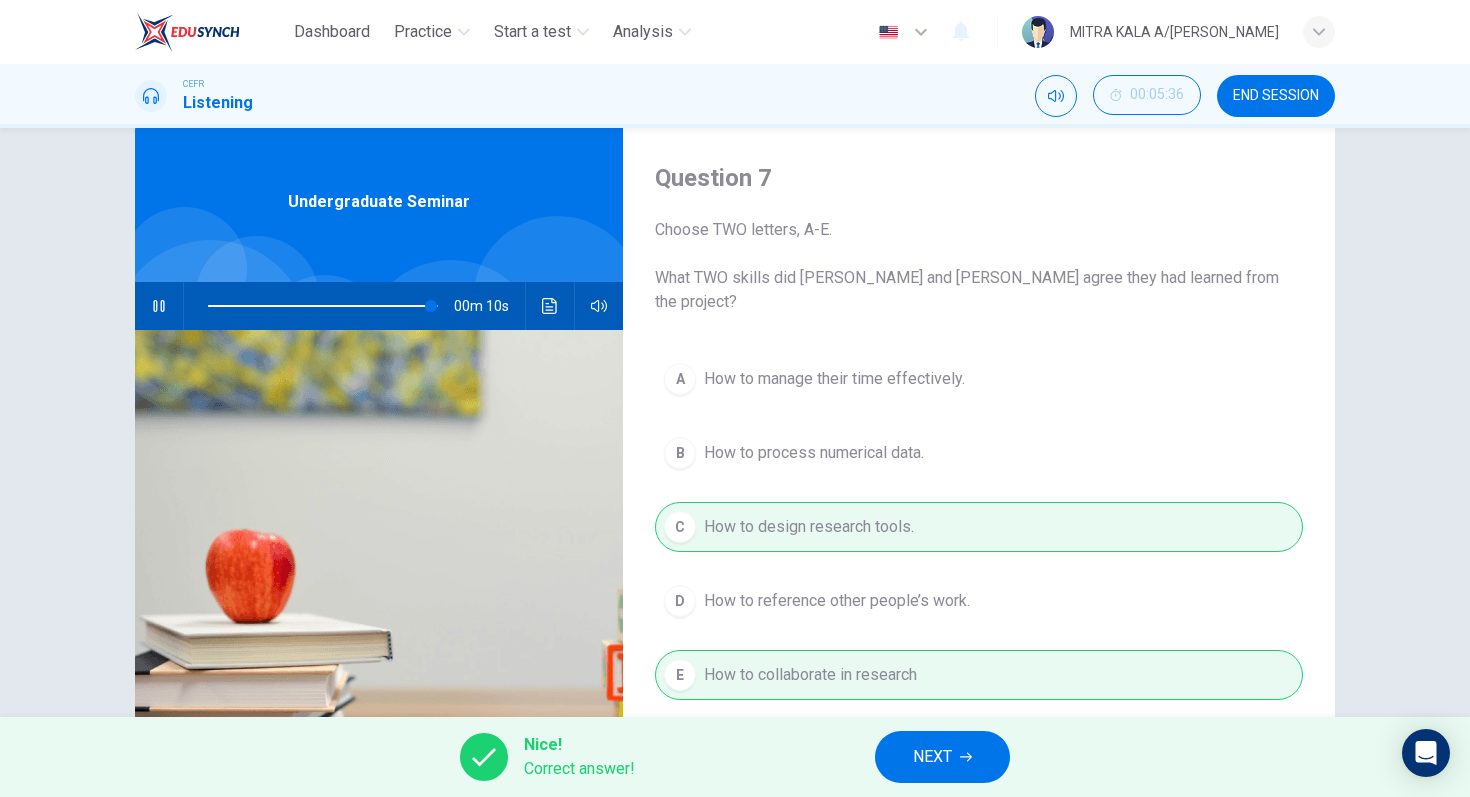 click on "NEXT" at bounding box center (942, 757) 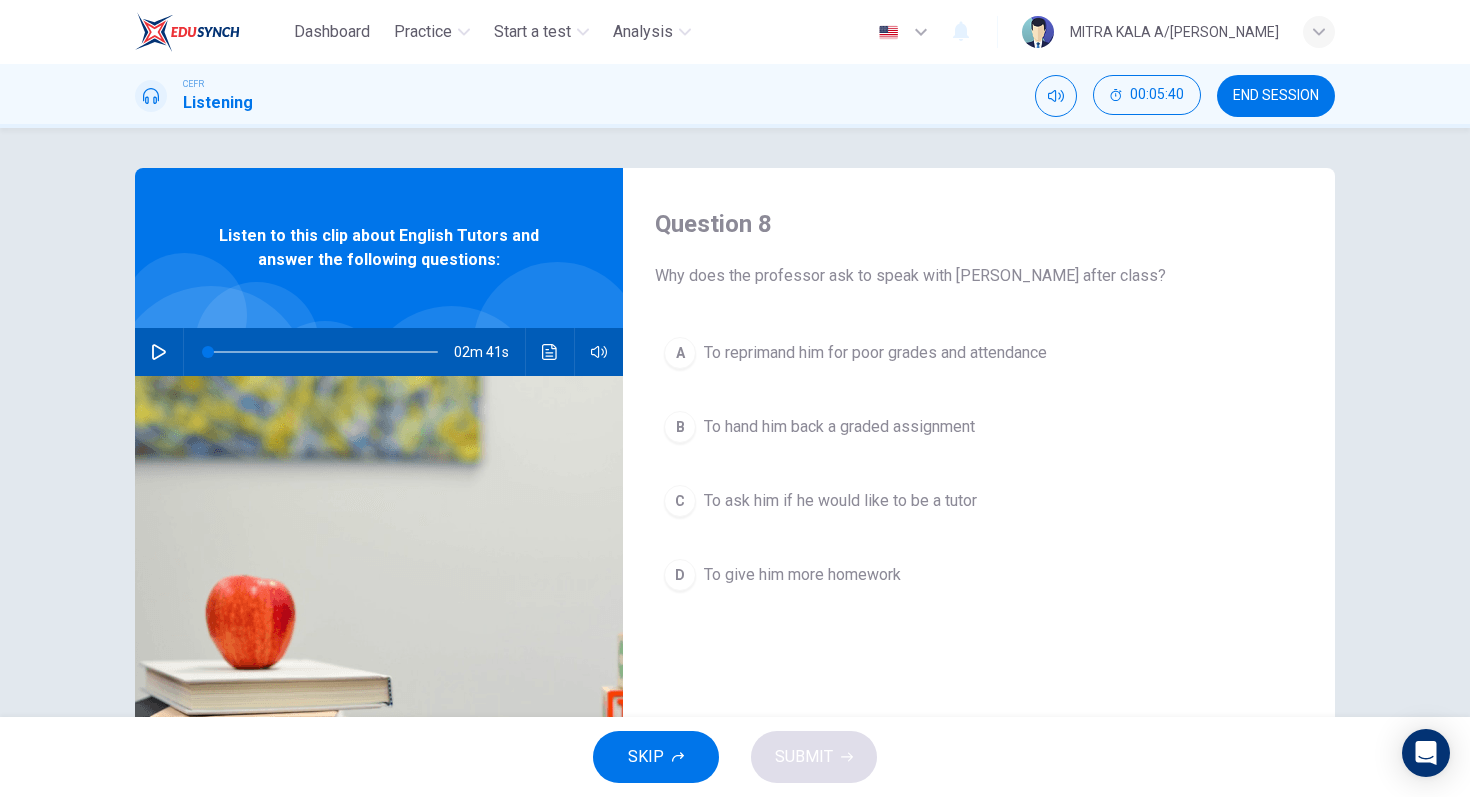 click on "END SESSION" at bounding box center [1276, 96] 